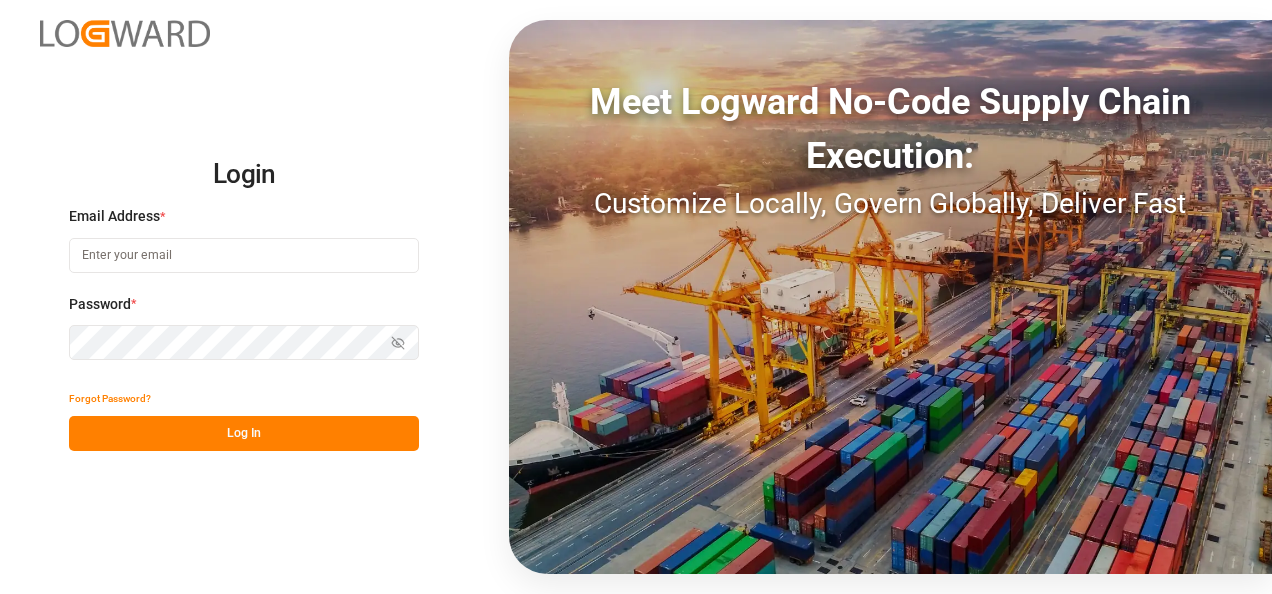 scroll, scrollTop: 0, scrollLeft: 0, axis: both 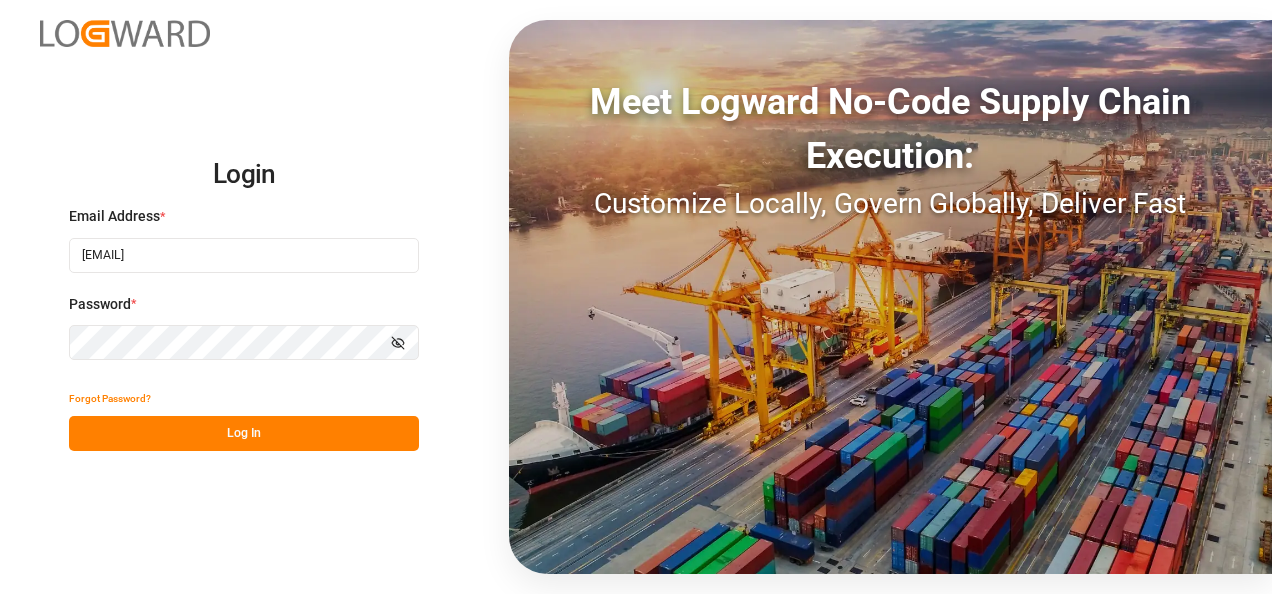 click on "Log In" at bounding box center (244, 433) 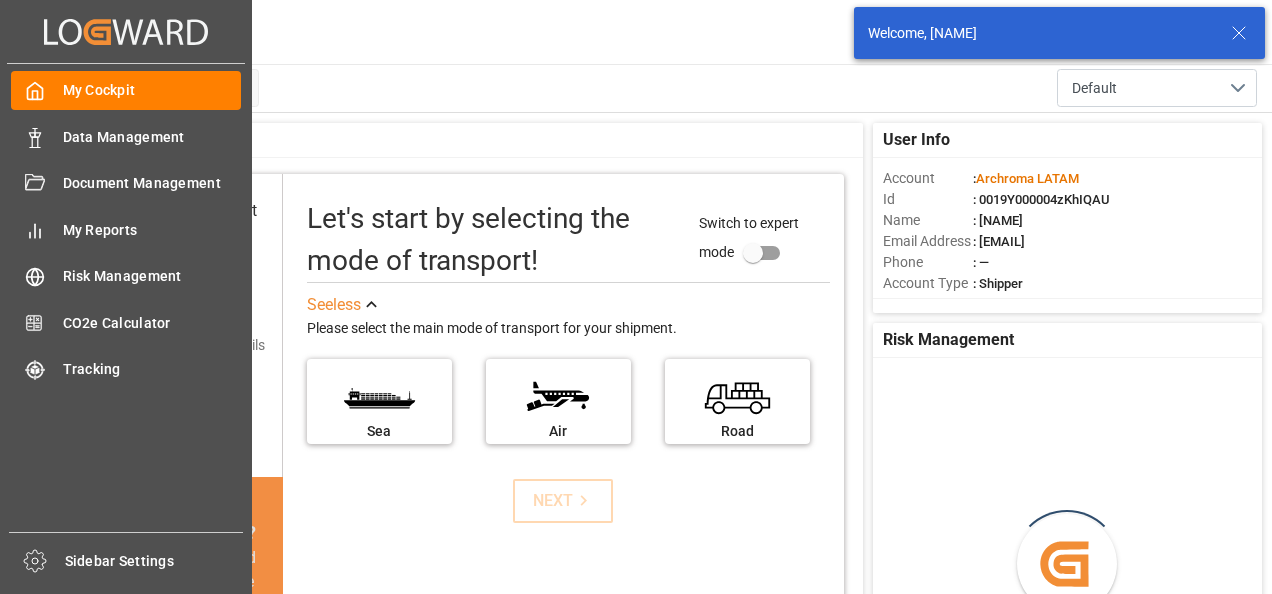click on "Data Management Data Management" at bounding box center (126, 136) 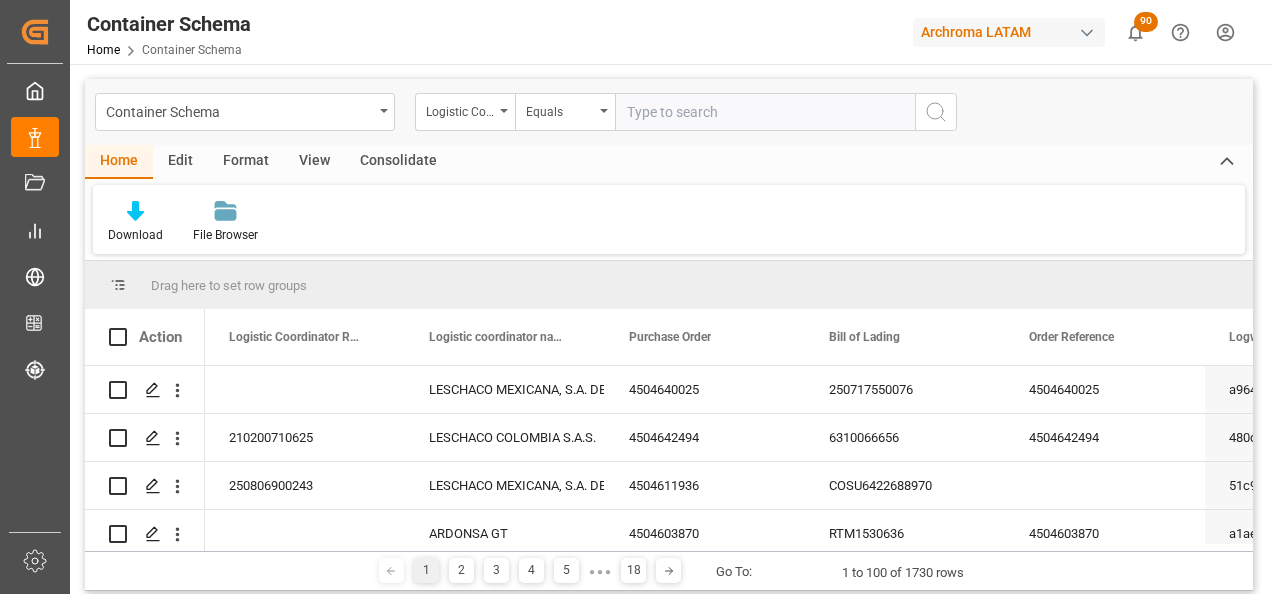 click on "Container Schema" at bounding box center [245, 112] 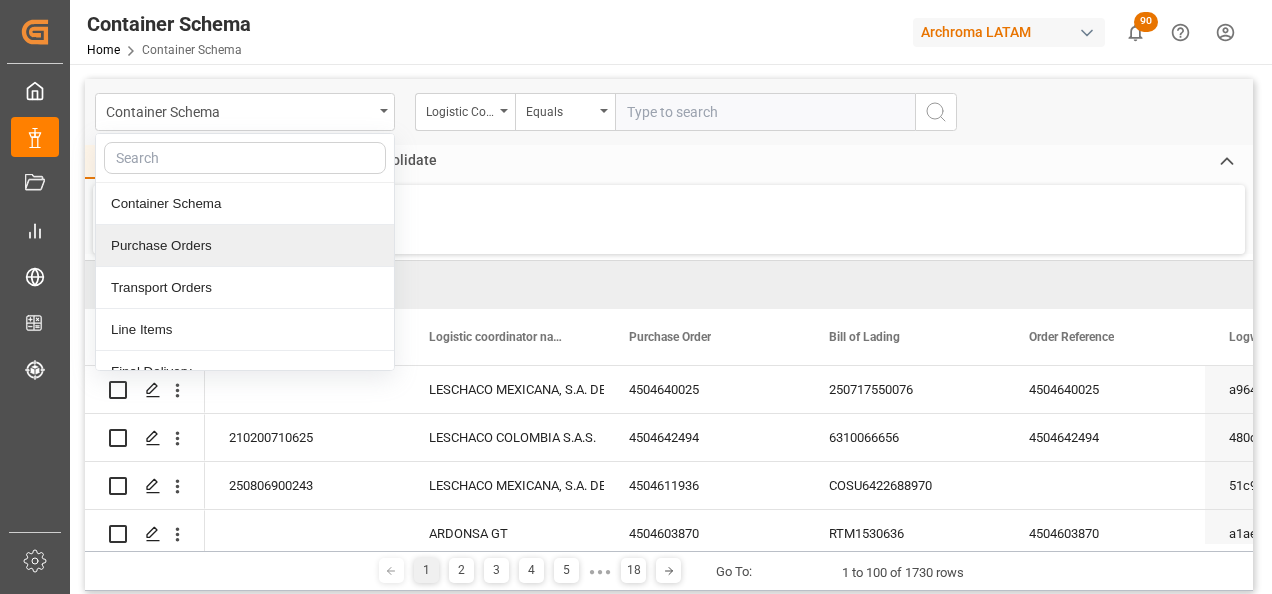 click on "Purchase Orders" at bounding box center [245, 246] 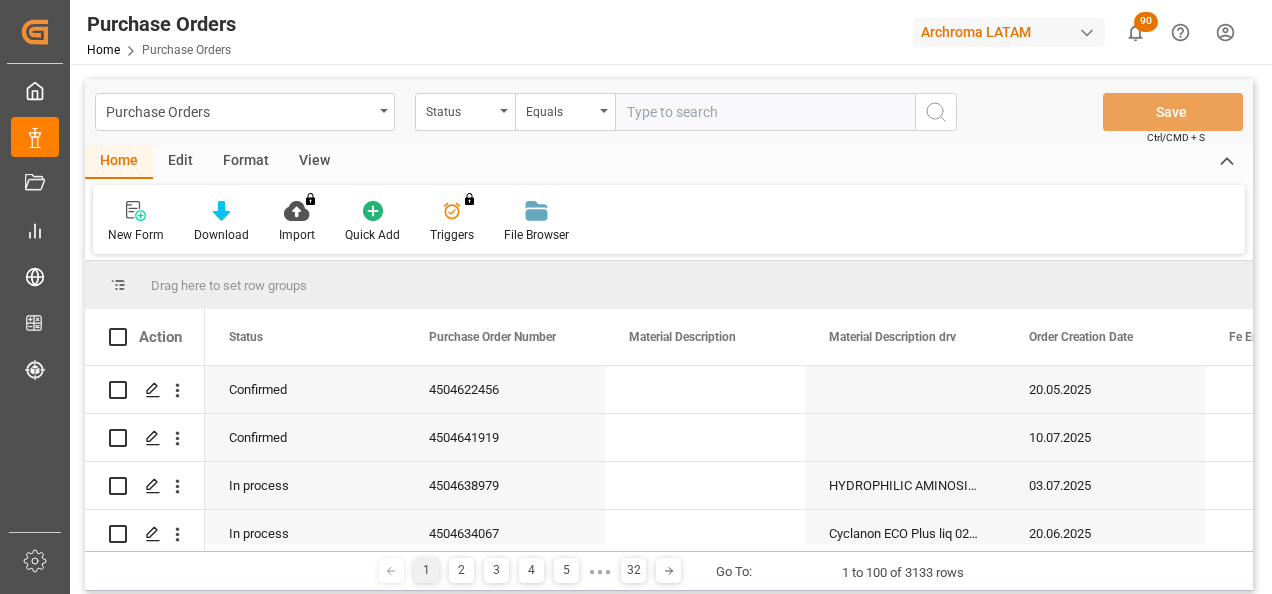 click on "Status" at bounding box center [465, 112] 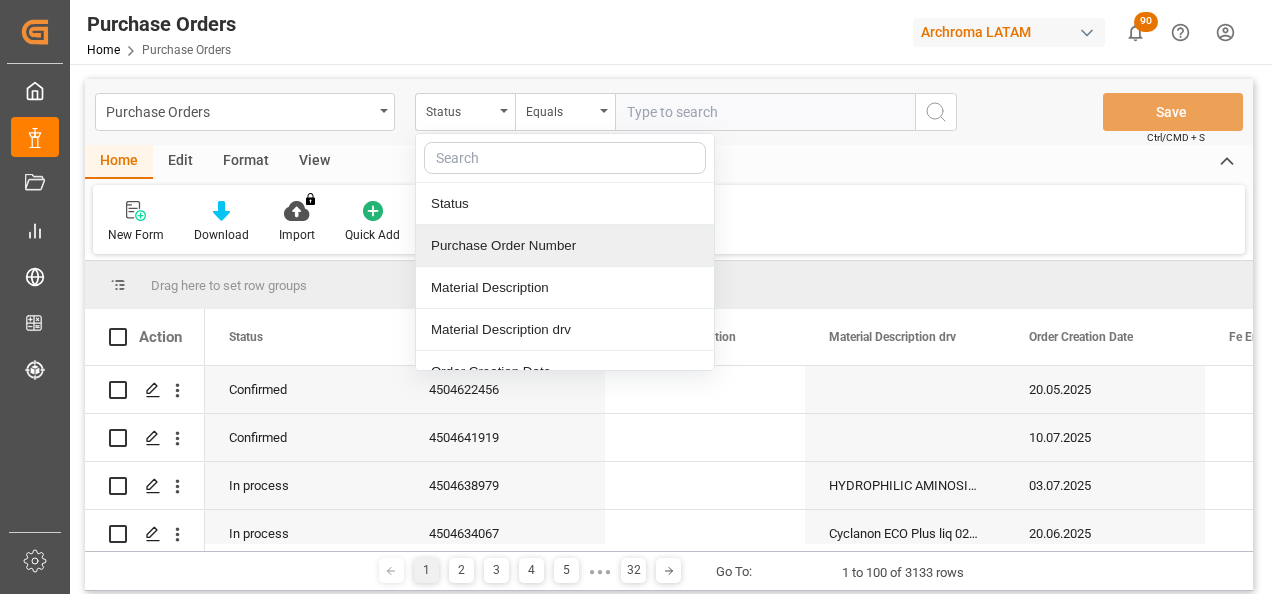 click on "Purchase Order Number" at bounding box center [565, 246] 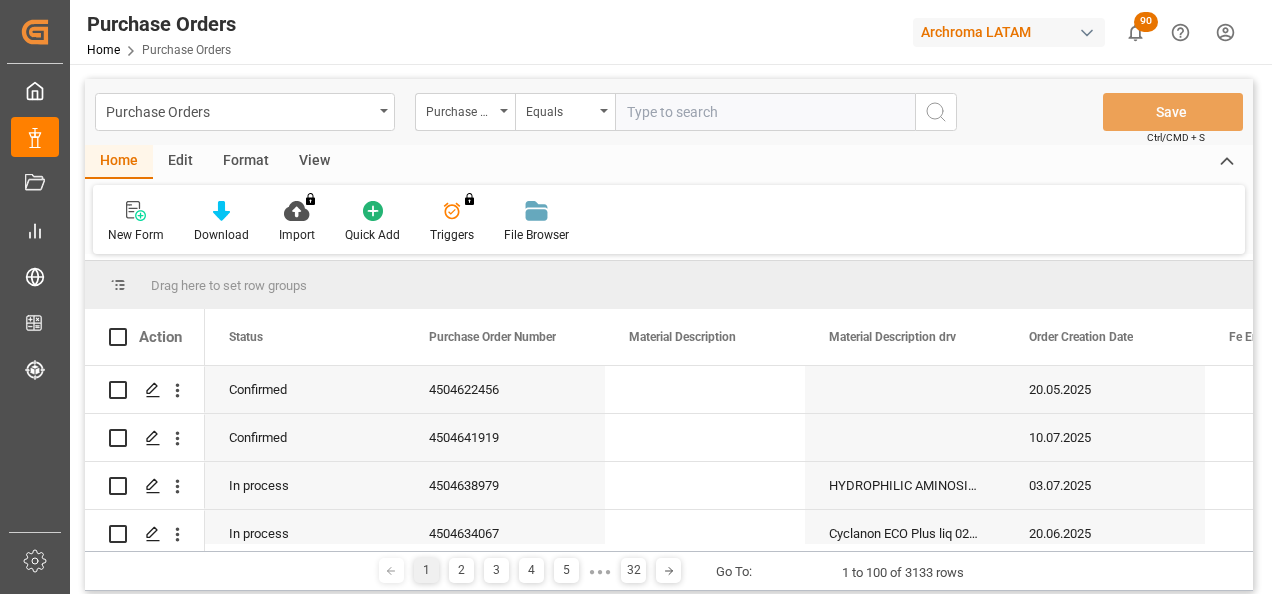 click at bounding box center [765, 112] 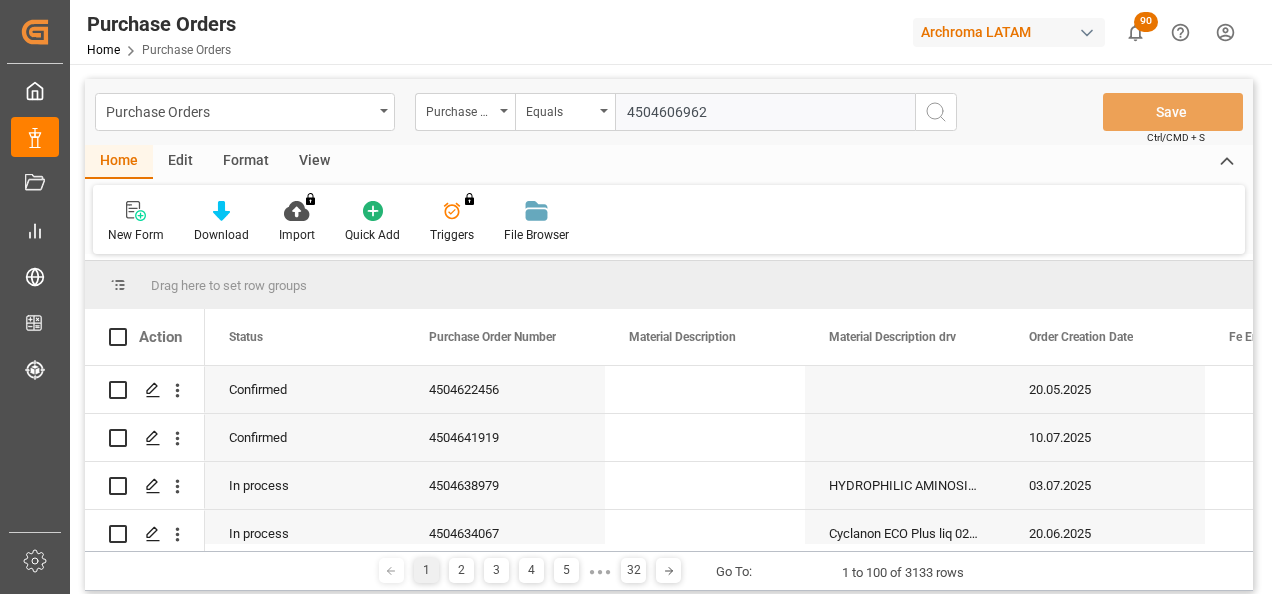 type 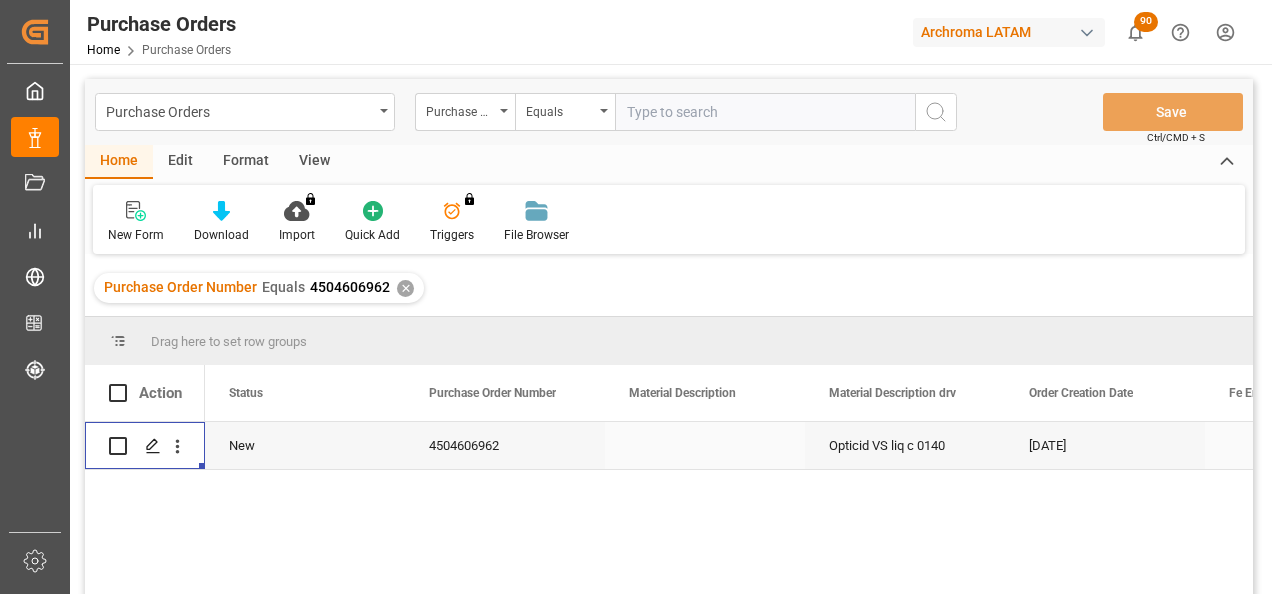 click 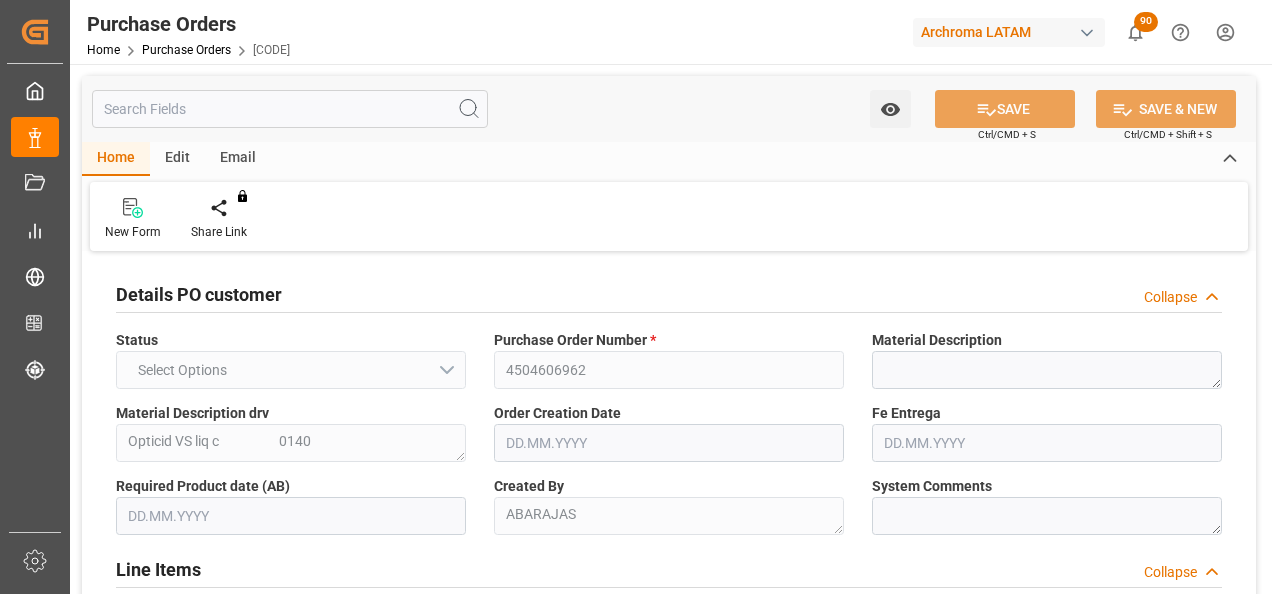 type on "1" 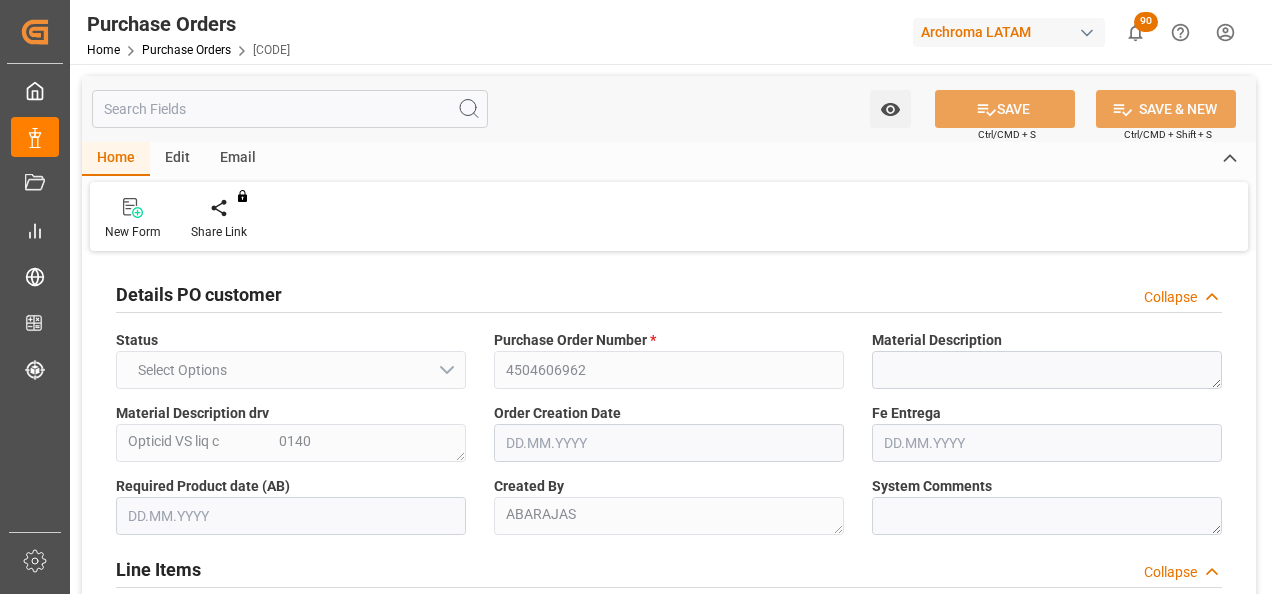 type on "[DATE]" 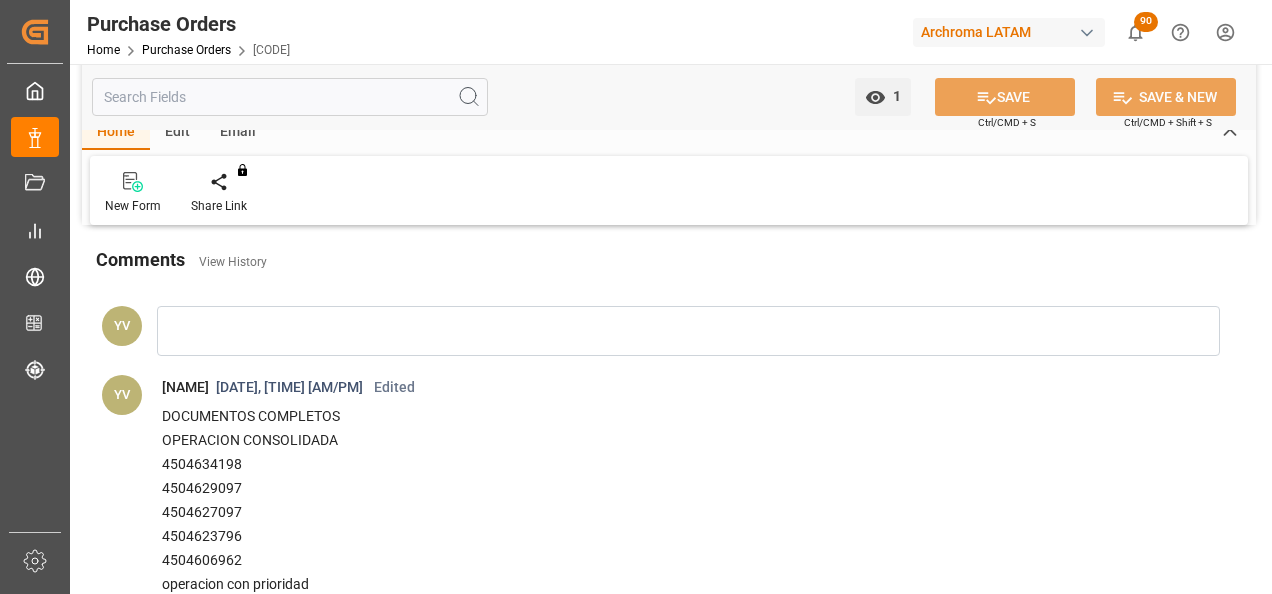 scroll, scrollTop: 1800, scrollLeft: 0, axis: vertical 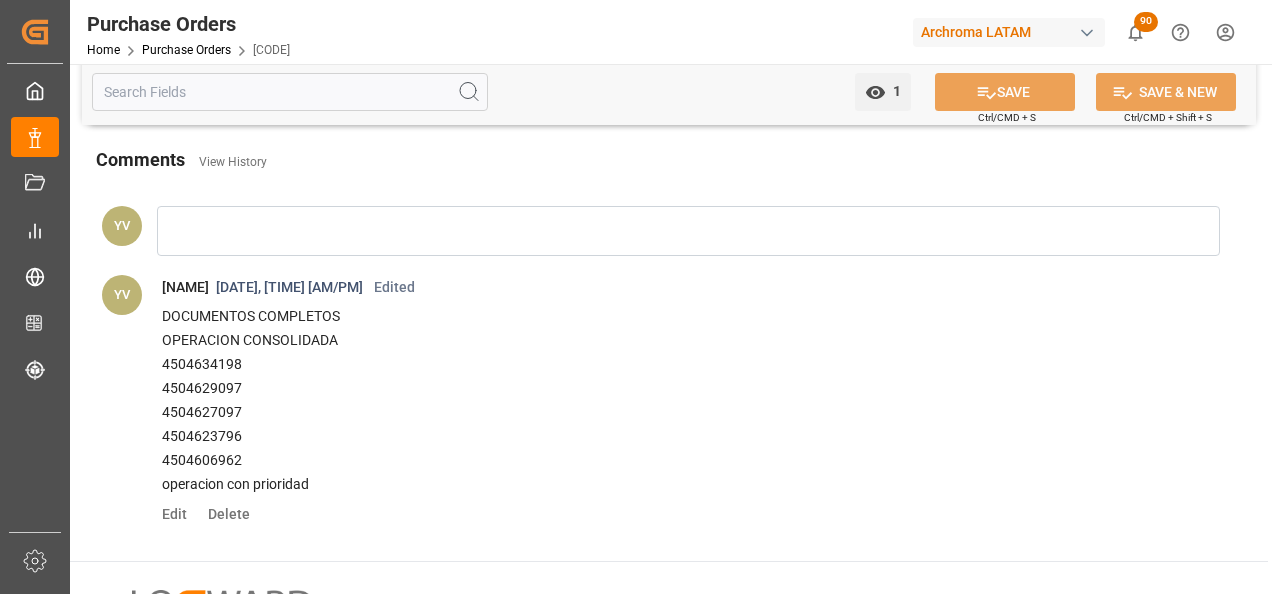 click on "4504634198" at bounding box center (666, 365) 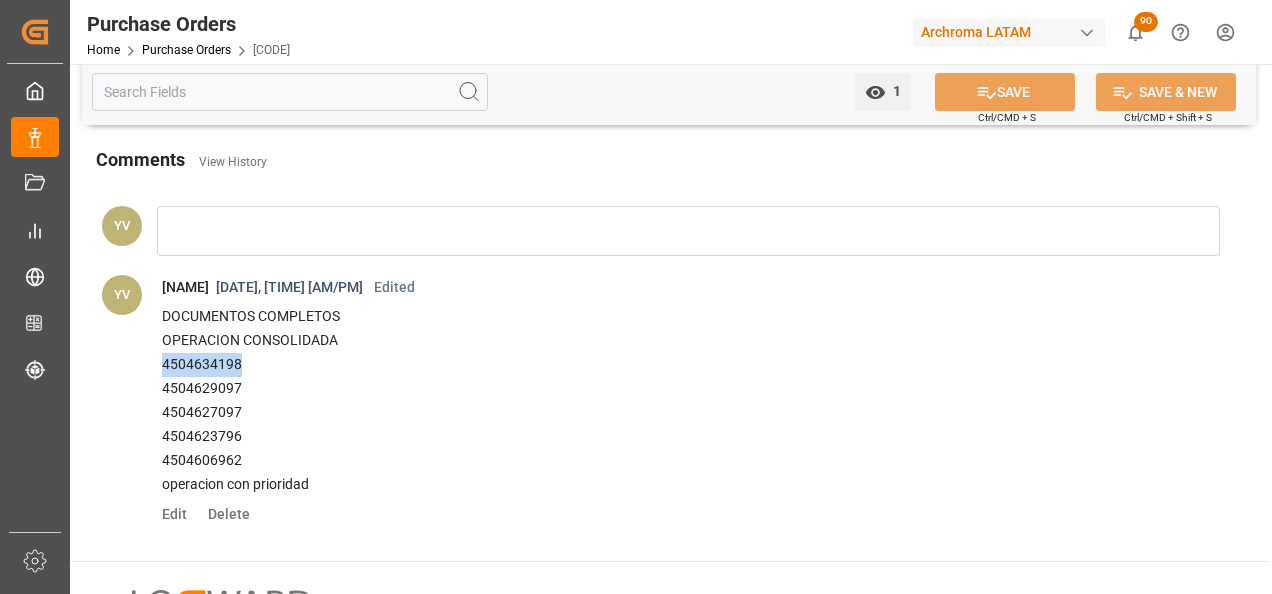 click on "4504634198" at bounding box center [666, 365] 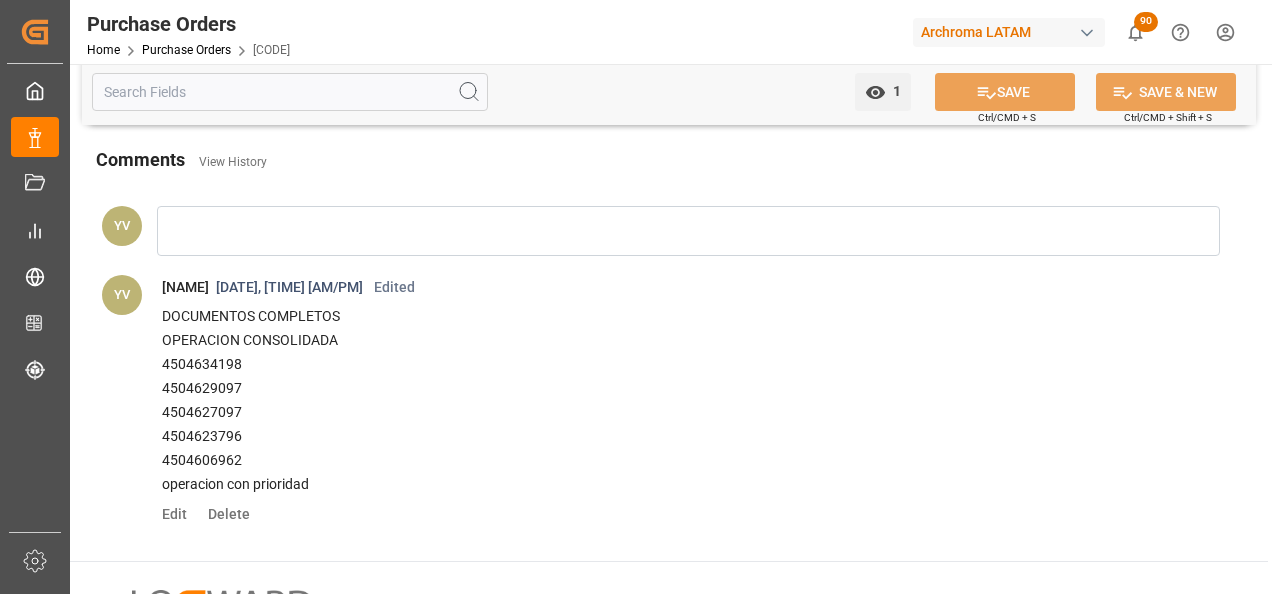 click on "4504629097" at bounding box center (666, 389) 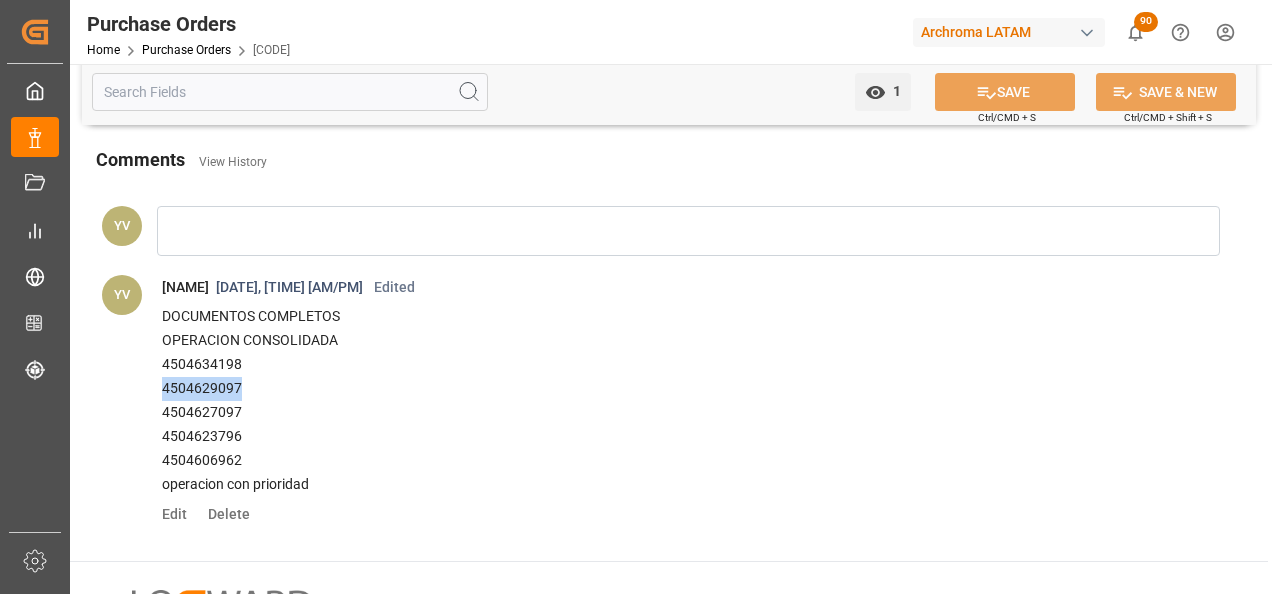 click on "4504629097" at bounding box center (666, 389) 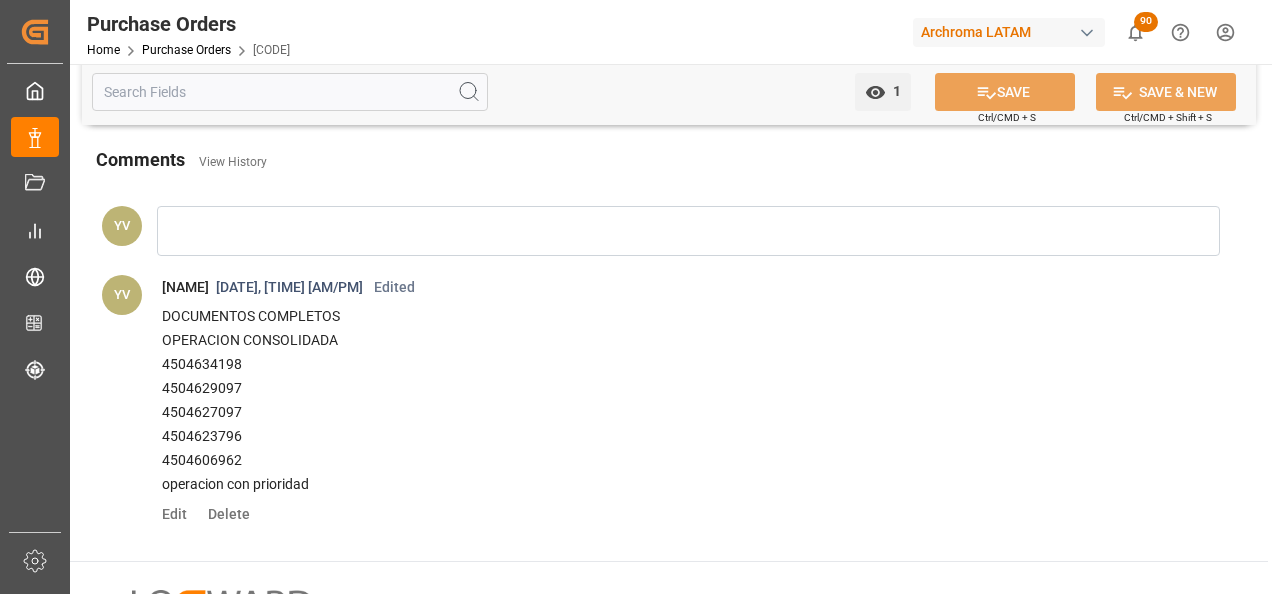 click on "4504623796" at bounding box center [666, 437] 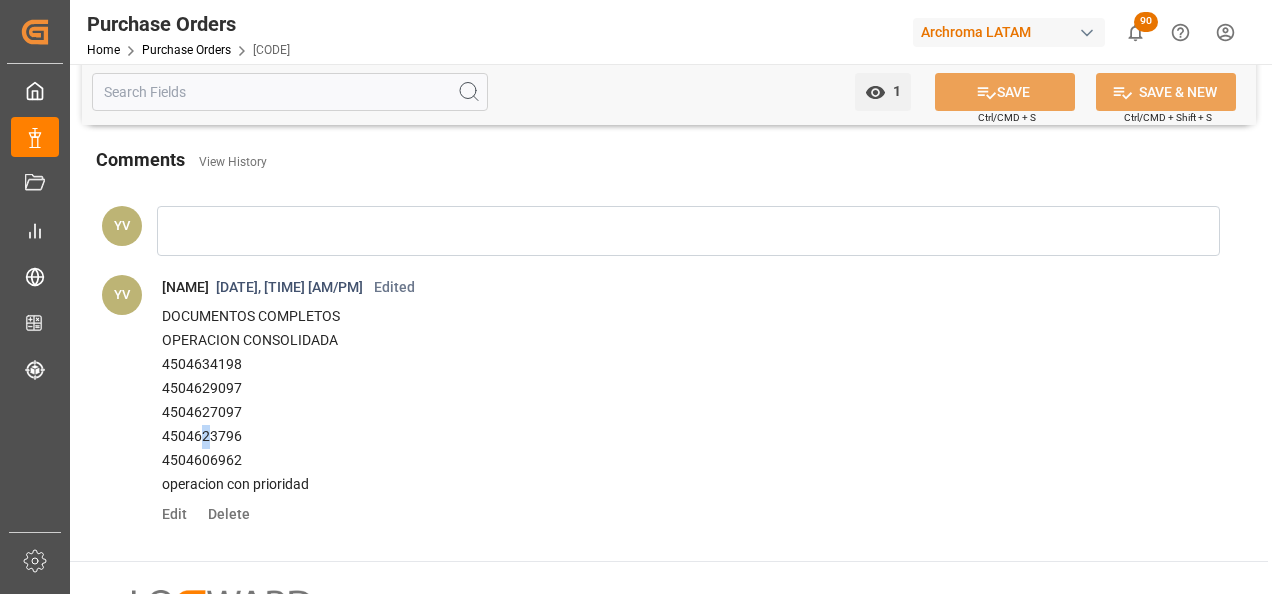 click on "4504623796" at bounding box center [666, 437] 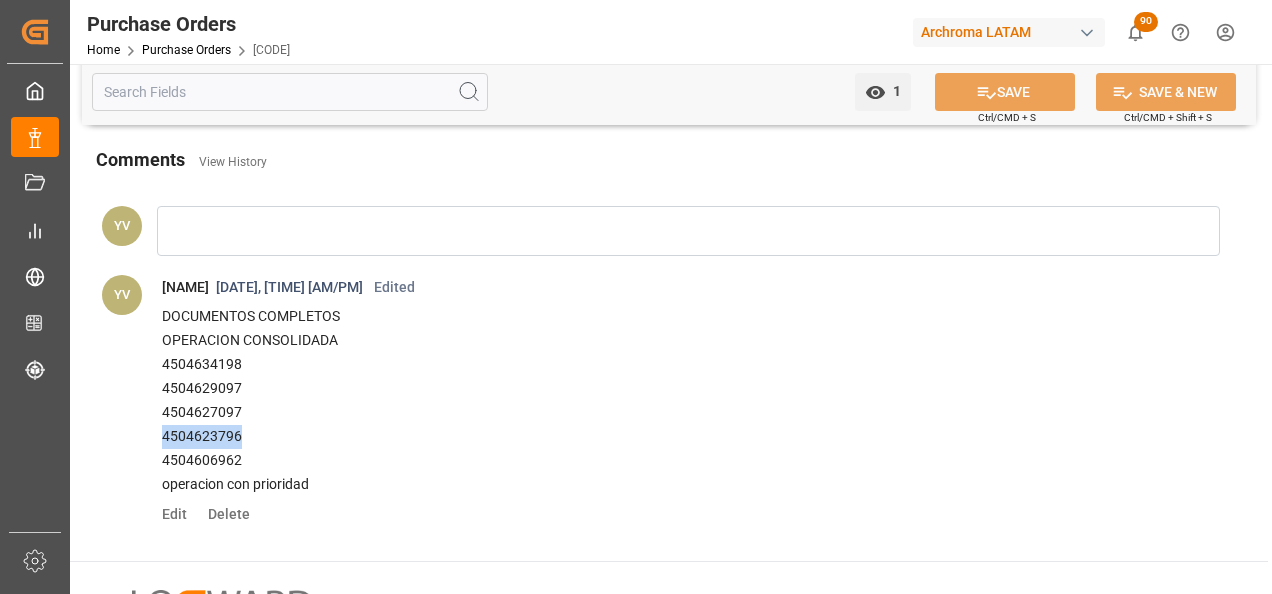 drag, startPoint x: 212, startPoint y: 432, endPoint x: 250, endPoint y: 432, distance: 38 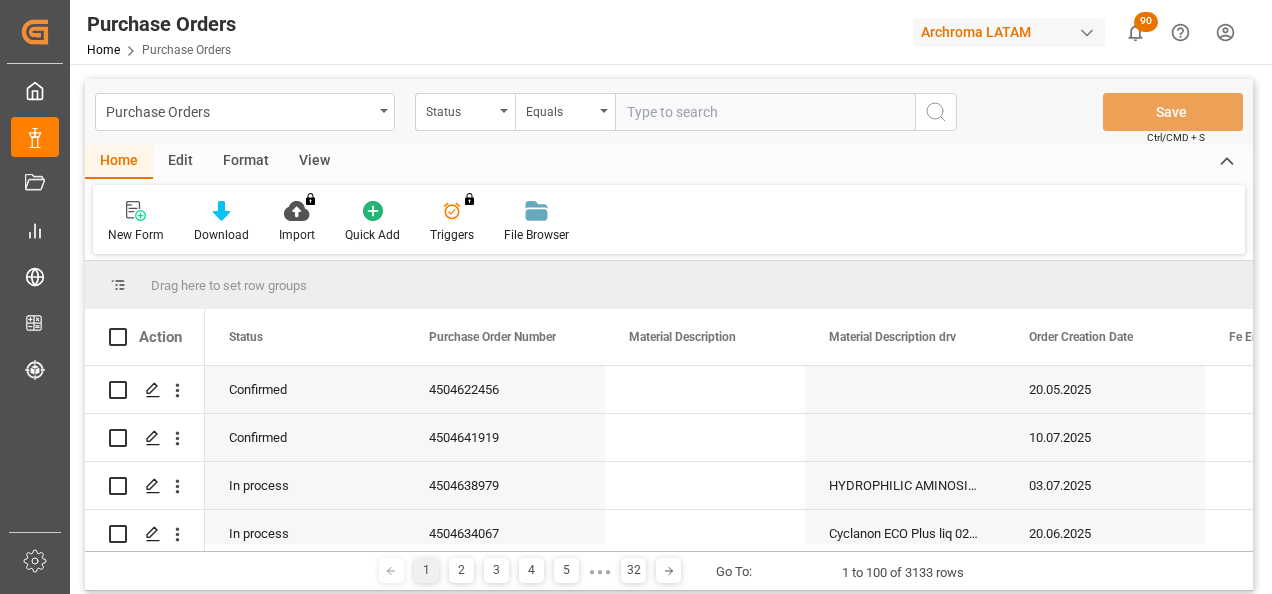 click on "Status" at bounding box center [460, 109] 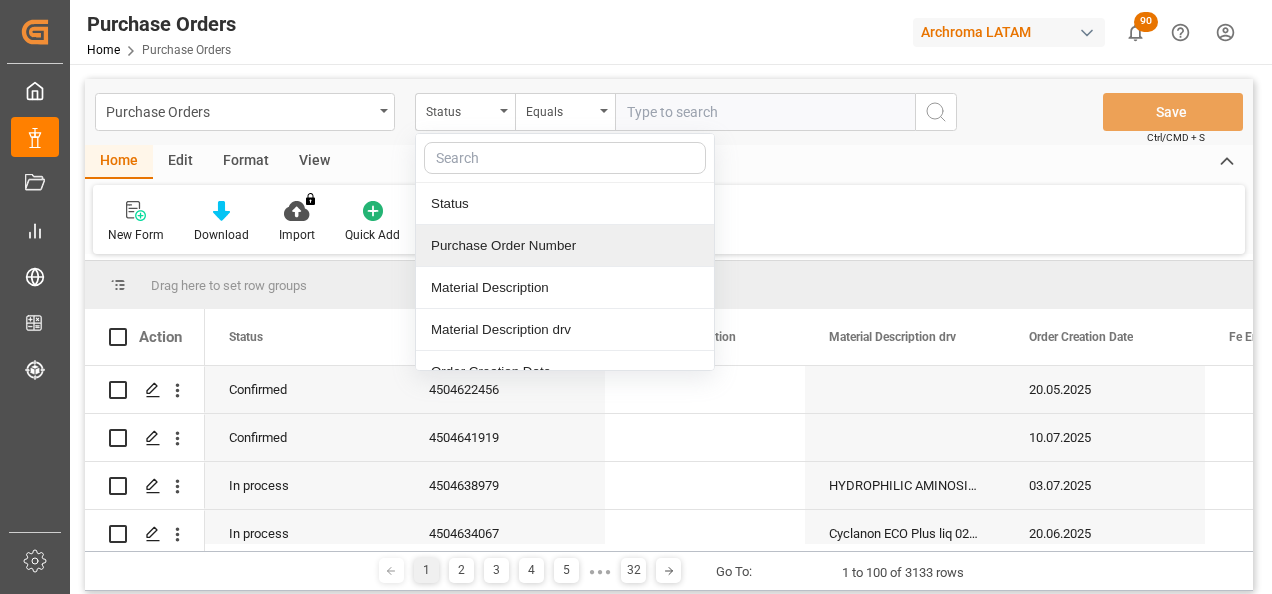 click on "Purchase Order Number" at bounding box center (565, 246) 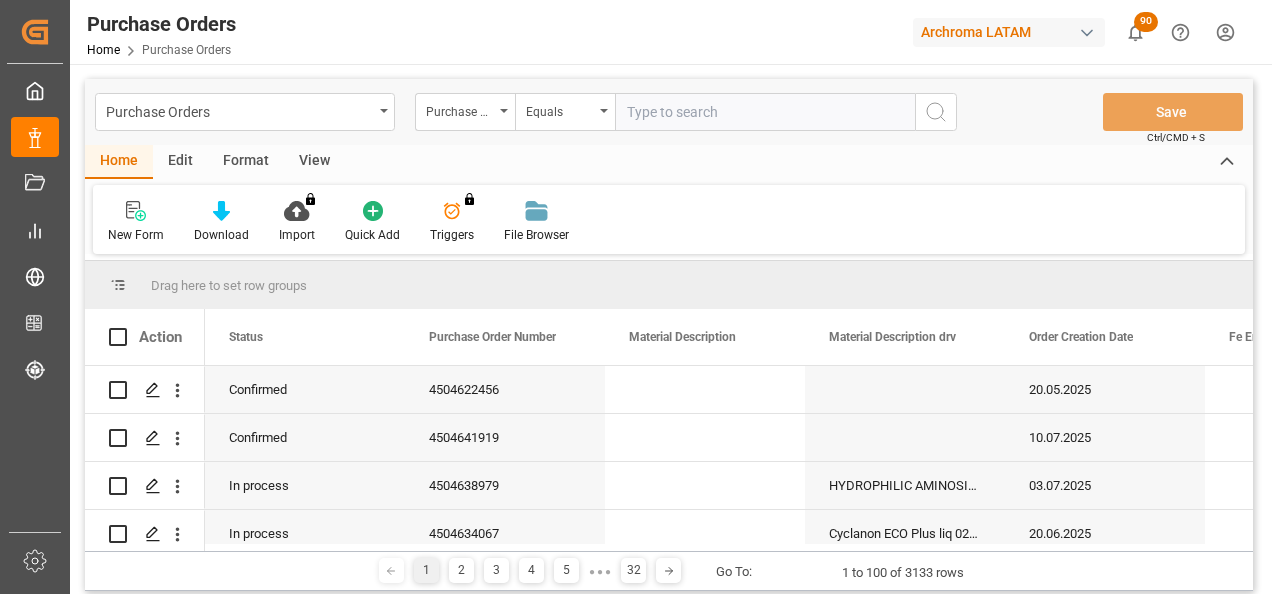 click at bounding box center [765, 112] 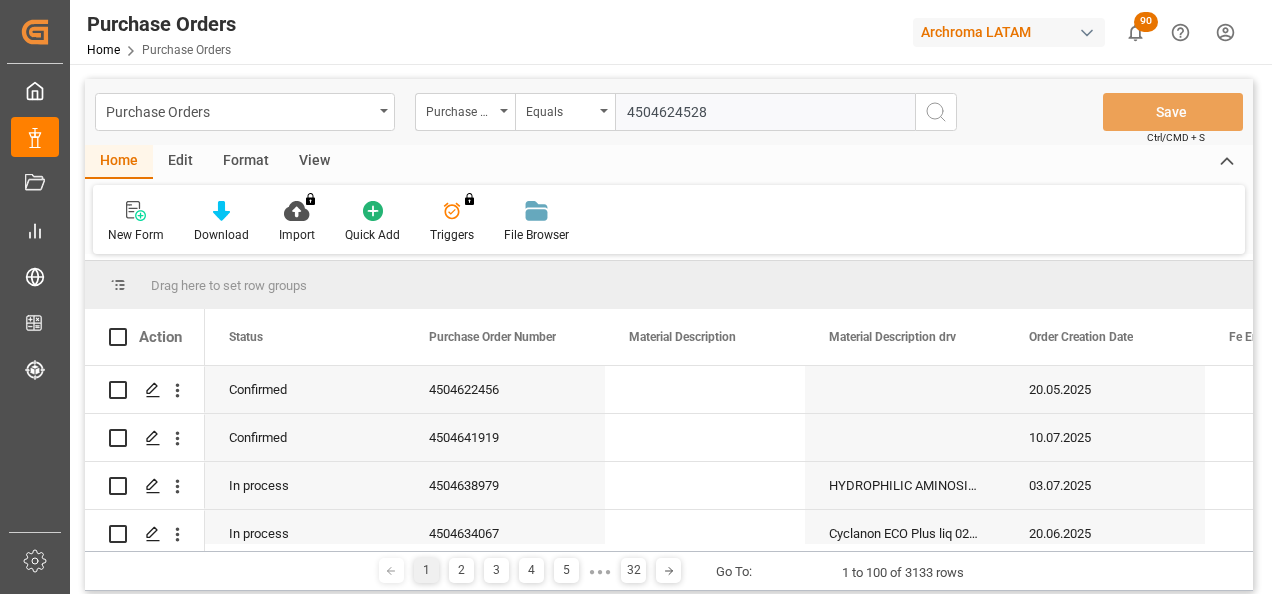 type 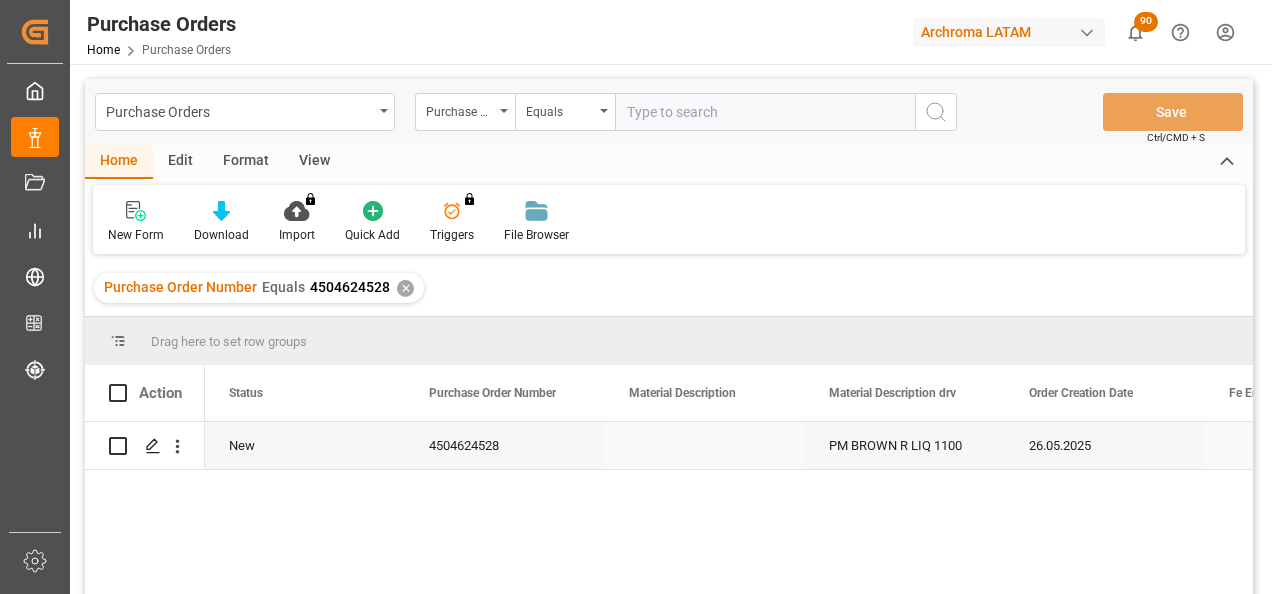 click at bounding box center [152, 446] 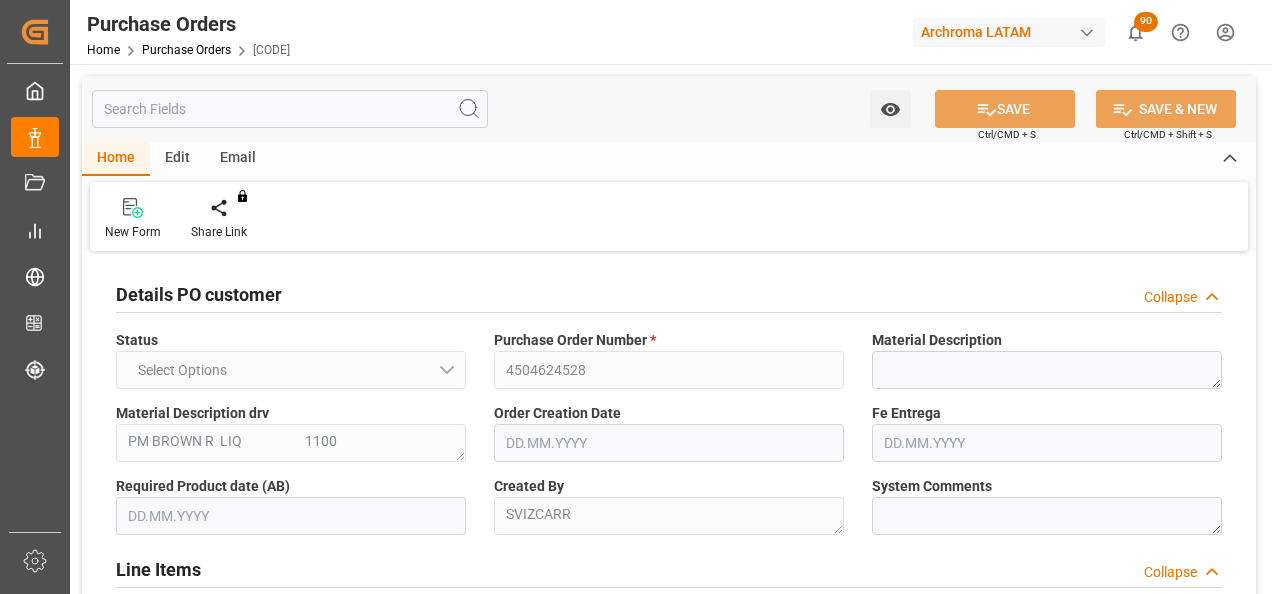 type on "1" 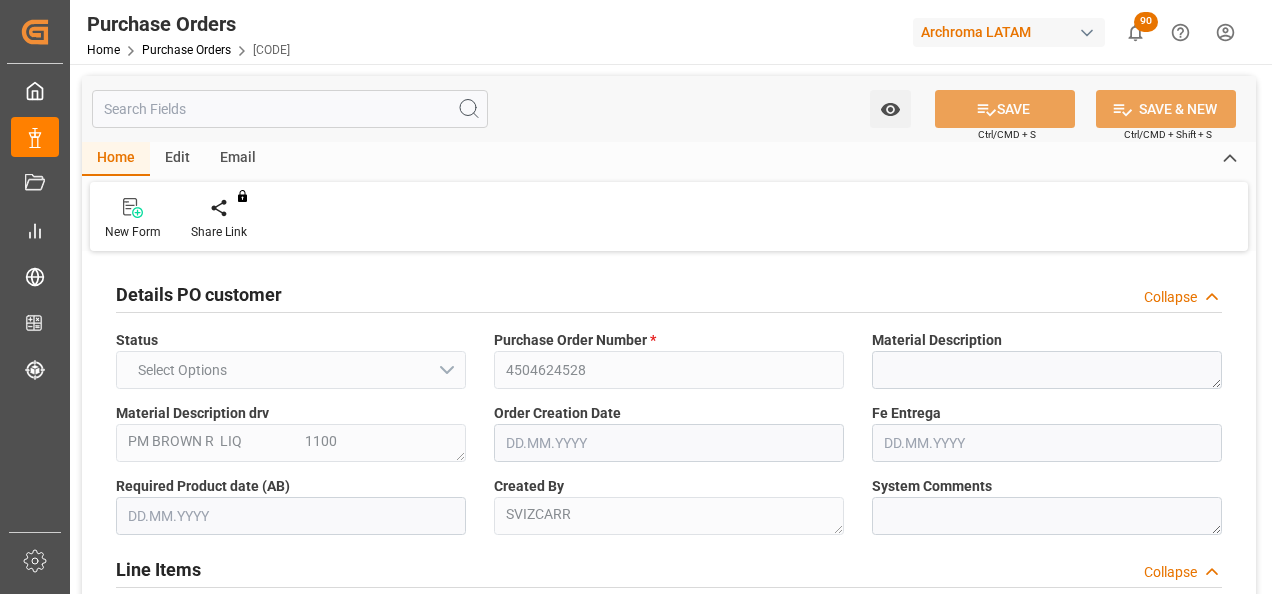 type on "26.05.2025" 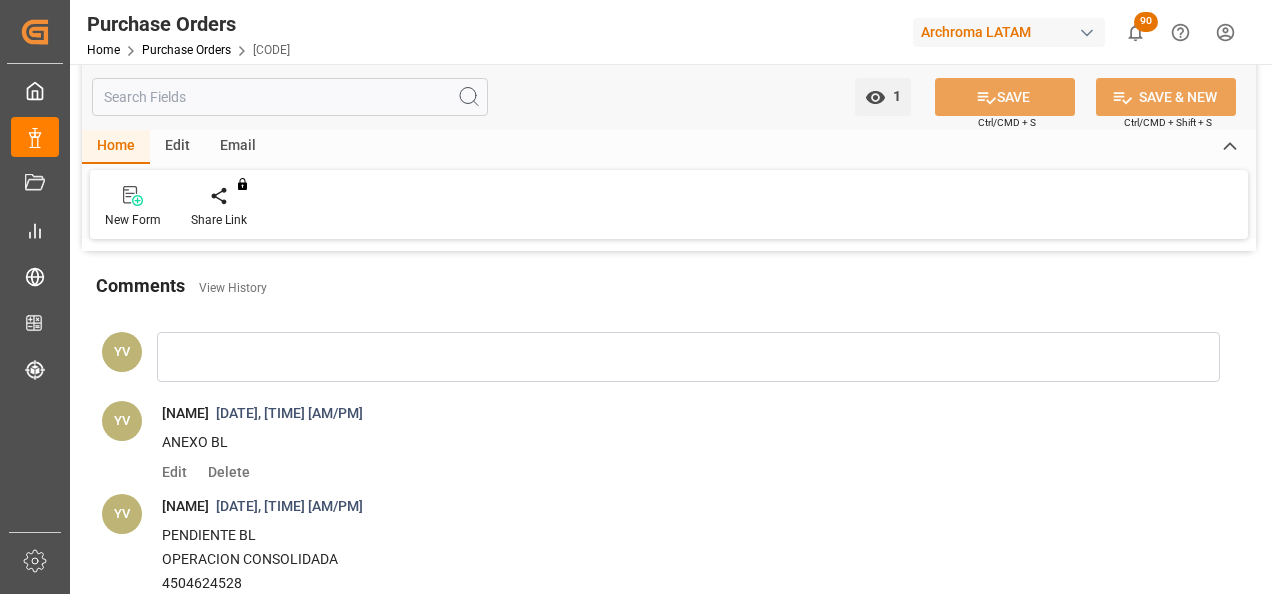 scroll, scrollTop: 1800, scrollLeft: 0, axis: vertical 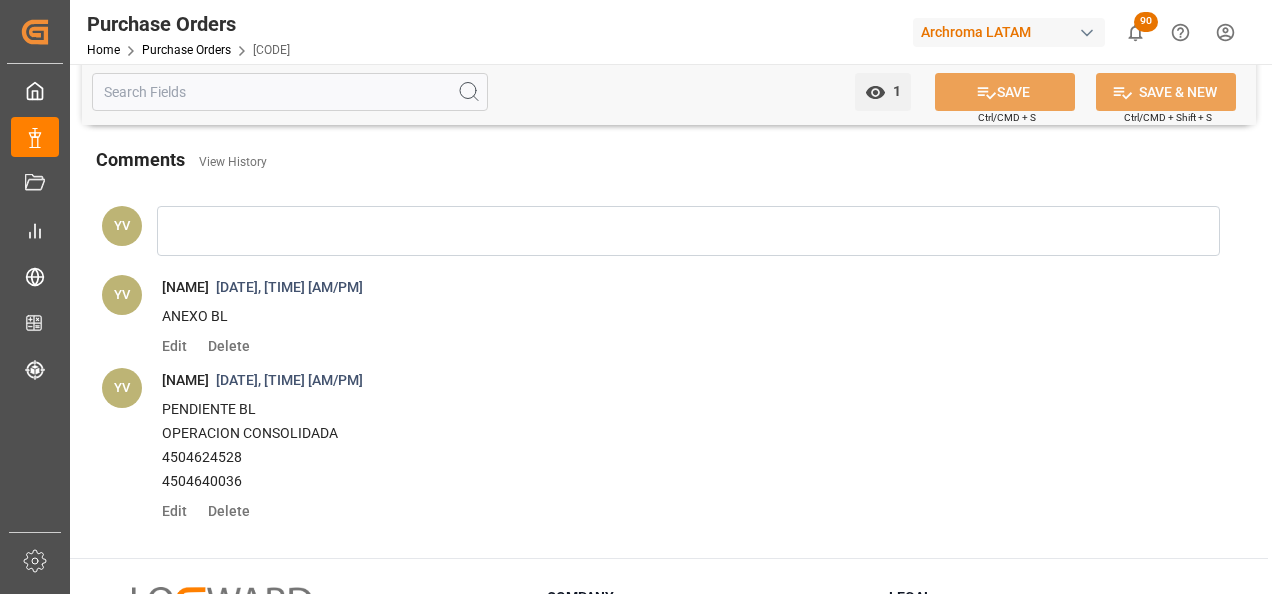 click on "4504640036" at bounding box center [666, 482] 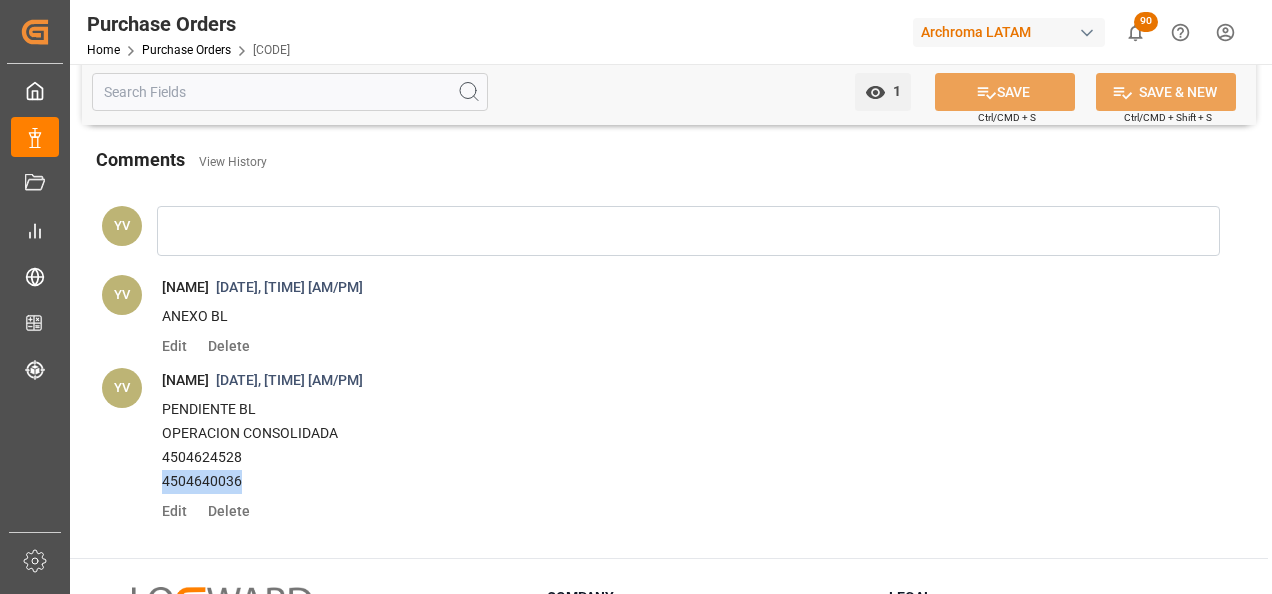 click on "4504640036" at bounding box center [666, 482] 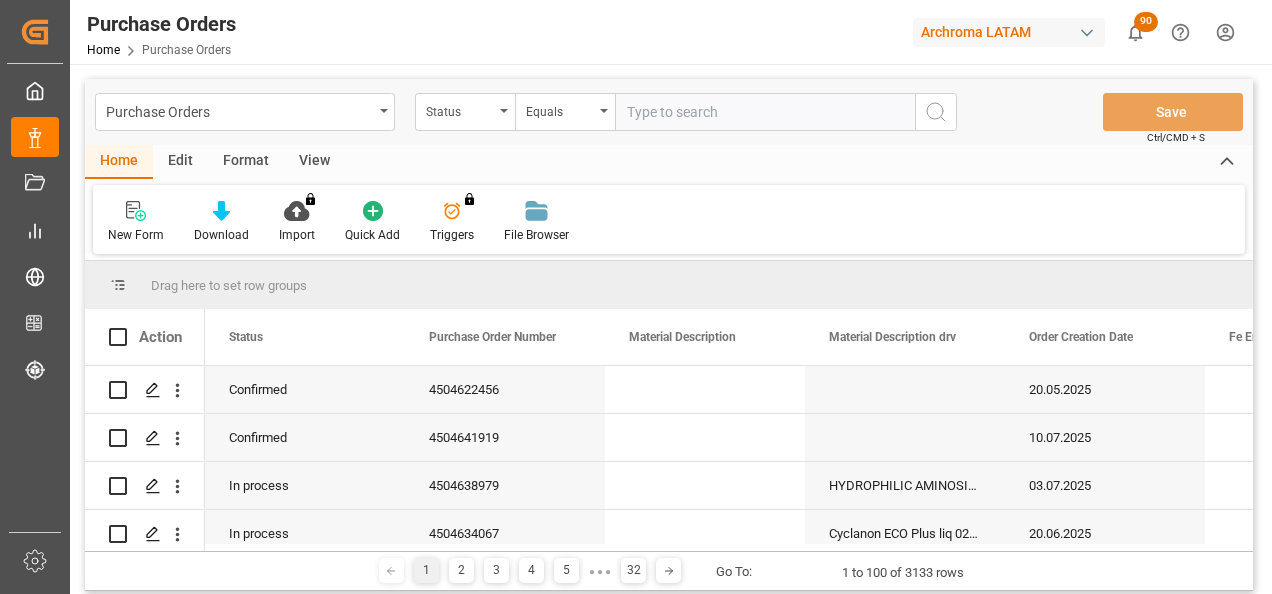 click on "Status" at bounding box center (465, 112) 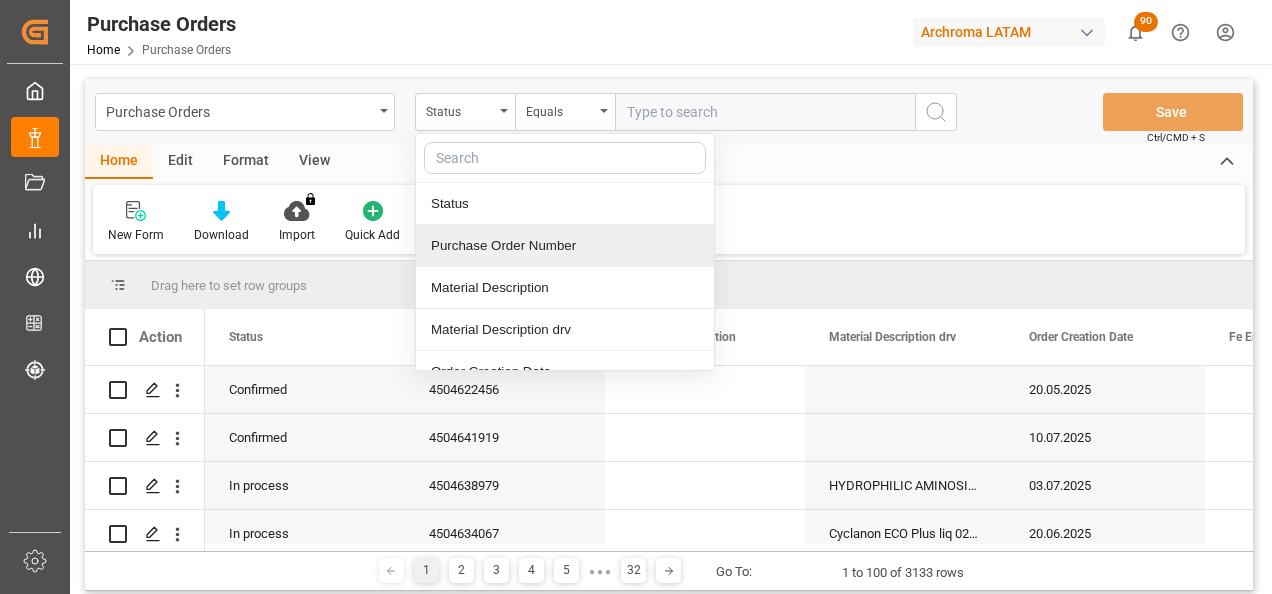 drag, startPoint x: 545, startPoint y: 246, endPoint x: 582, endPoint y: 212, distance: 50.24938 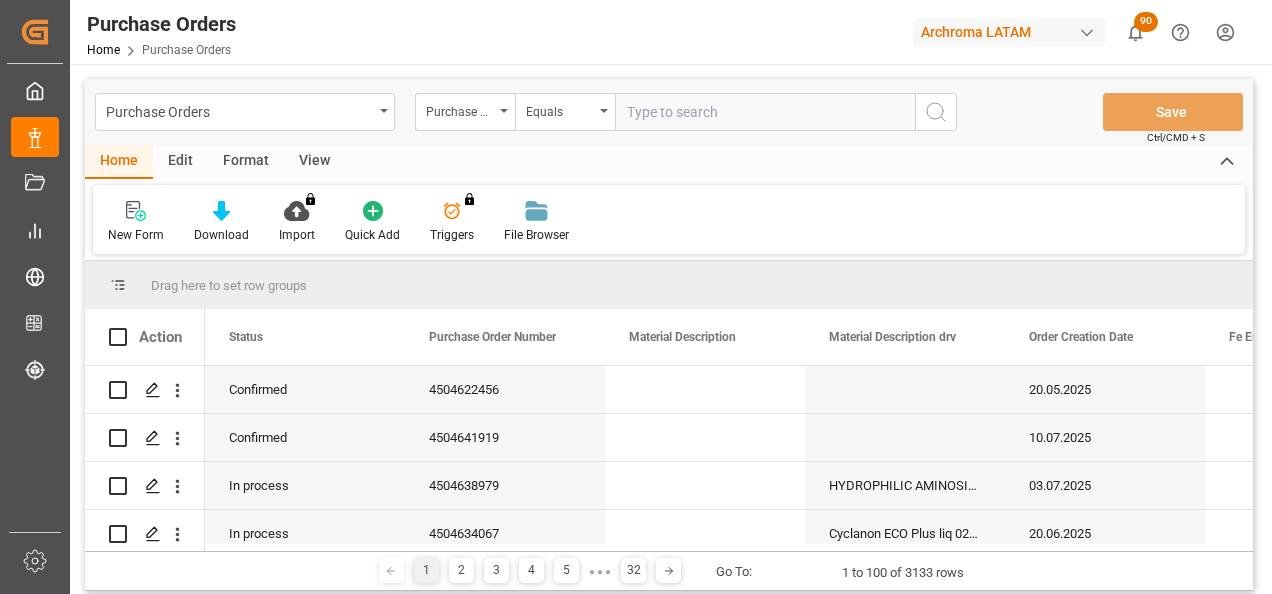 click at bounding box center (765, 112) 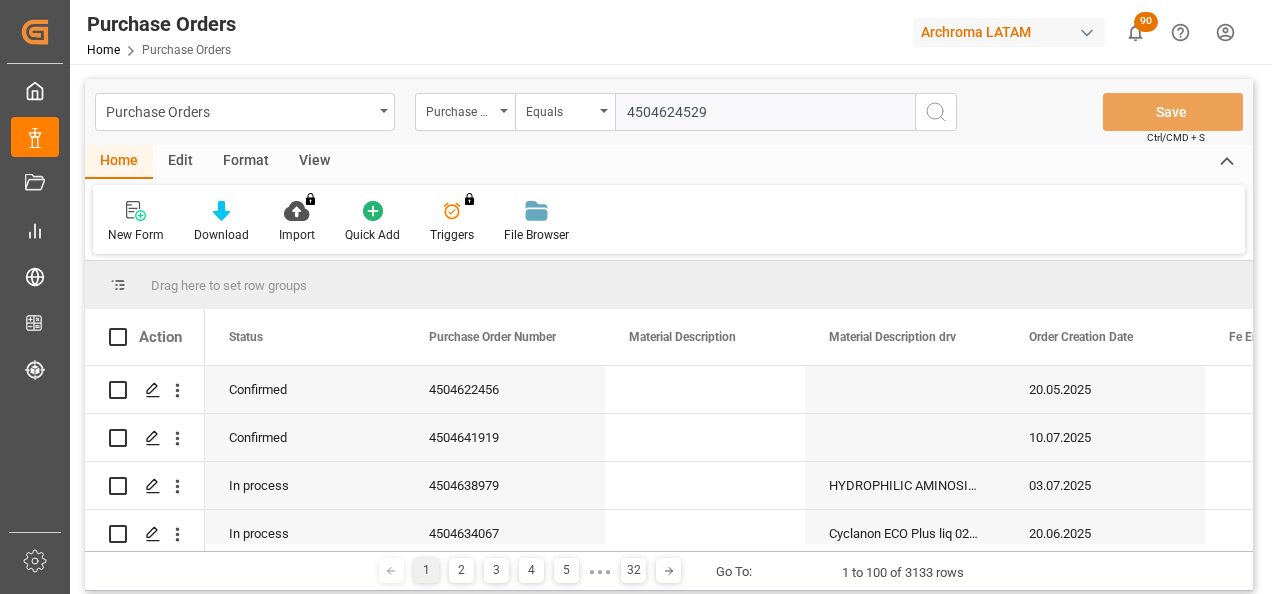 type 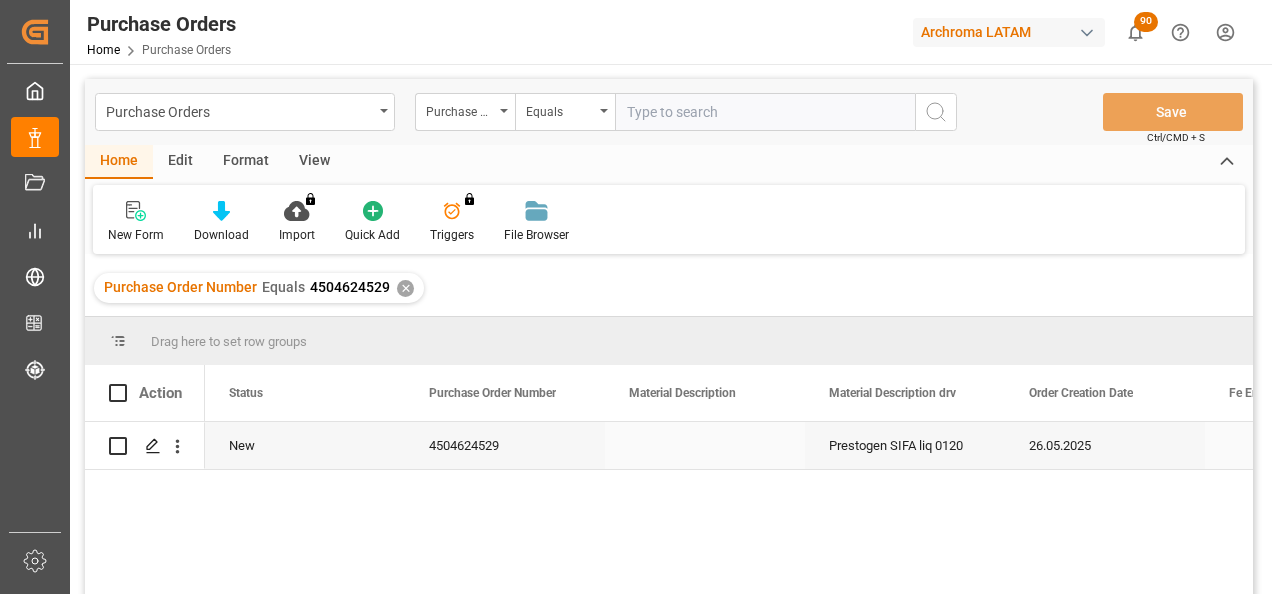 click at bounding box center [152, 446] 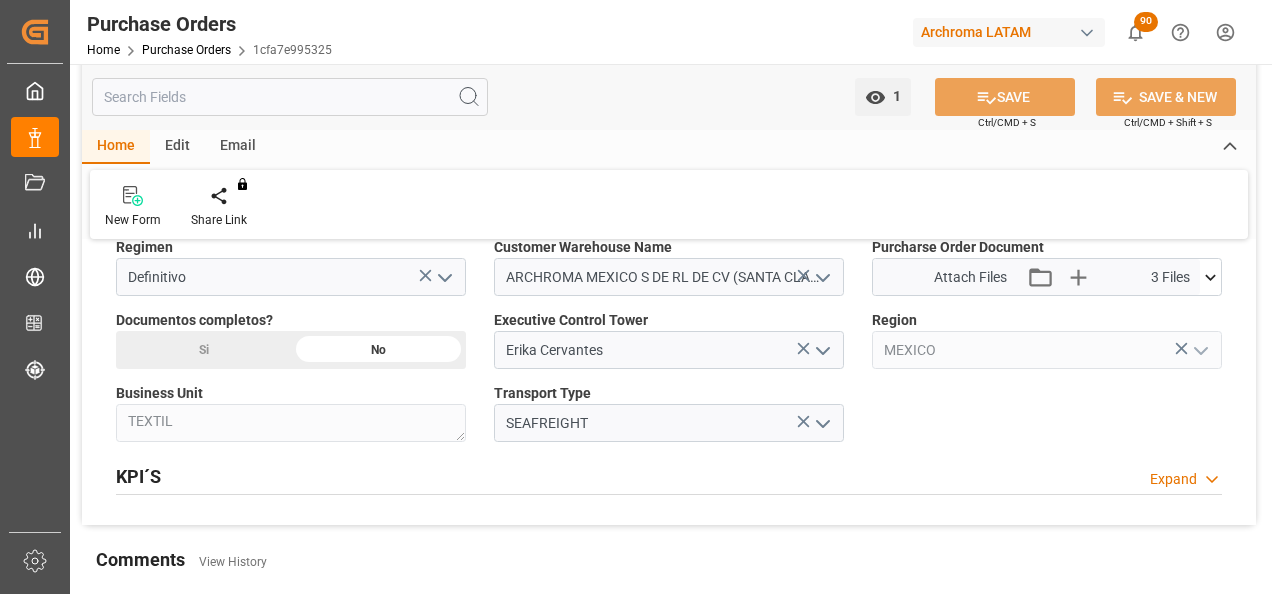 scroll, scrollTop: 1300, scrollLeft: 0, axis: vertical 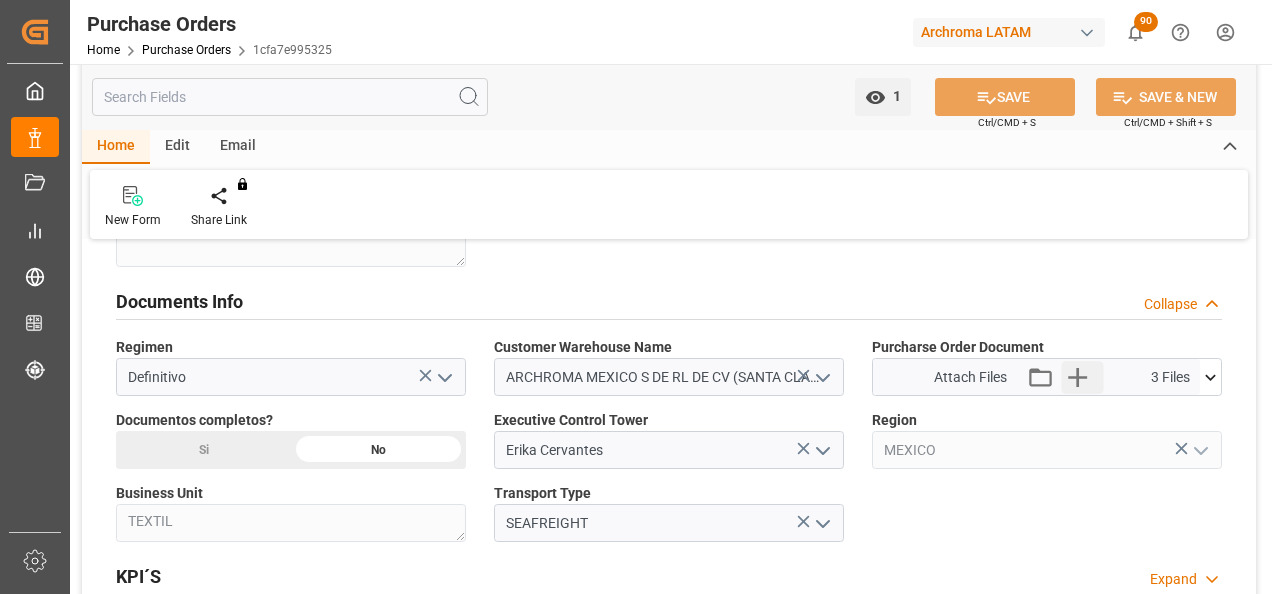 click 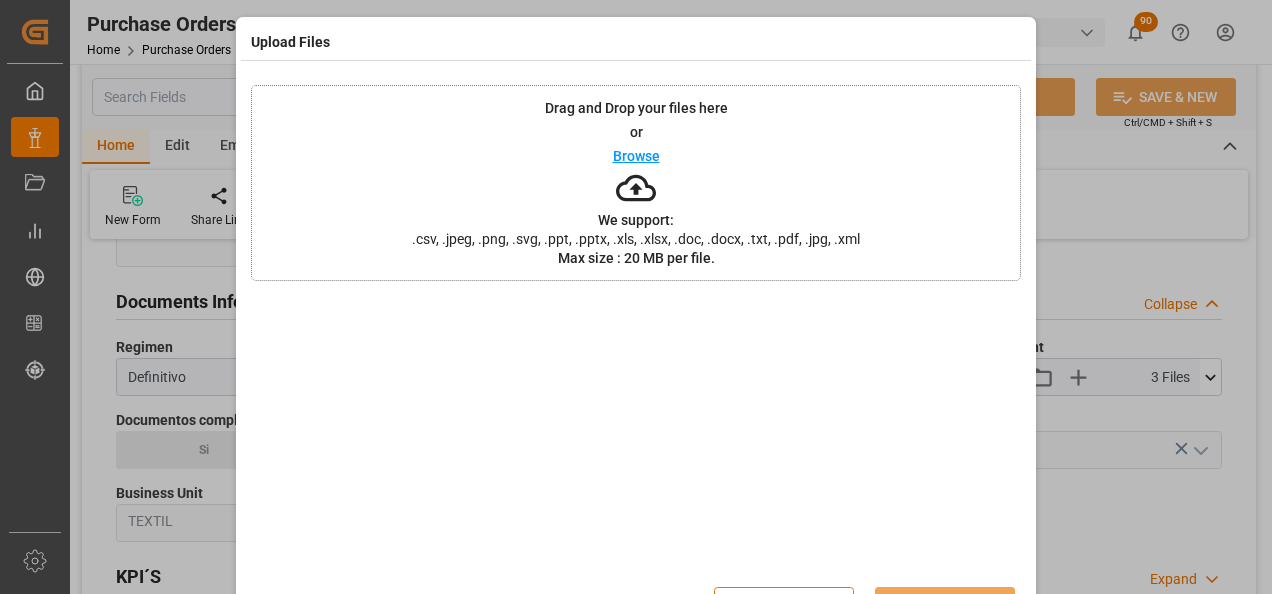 click on "Drag and Drop your files here or Browse We support: .csv, .jpeg, .png, .svg, .ppt, .pptx, .xls, .xlsx, .doc, .docx, .txt, .pdf, .jpg, .xml Max size : 20 MB per file." at bounding box center (636, 183) 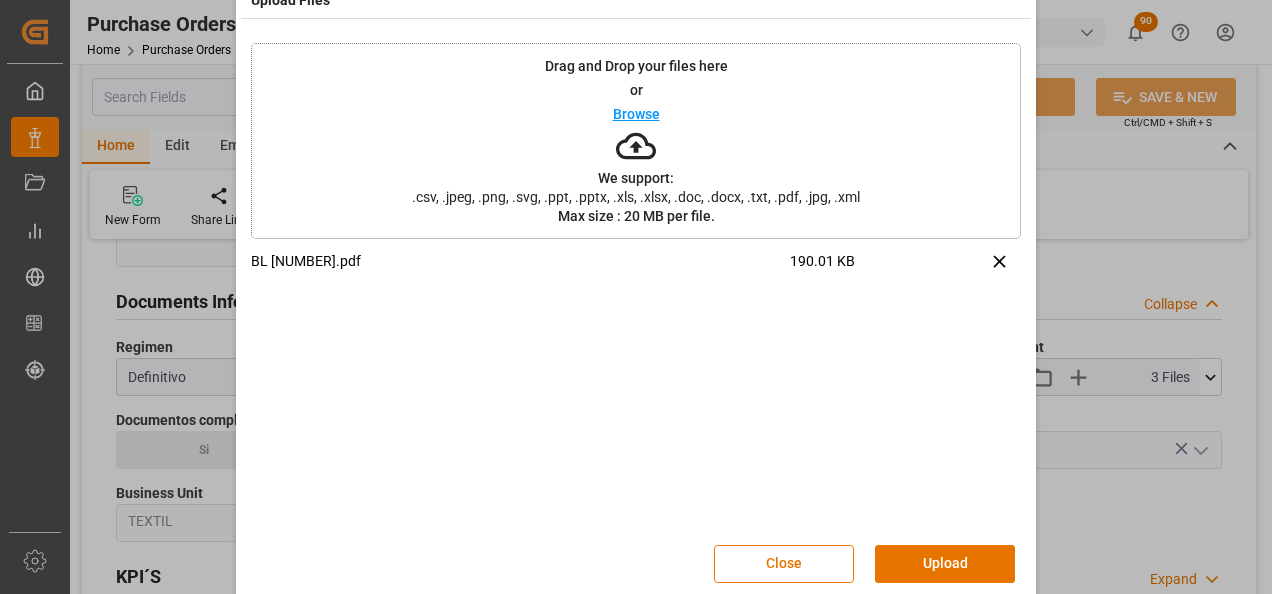 scroll, scrollTop: 65, scrollLeft: 0, axis: vertical 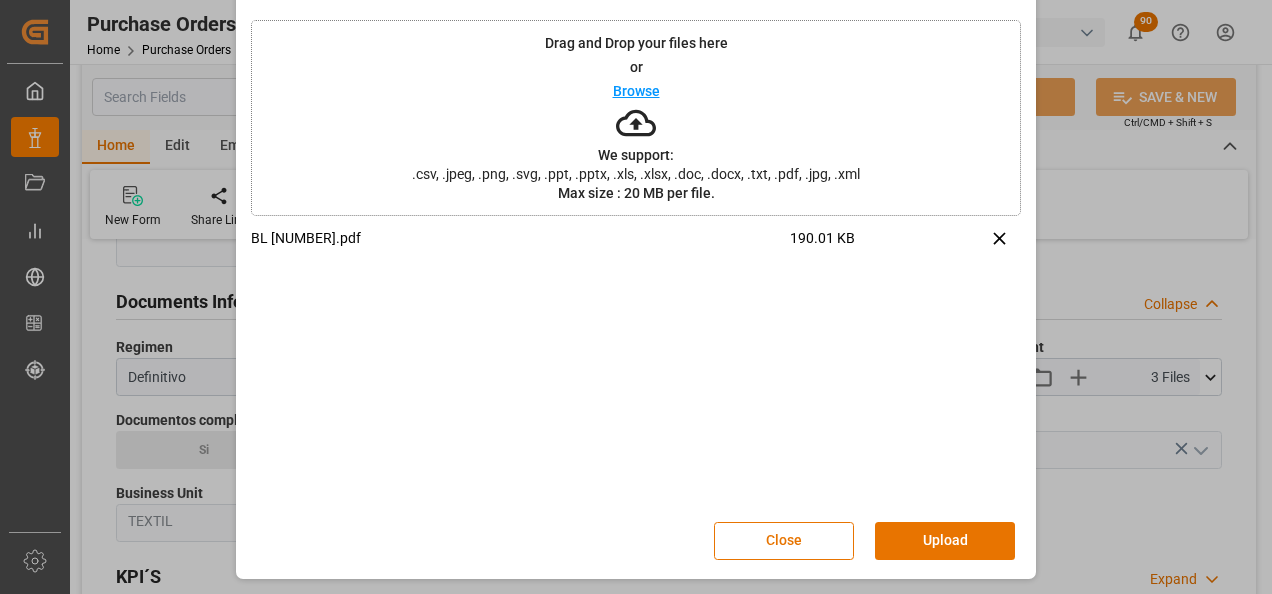 click on "Upload" at bounding box center [945, 541] 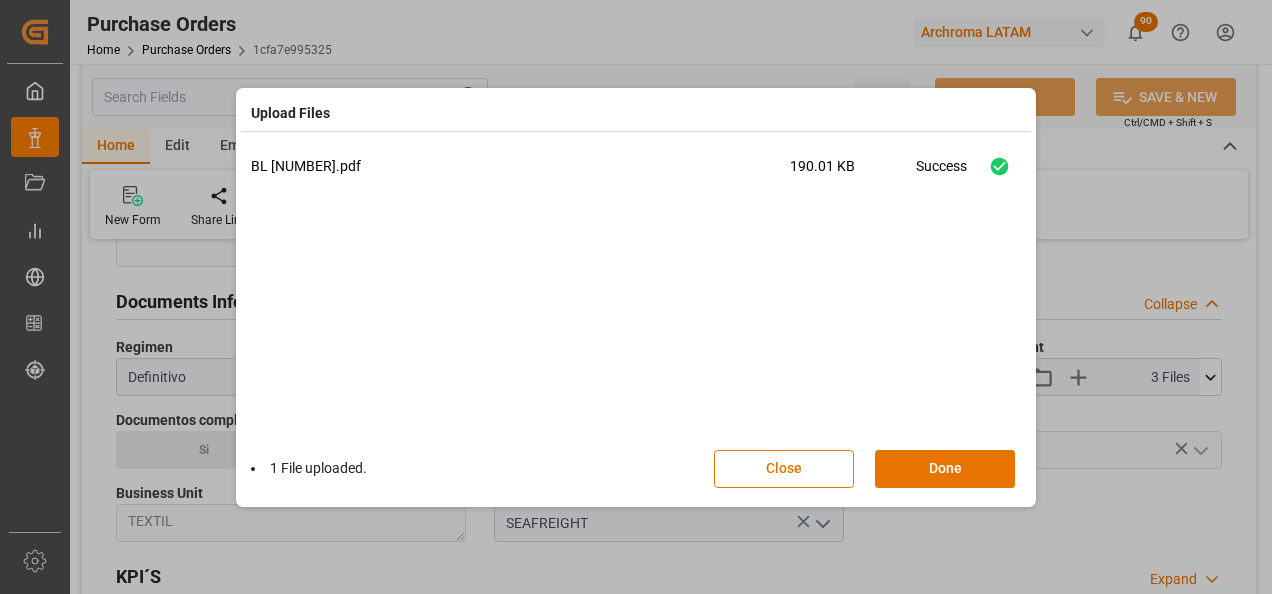 click on "Done" at bounding box center [945, 469] 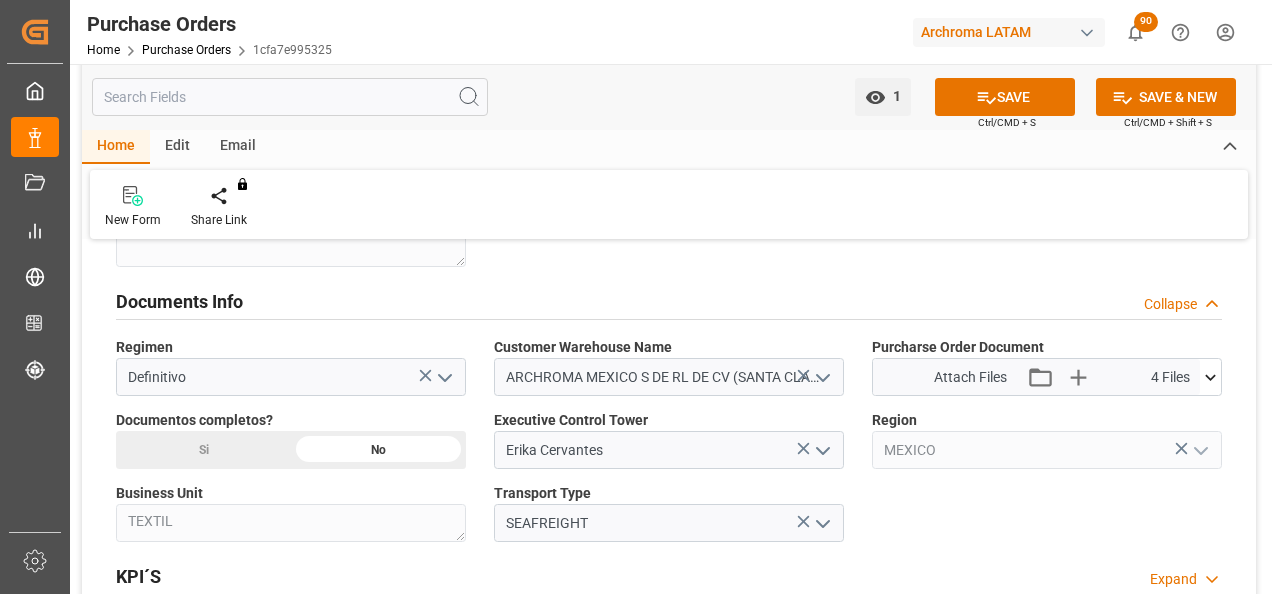 click on "Si" at bounding box center (203, -240) 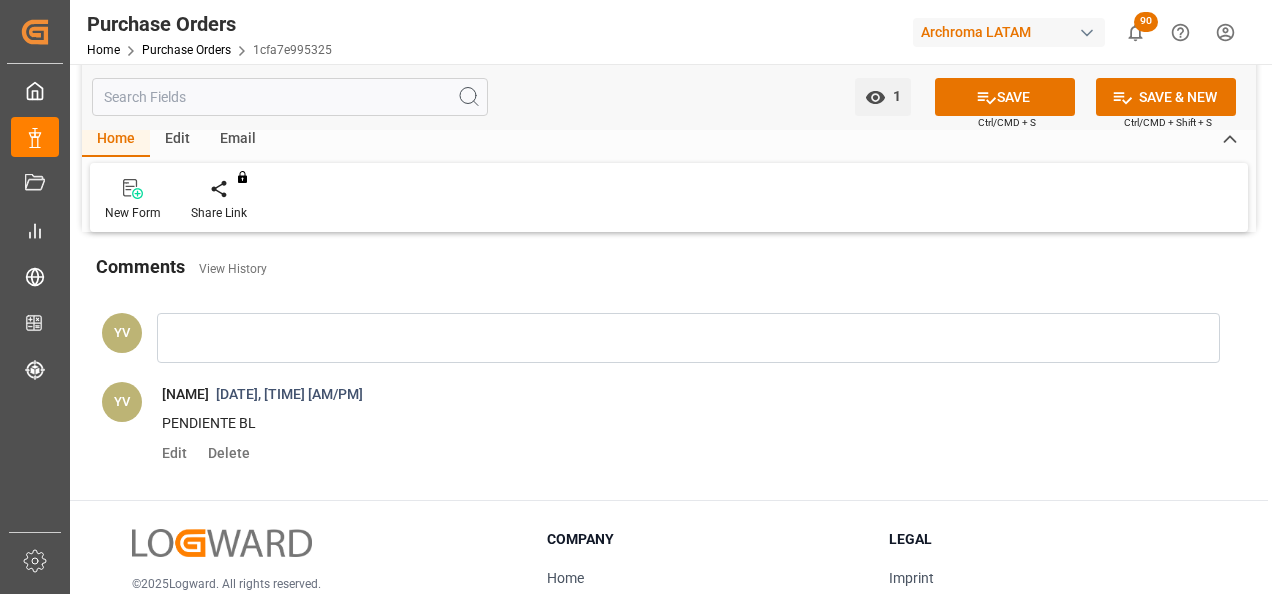 scroll, scrollTop: 1700, scrollLeft: 0, axis: vertical 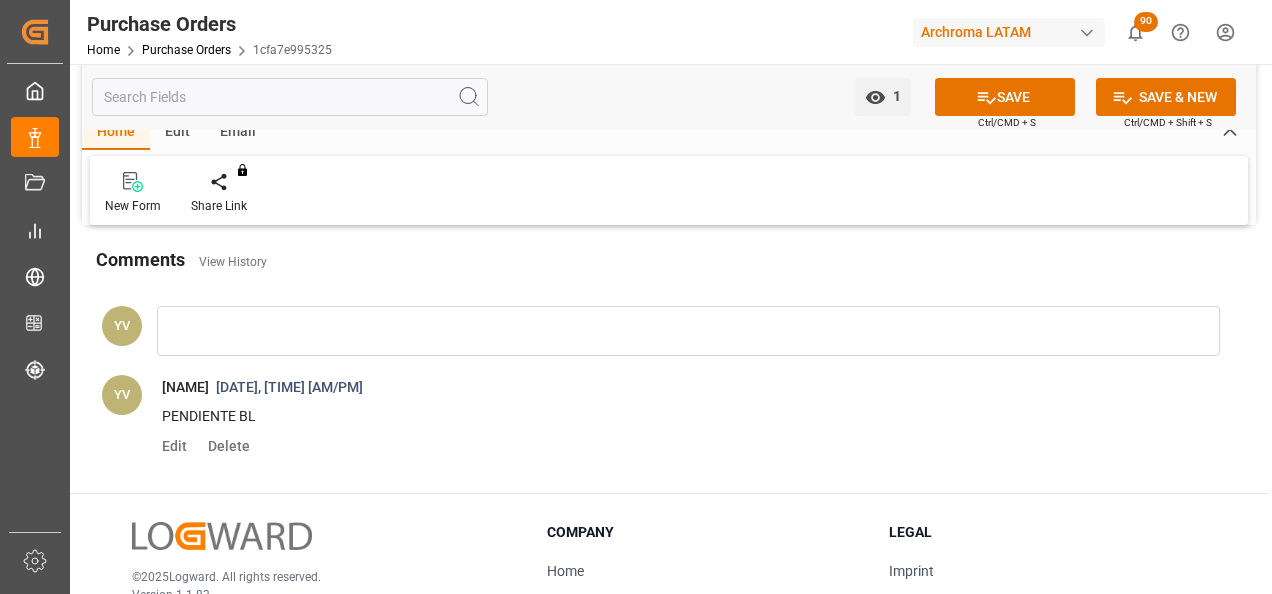 click at bounding box center (688, 331) 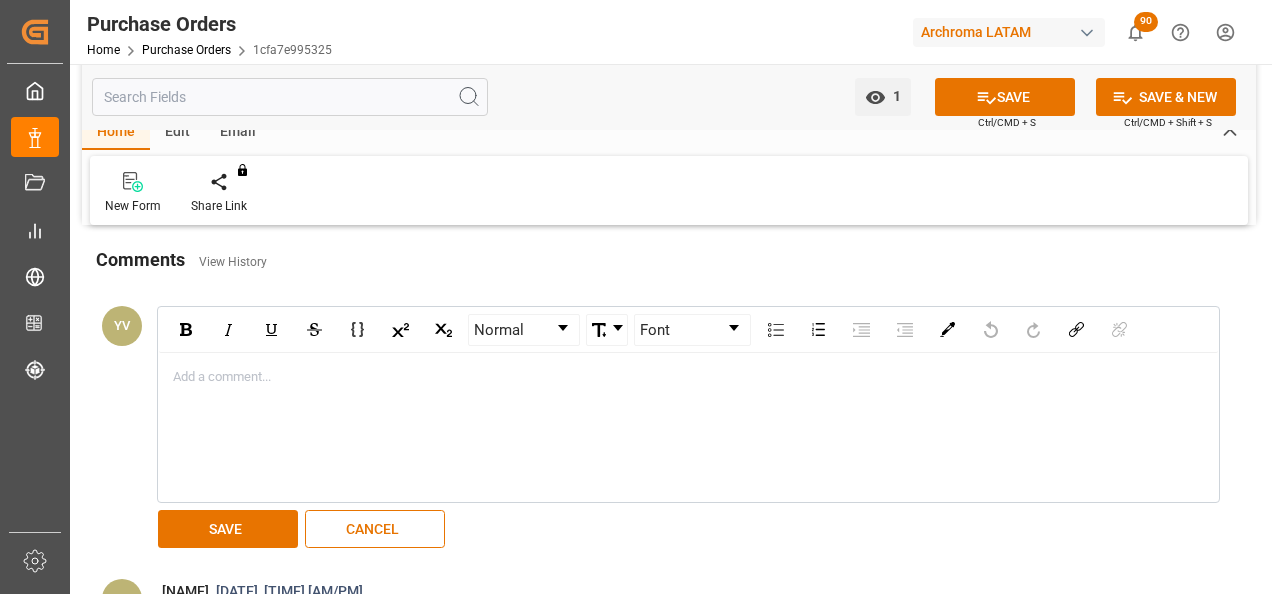 type 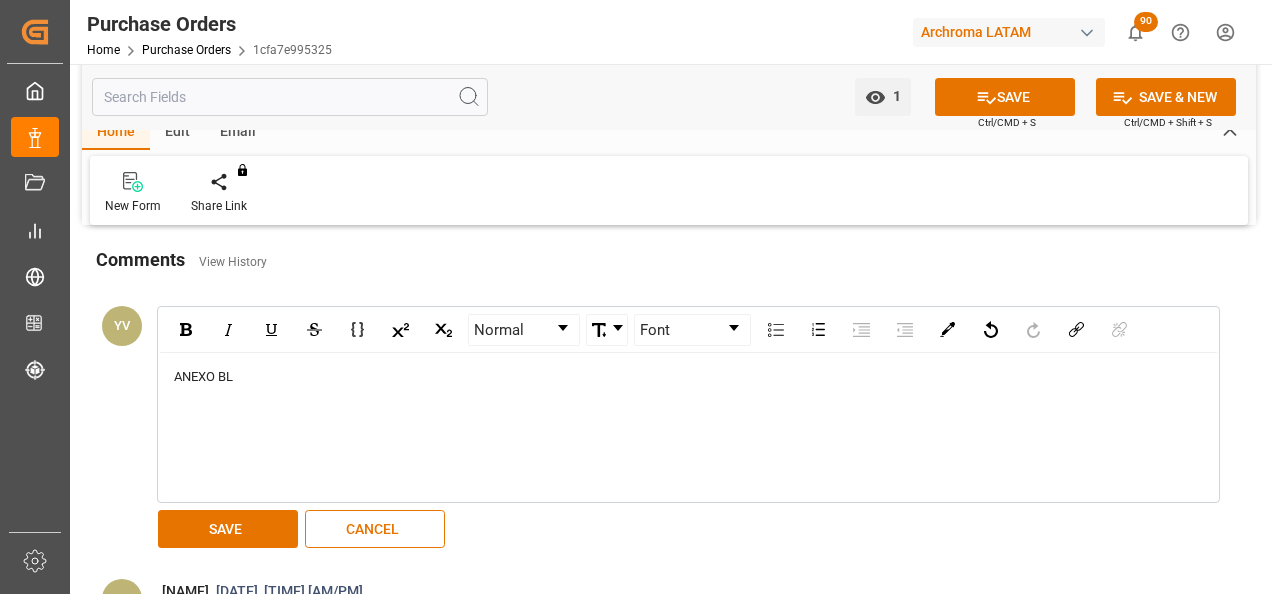 click on "SAVE" at bounding box center (228, 529) 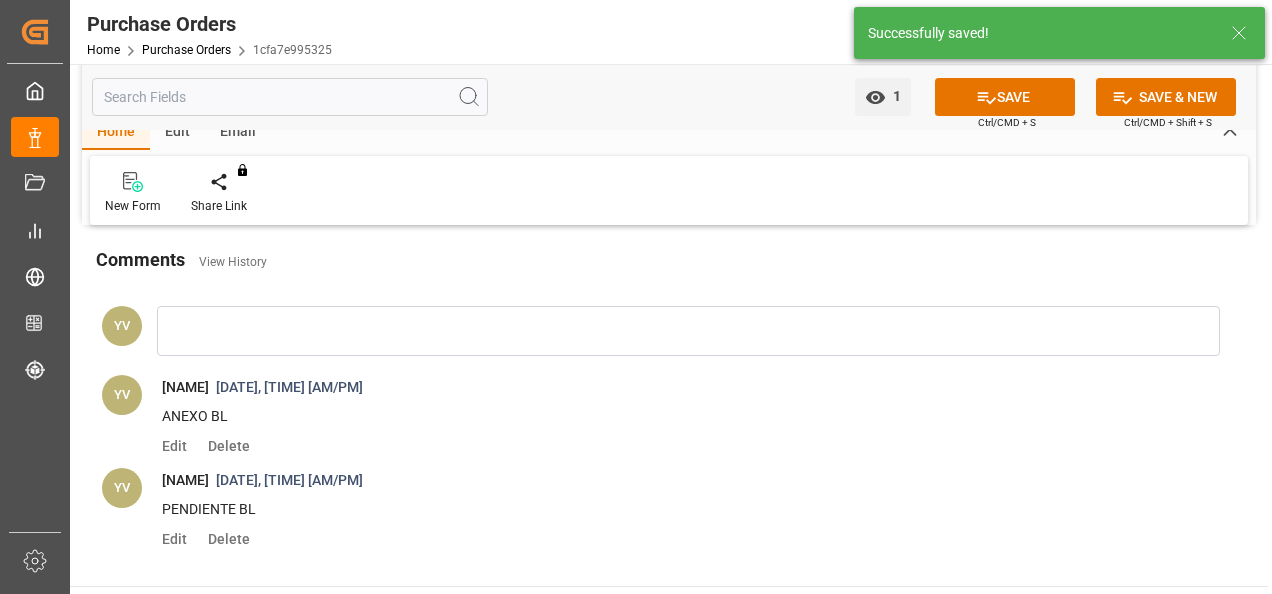 click on "SAVE" at bounding box center (1005, 97) 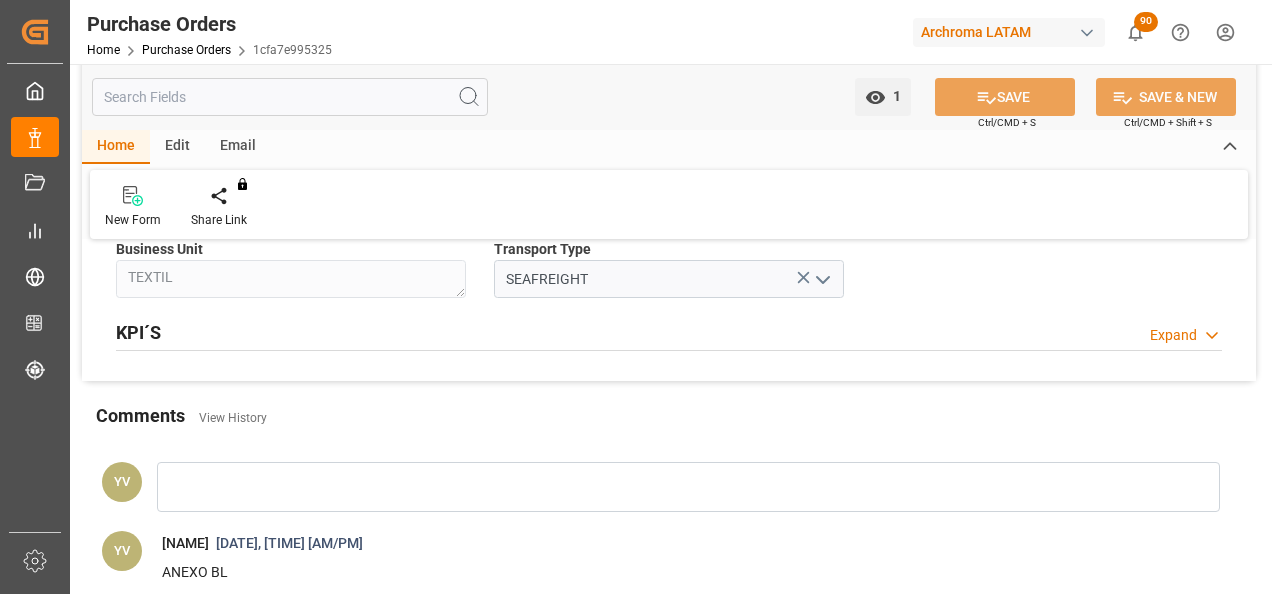scroll, scrollTop: 1500, scrollLeft: 0, axis: vertical 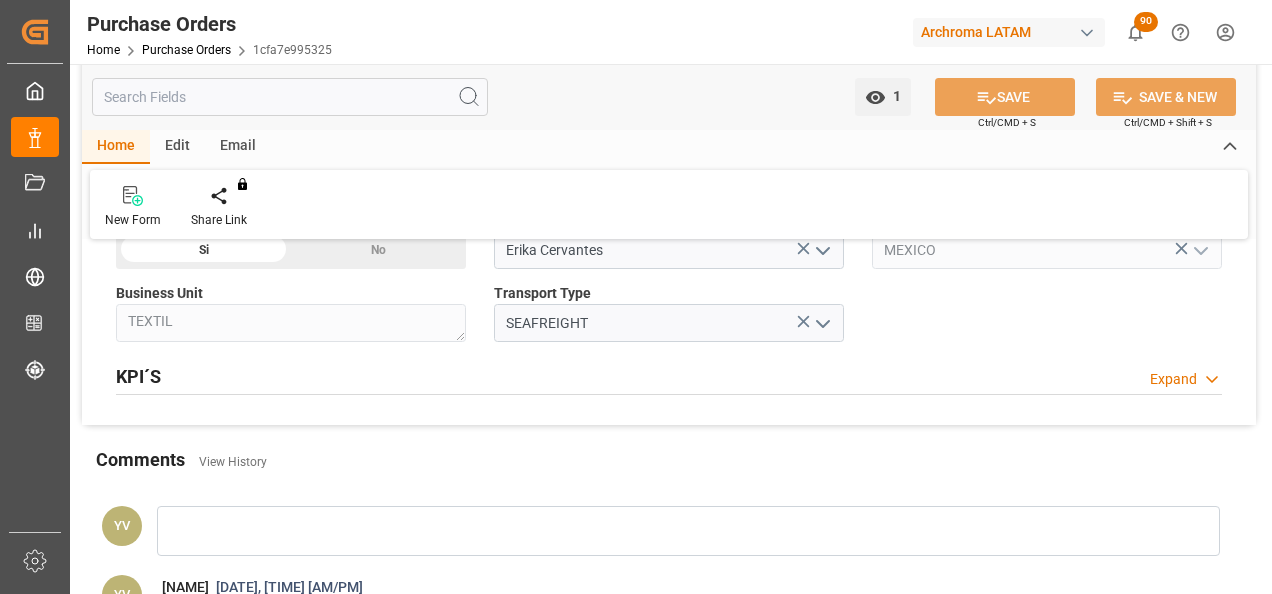 click on "Purchase Orders" at bounding box center (186, 50) 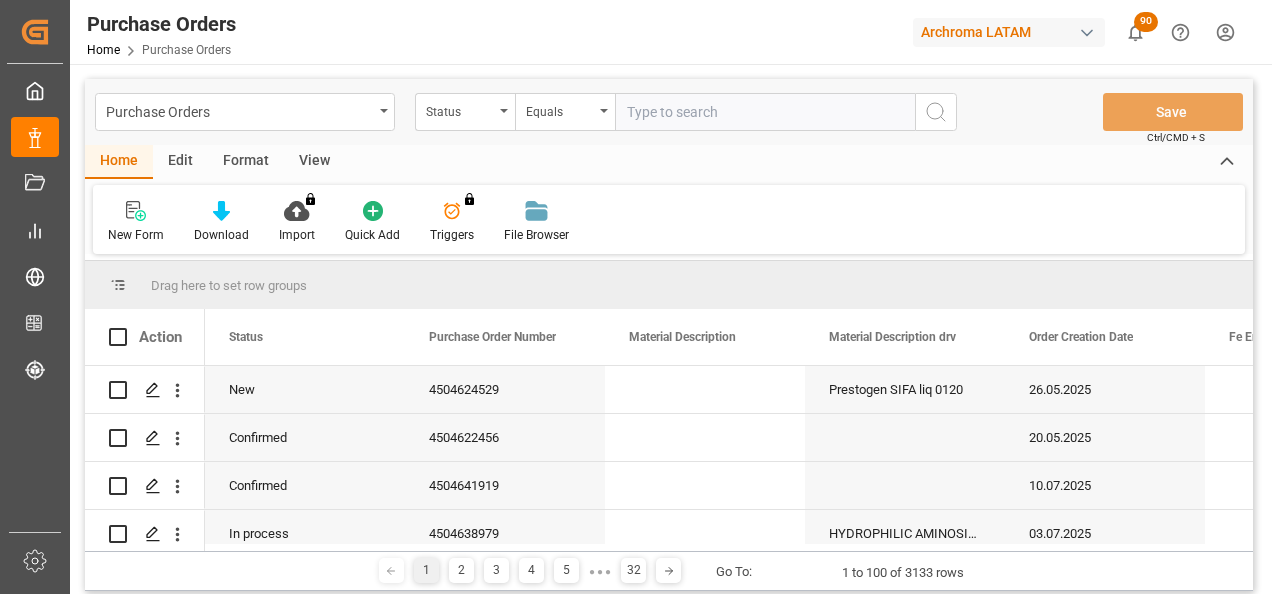 click on "Status" at bounding box center [465, 112] 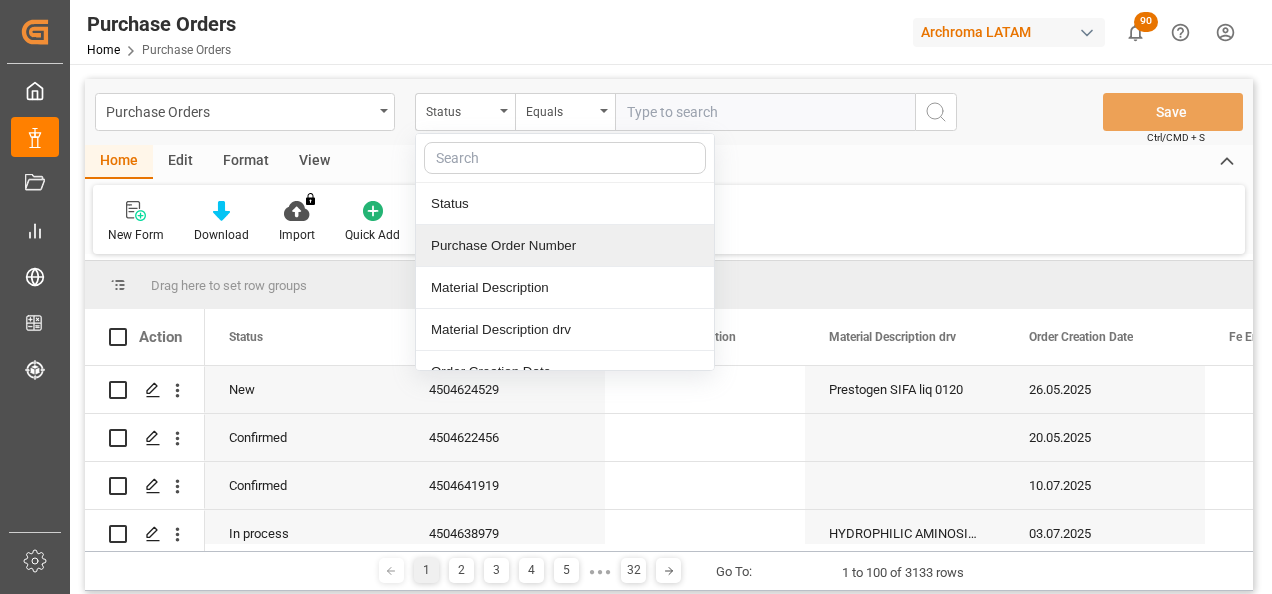 click on "Purchase Order Number" at bounding box center (565, 246) 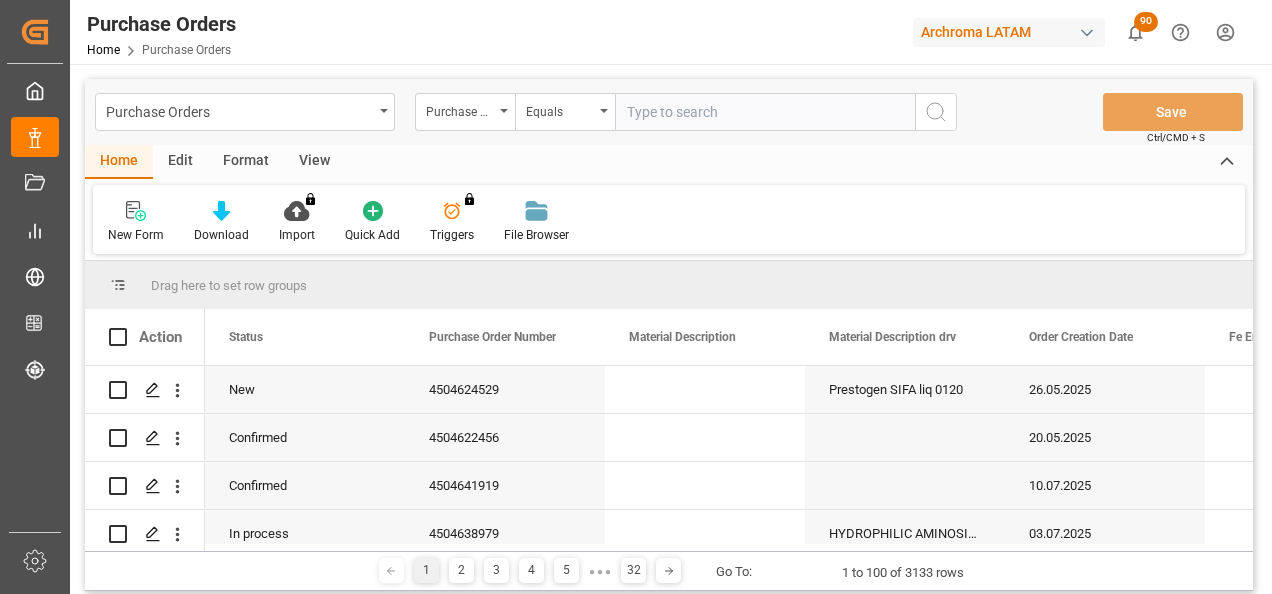 click at bounding box center [765, 112] 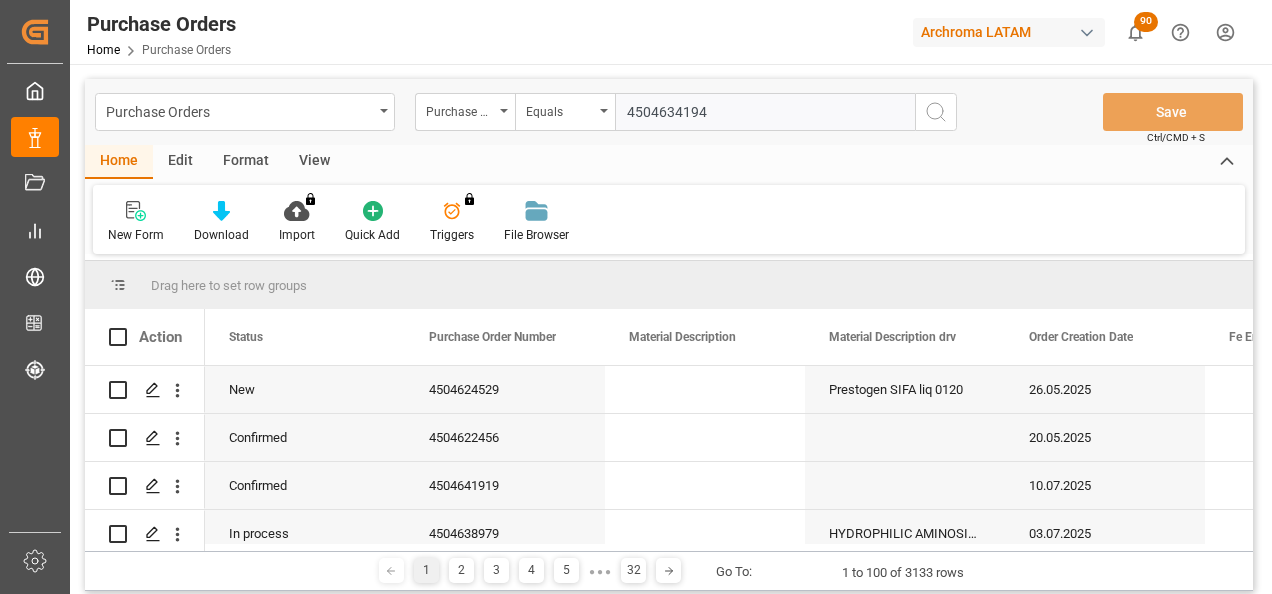 type 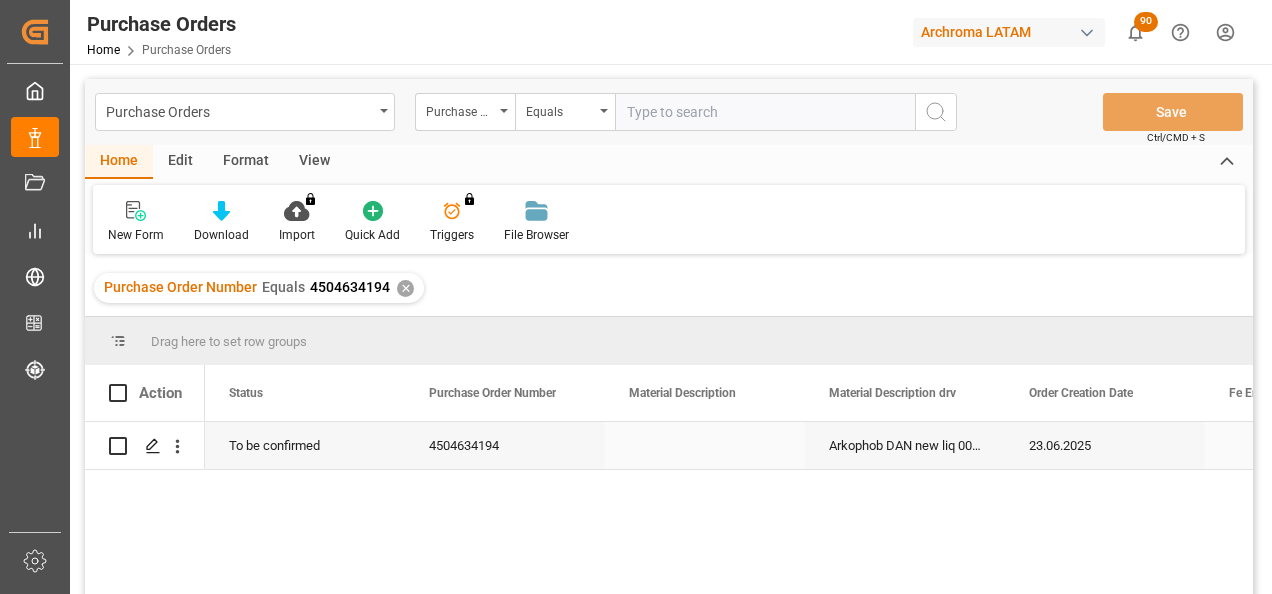 click 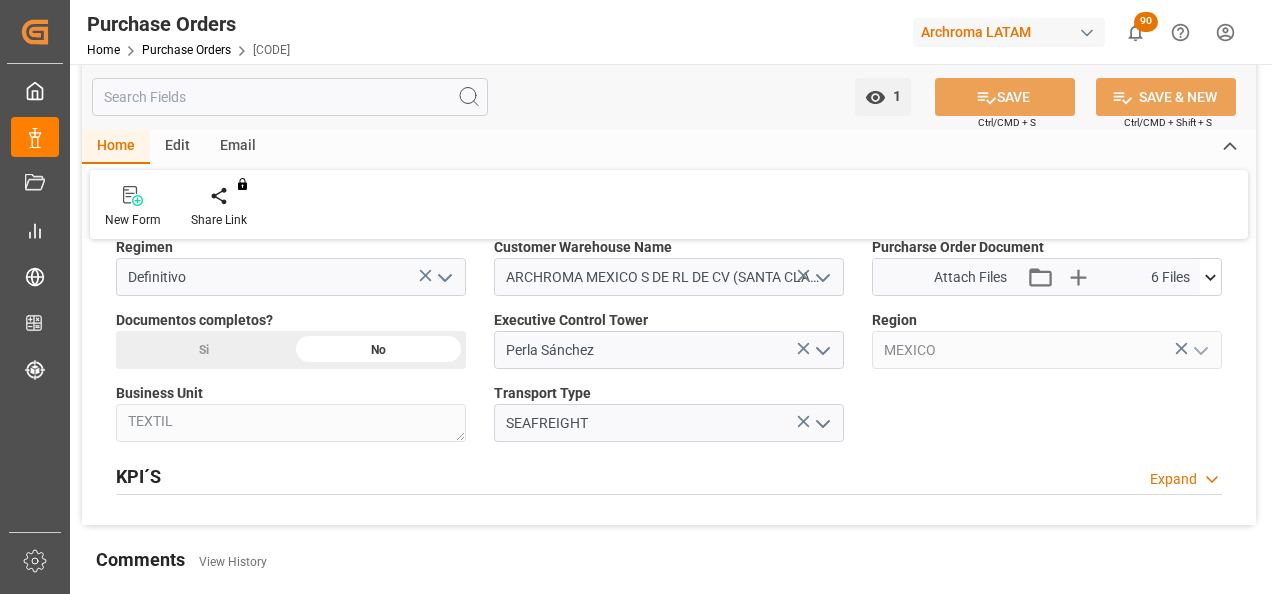 scroll, scrollTop: 1400, scrollLeft: 0, axis: vertical 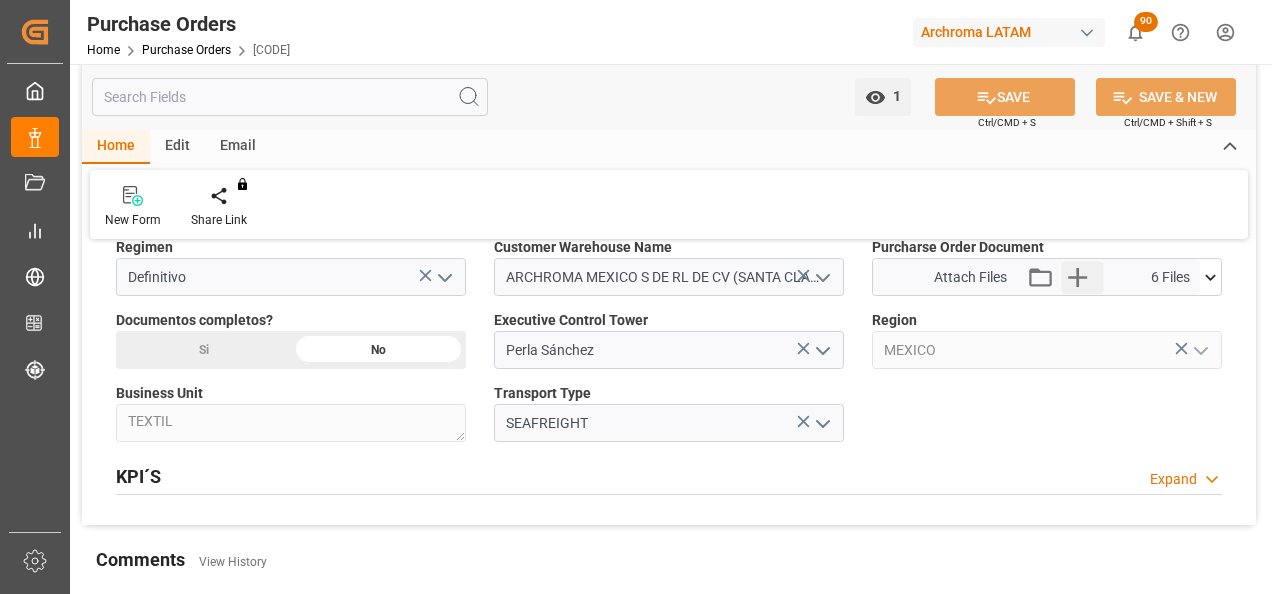 click 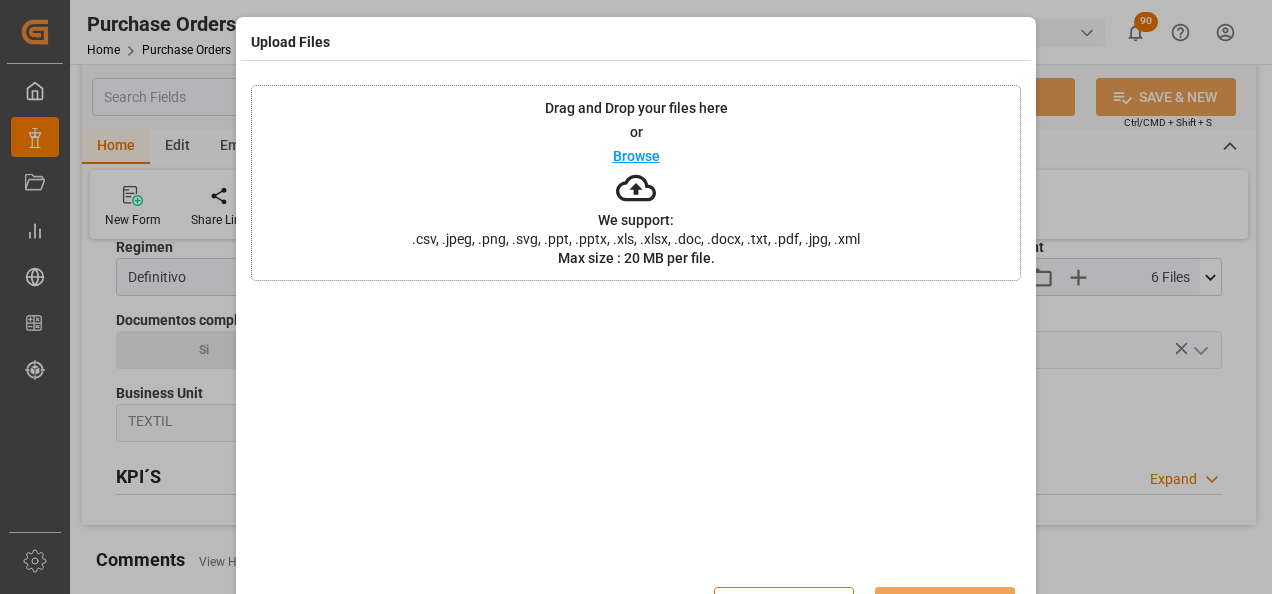 click on "Drag and Drop your files here or Browse We support: .csv, .jpeg, .png, .svg, .ppt, .pptx, .xls, .xlsx, .doc, .docx, .txt, .pdf, .jpg, .xml Max size : 20 MB per file." at bounding box center [636, 183] 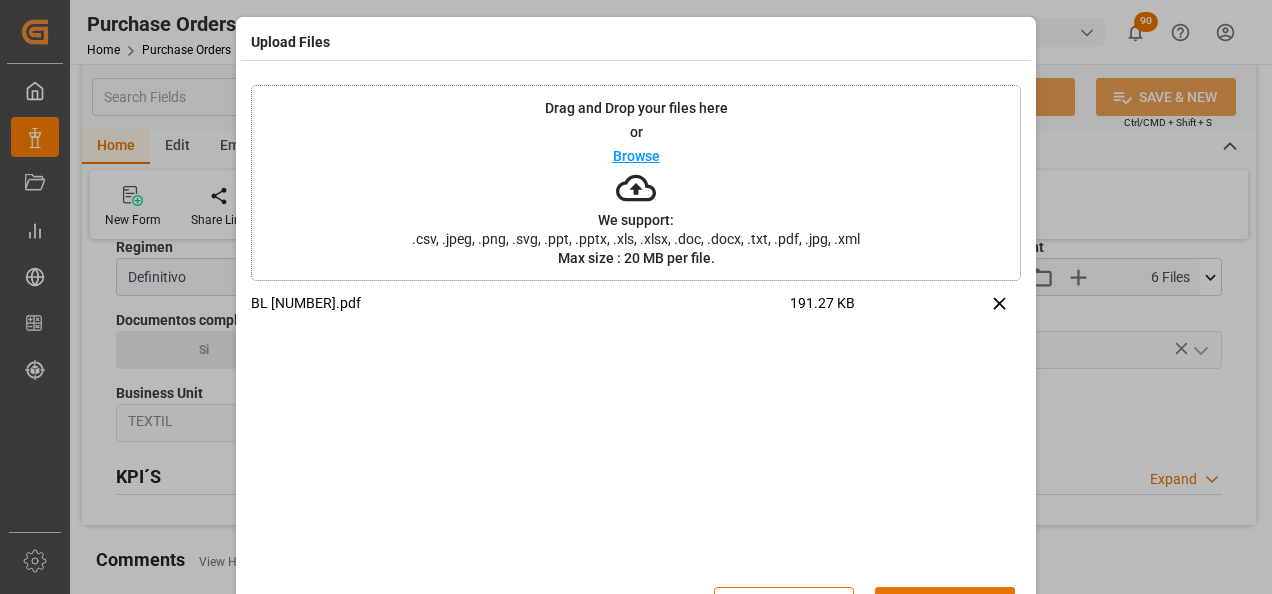 click on "Upload" at bounding box center [945, 606] 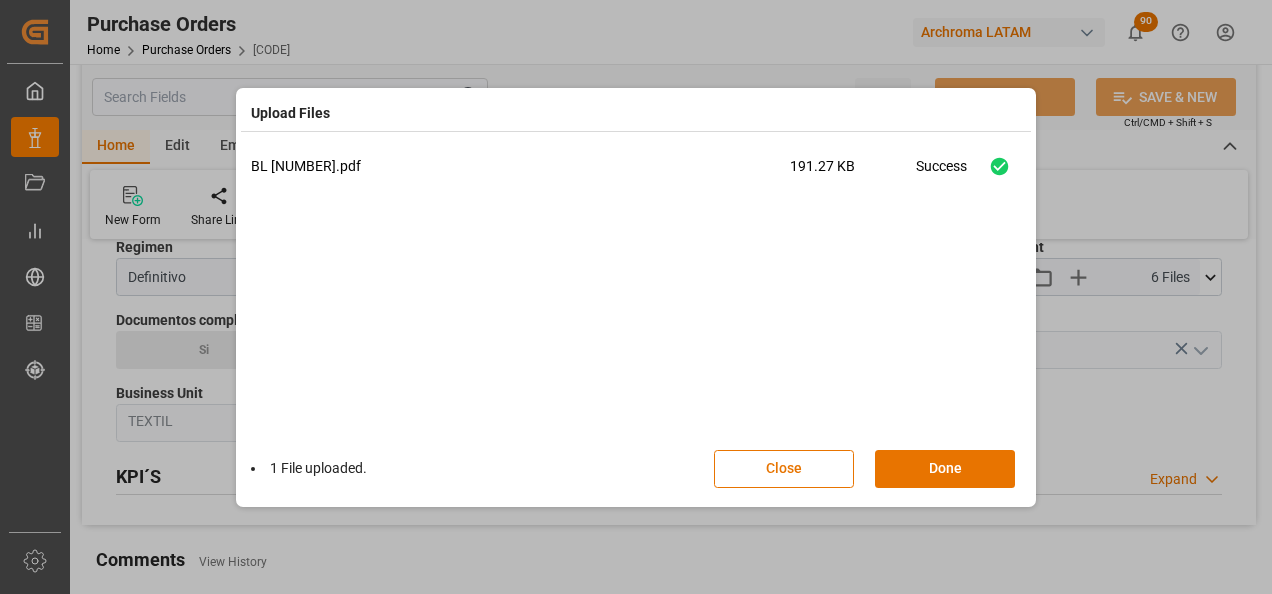 click on "Done" at bounding box center (945, 469) 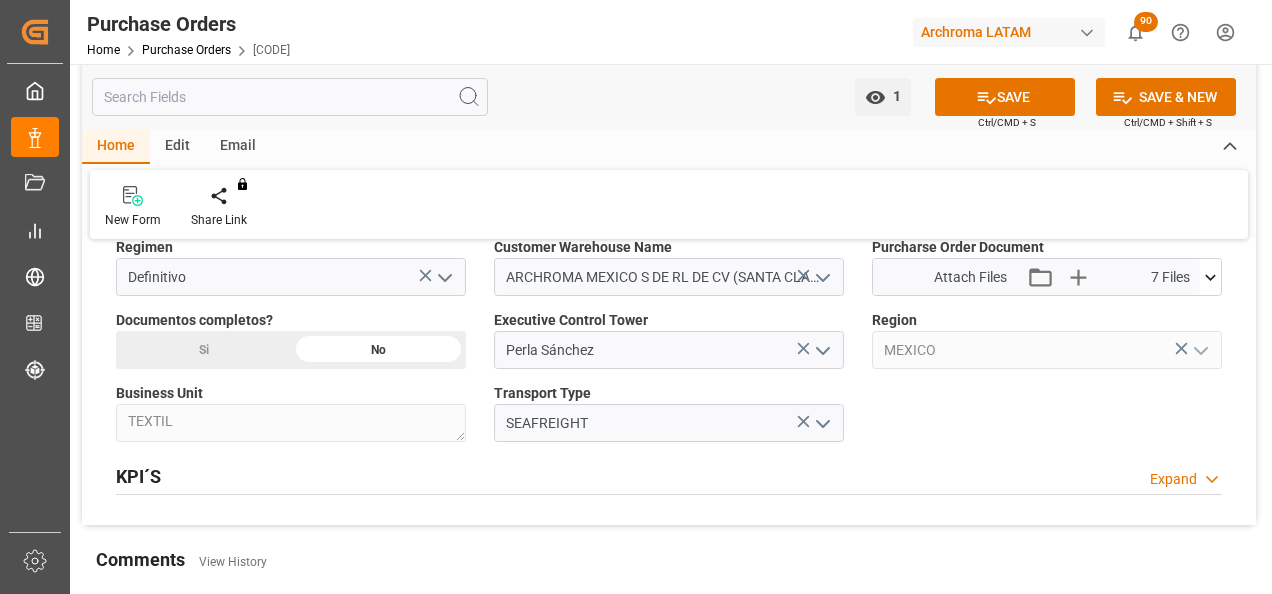 click on "Si" at bounding box center [203, -340] 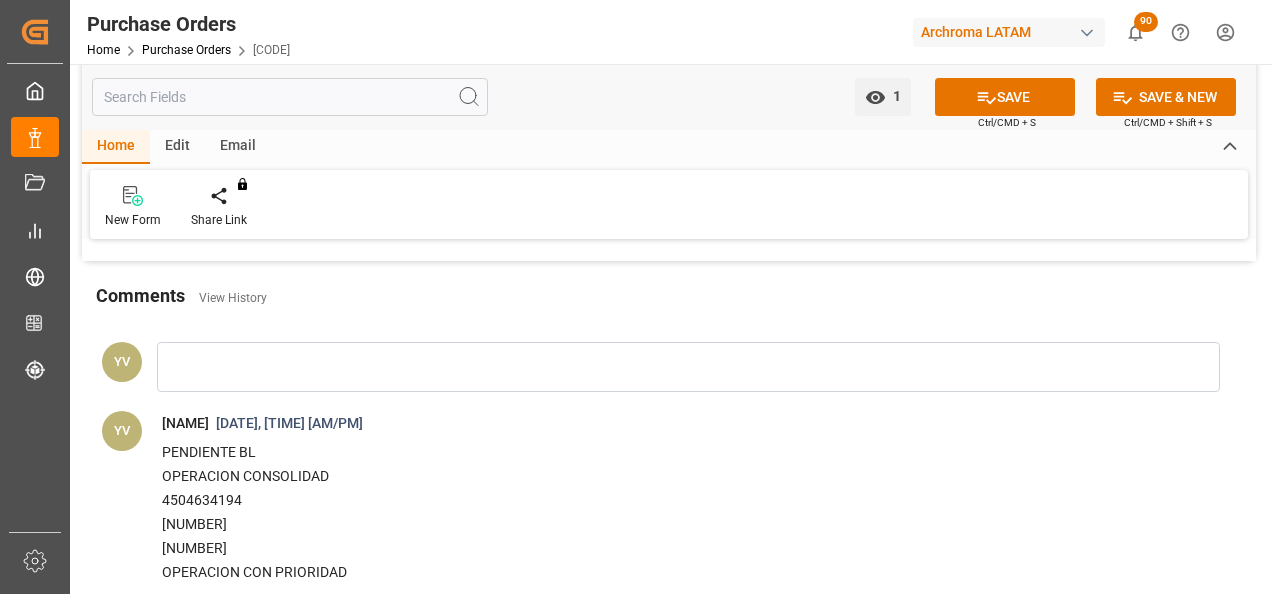 scroll, scrollTop: 1800, scrollLeft: 0, axis: vertical 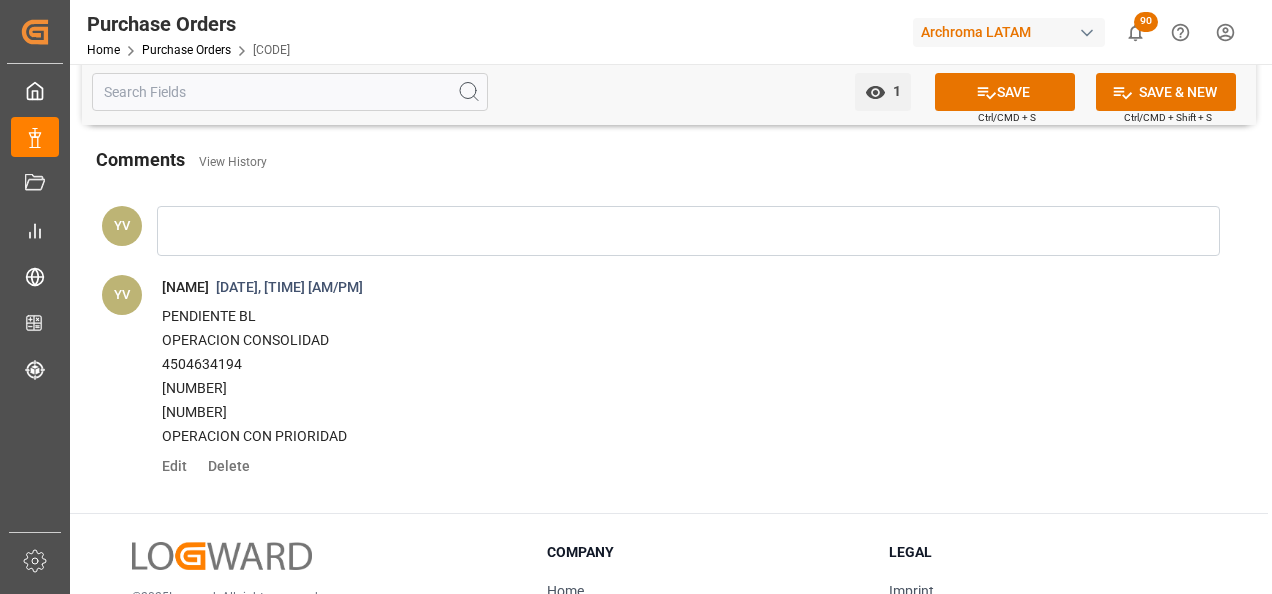 click at bounding box center (688, 231) 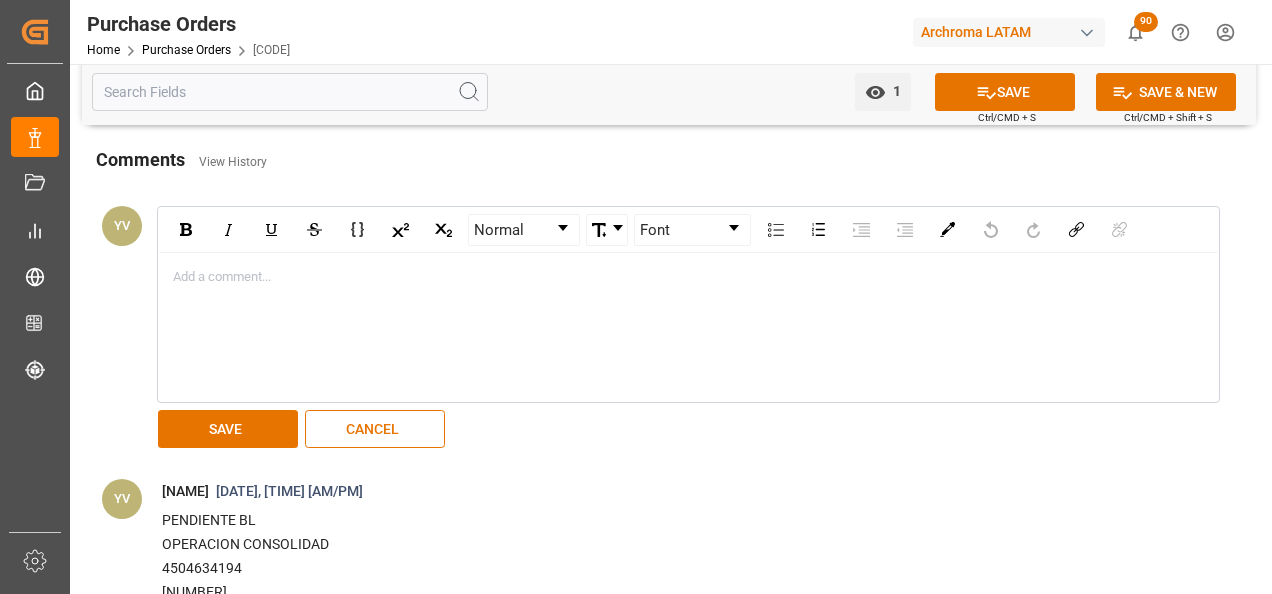 type 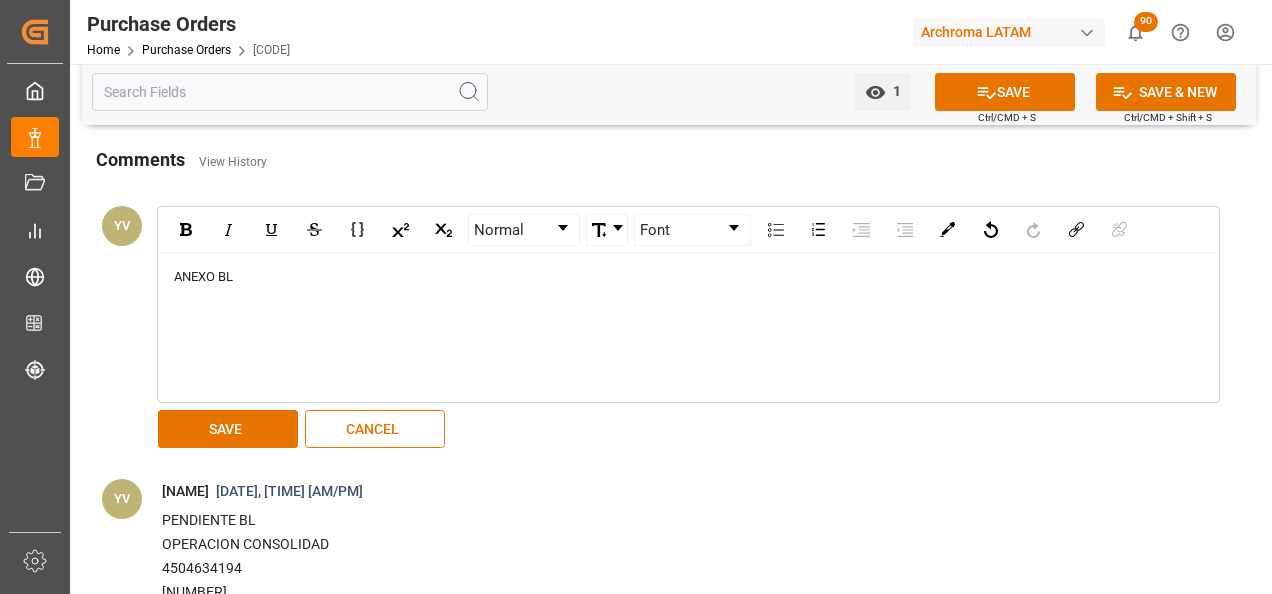 click on "SAVE" at bounding box center (228, 429) 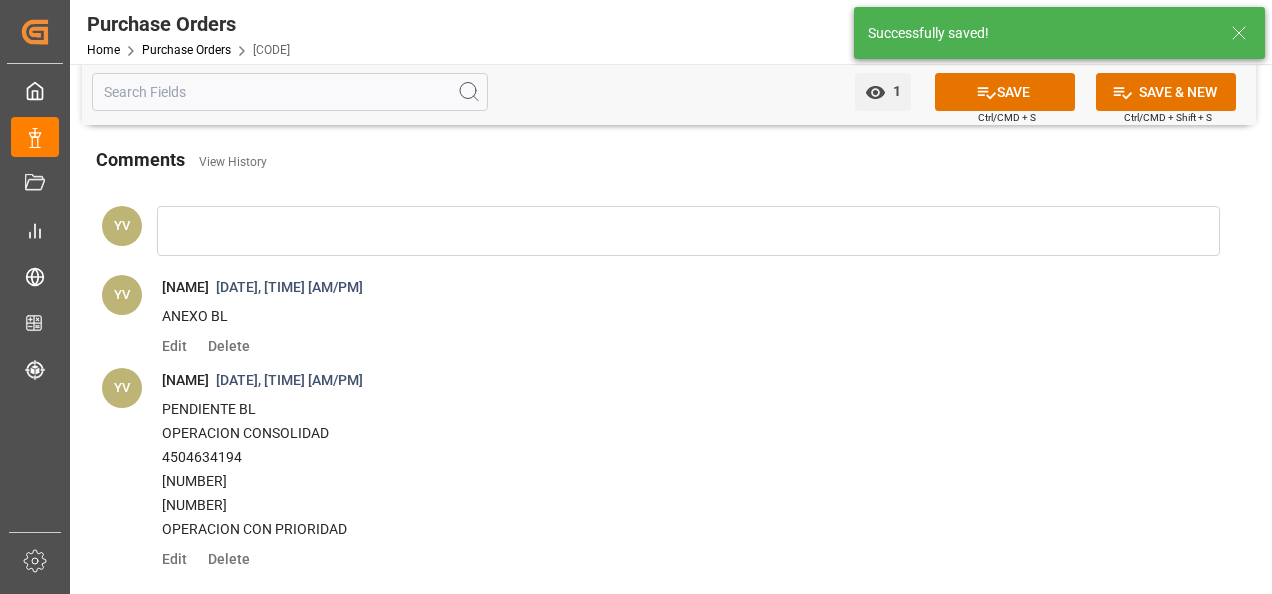 click on "SAVE" at bounding box center (1005, 92) 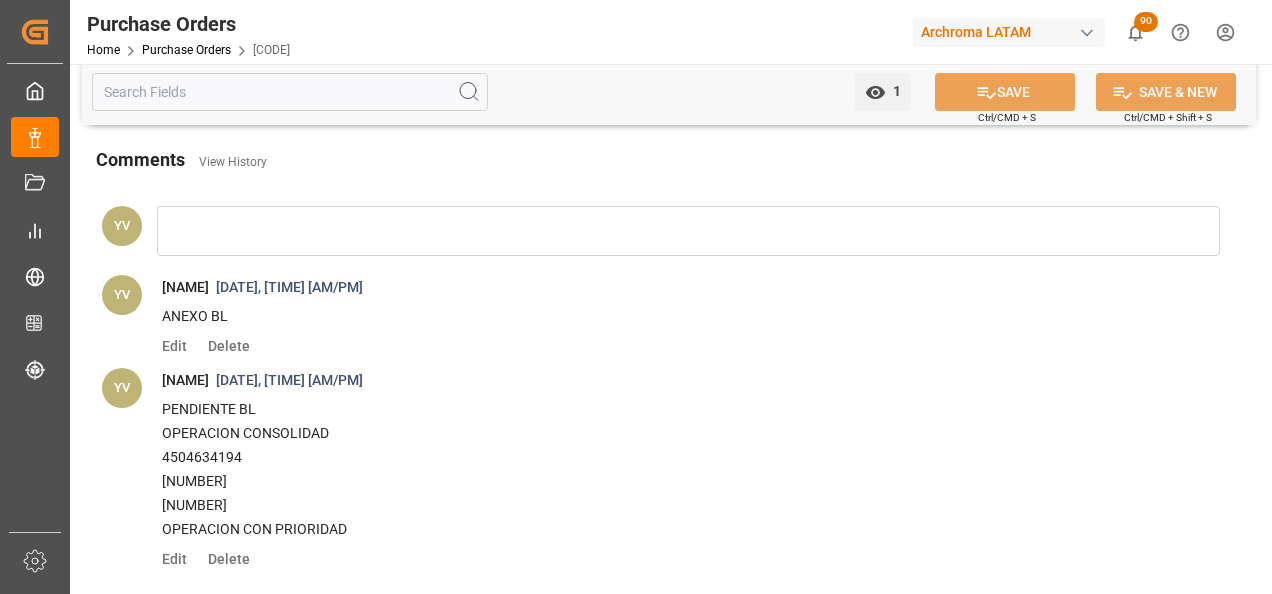 click on "Purchase Orders" at bounding box center [186, 50] 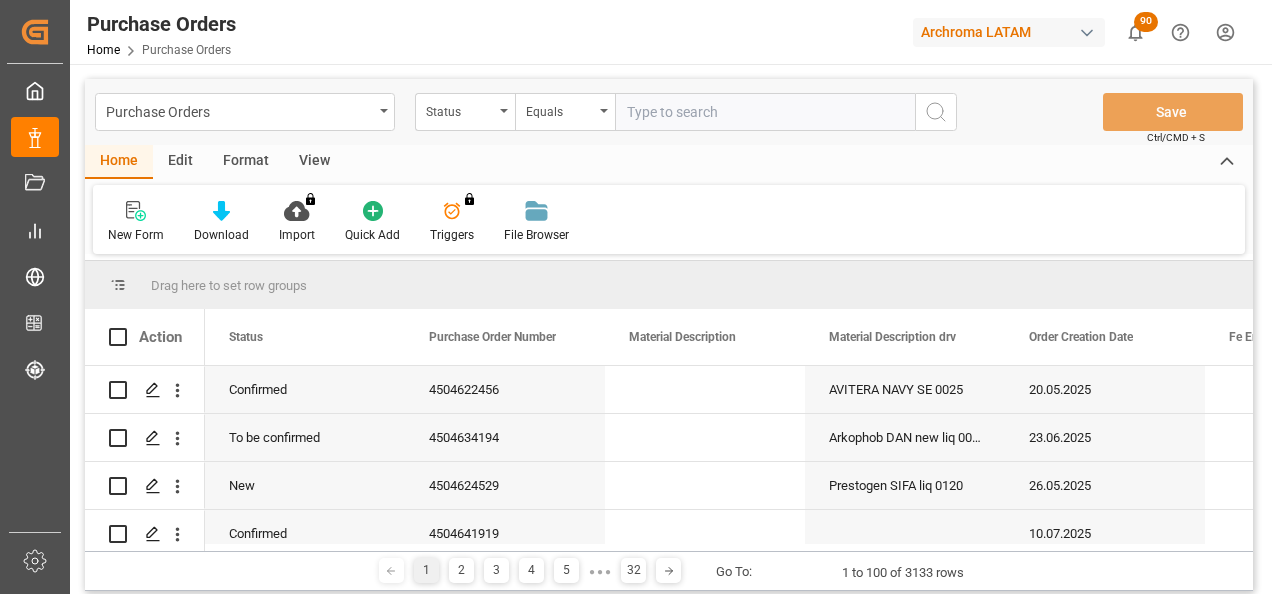 click on "Status" at bounding box center (460, 109) 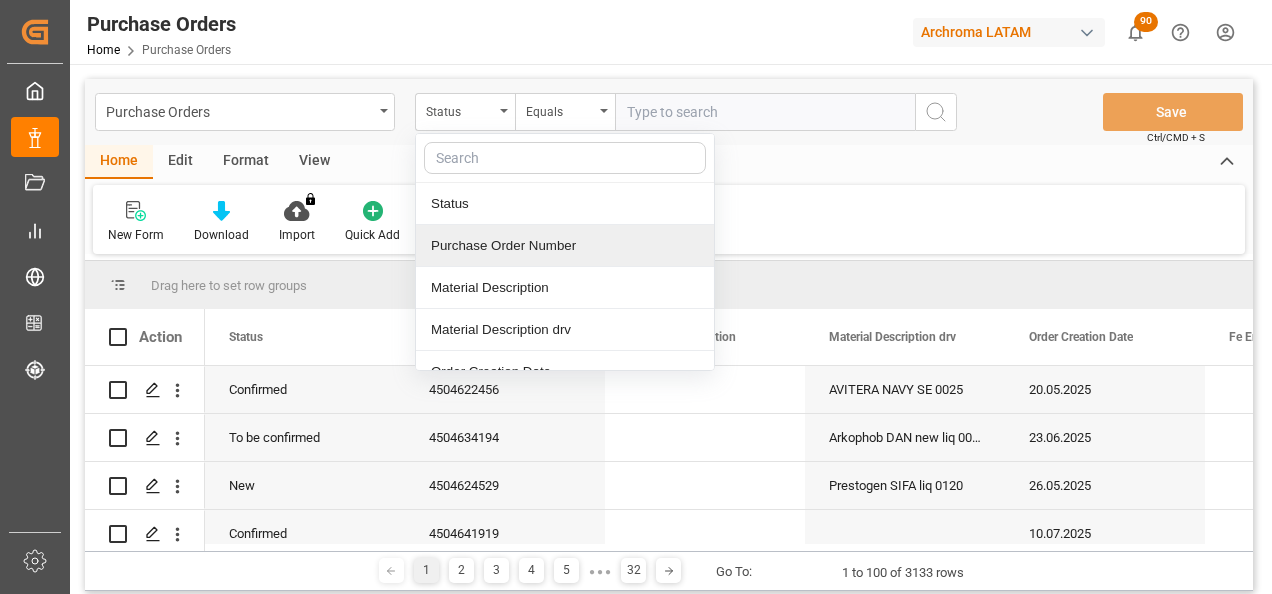 click on "Purchase Order Number" at bounding box center [565, 246] 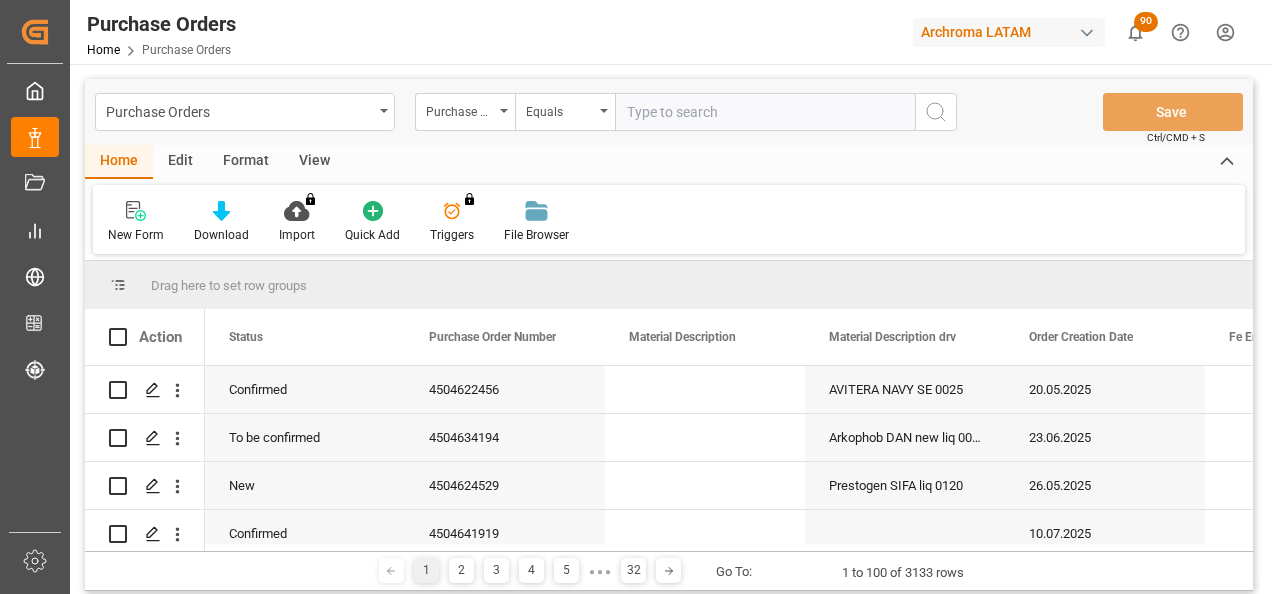 click at bounding box center [765, 112] 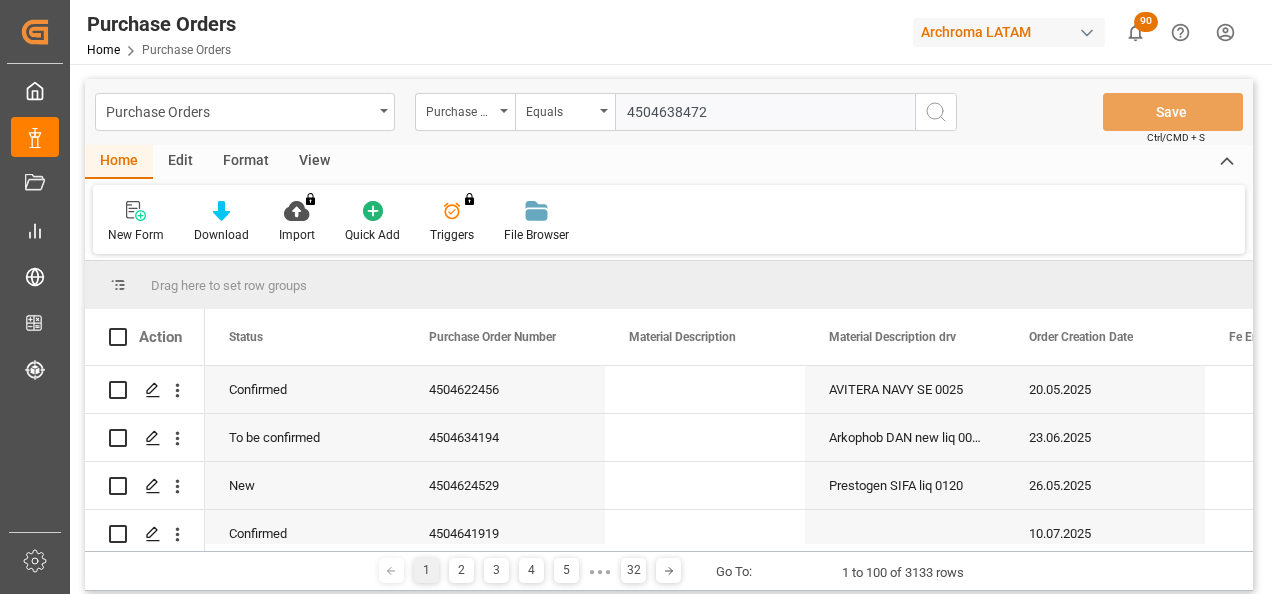 type 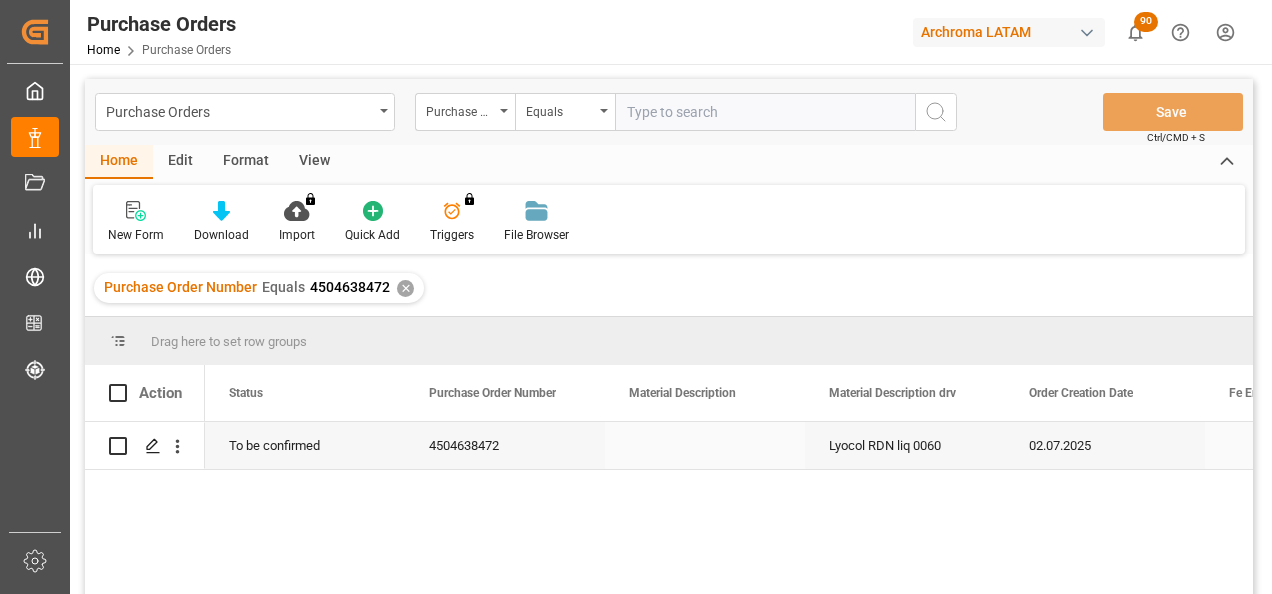 click 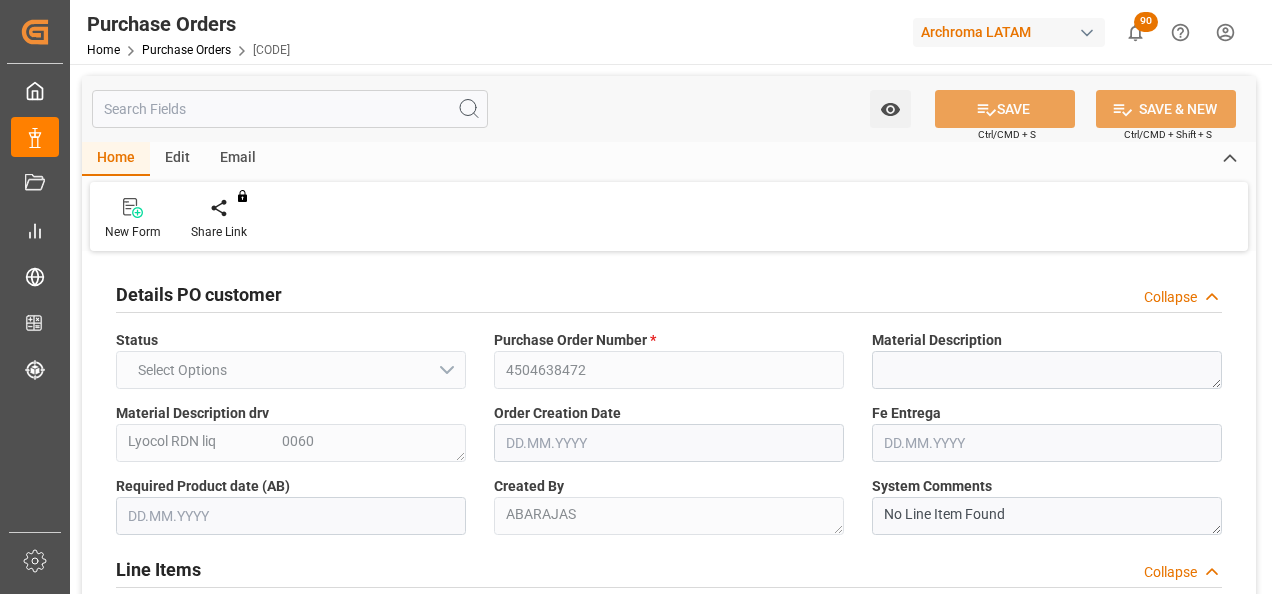 type on "1" 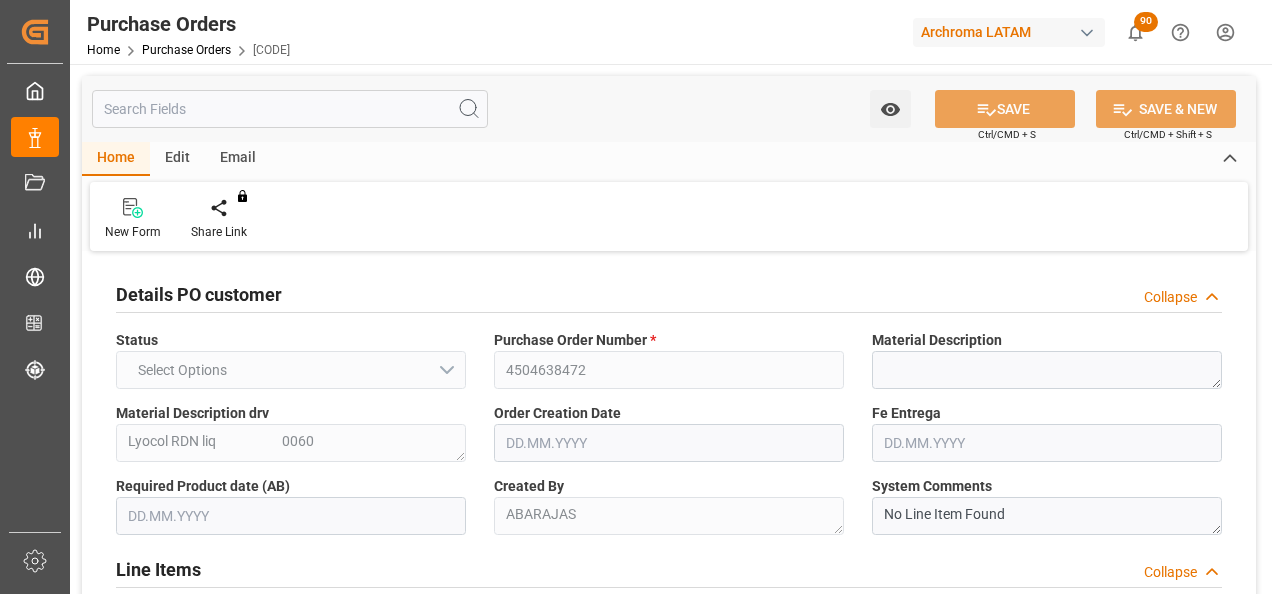 type on "02.07.2025" 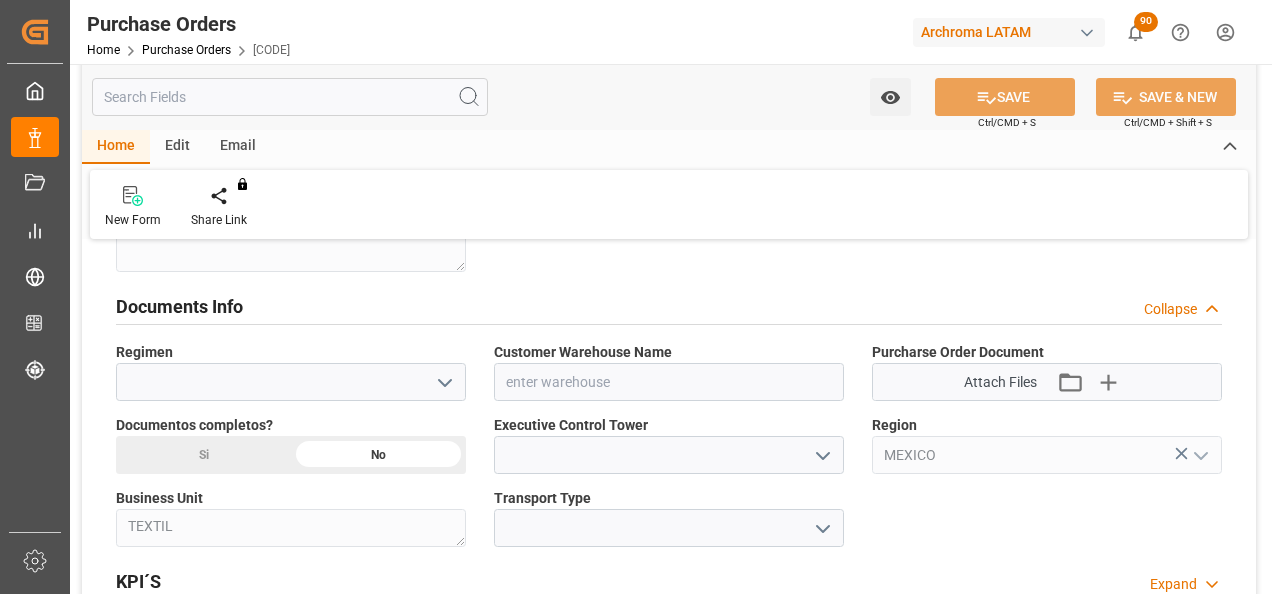 scroll, scrollTop: 1400, scrollLeft: 0, axis: vertical 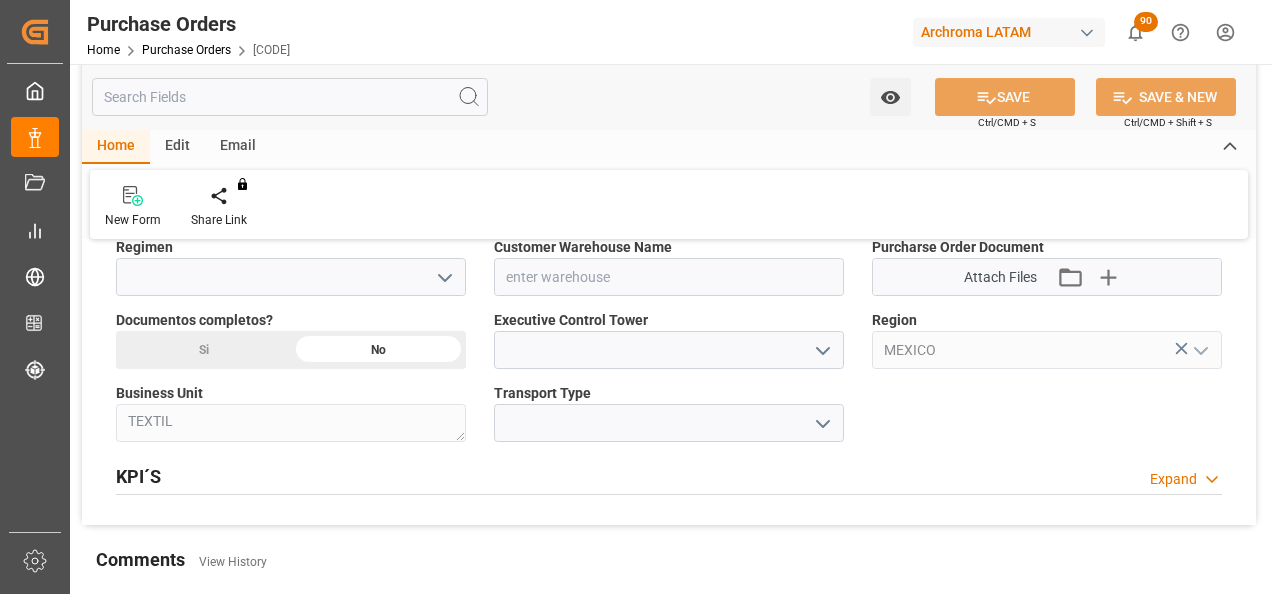 click 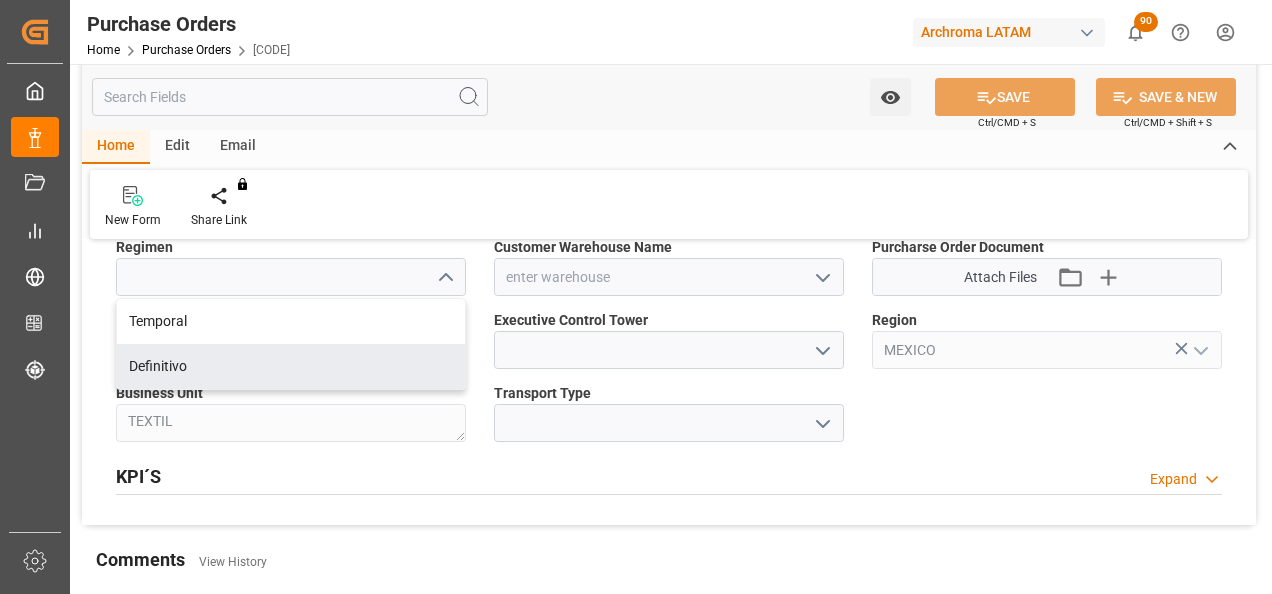 click on "Definitivo" at bounding box center (291, 366) 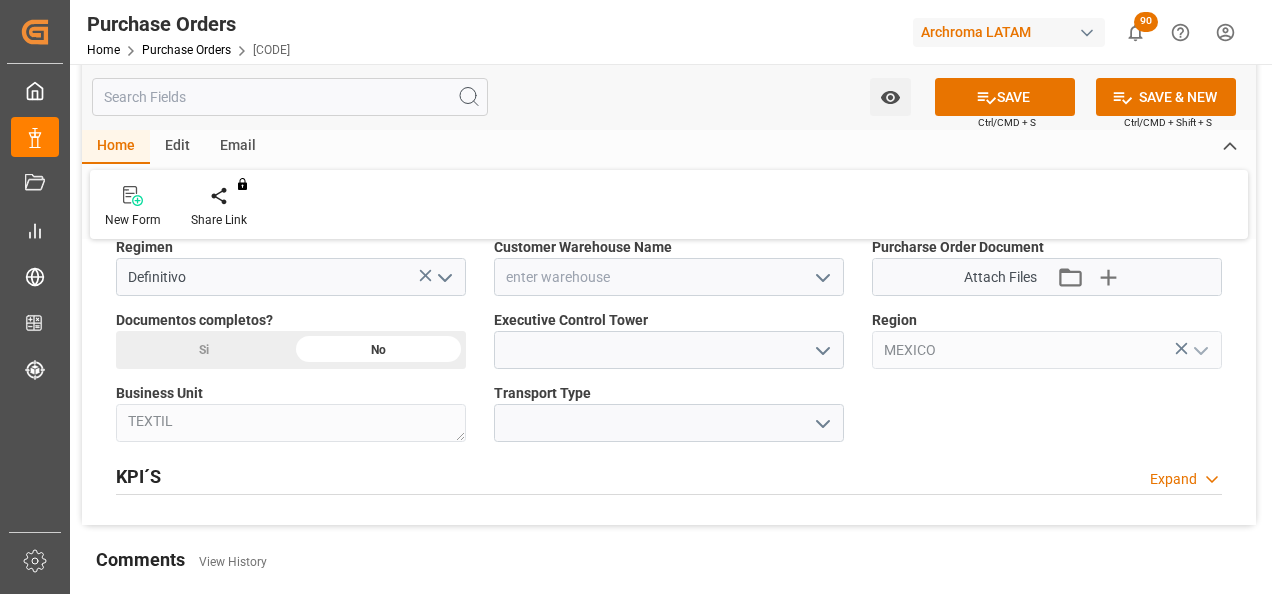 click 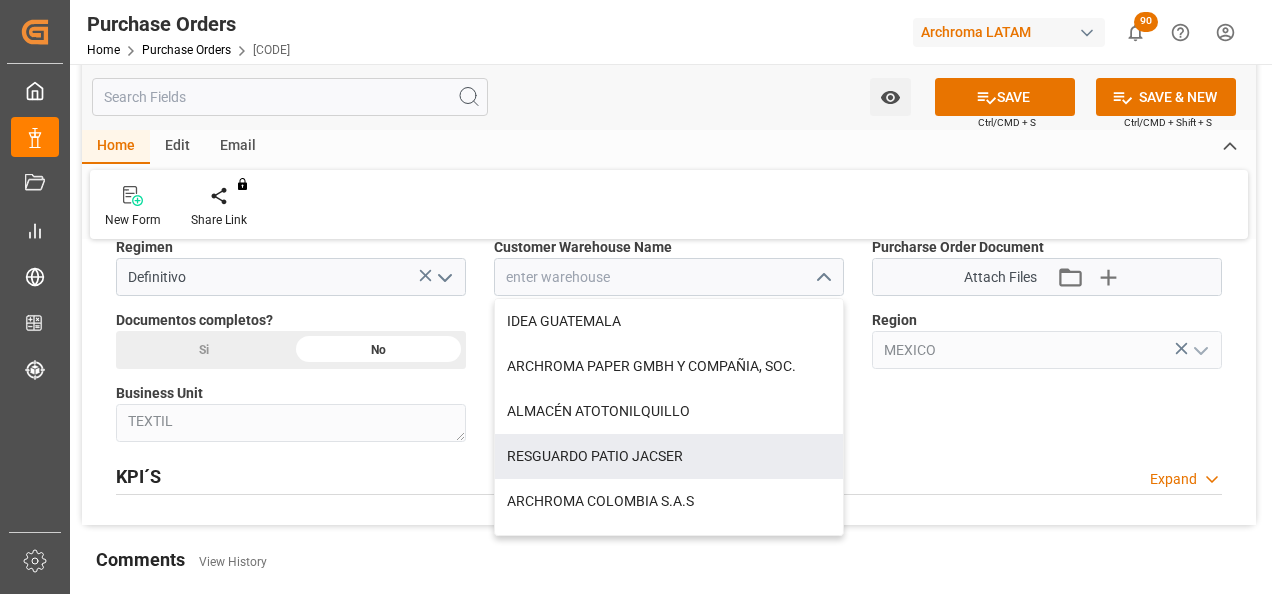 scroll, scrollTop: 200, scrollLeft: 0, axis: vertical 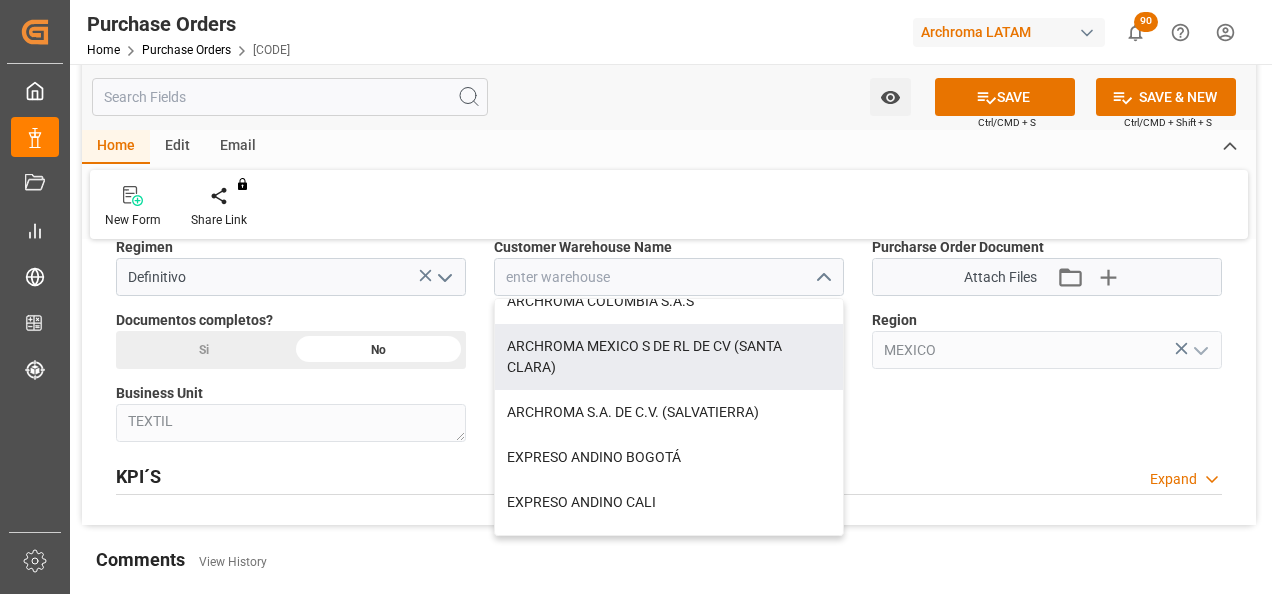 click on "ARCHROMA MEXICO S DE RL DE CV (SANTA CLARA)" at bounding box center [669, 357] 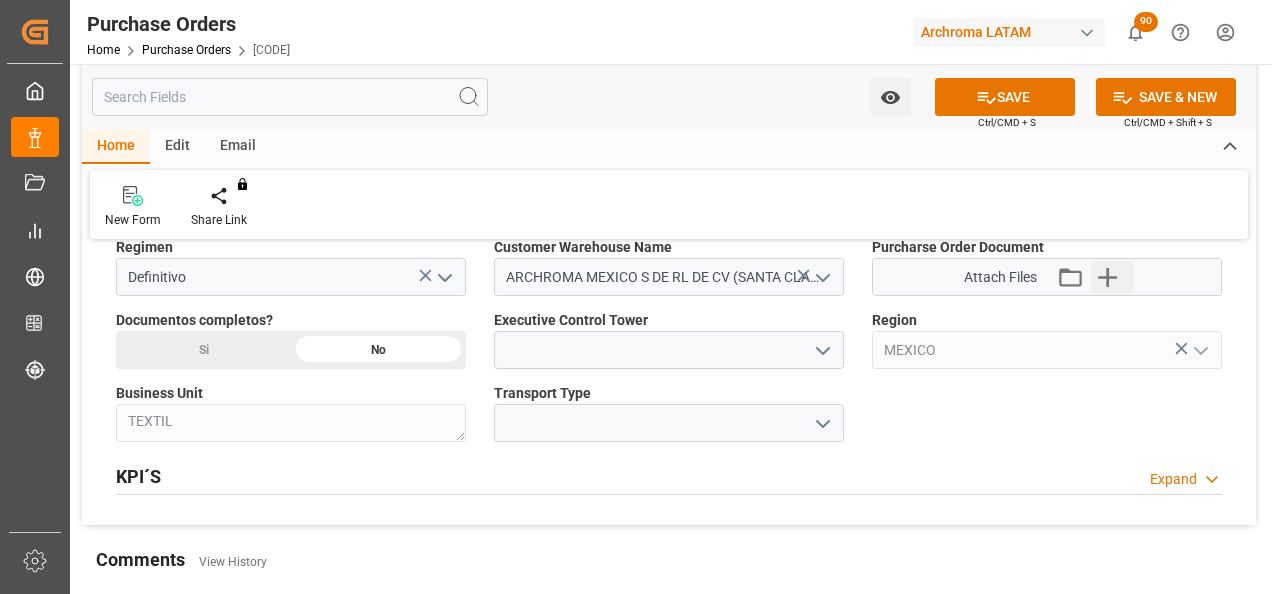 click 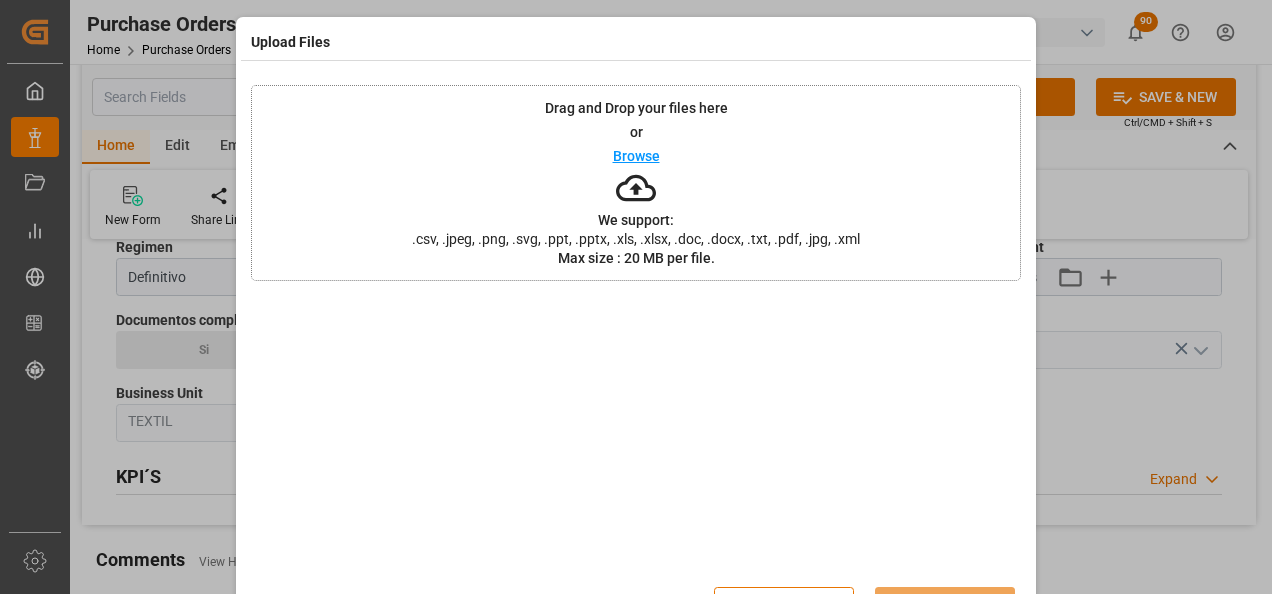 click on "Drag and Drop your files here or Browse We support: .csv, .jpeg, .png, .svg, .ppt, .pptx, .xls, .xlsx, .doc, .docx, .txt, .pdf, .jpg, .xml Max size : 20 MB per file." at bounding box center (636, 183) 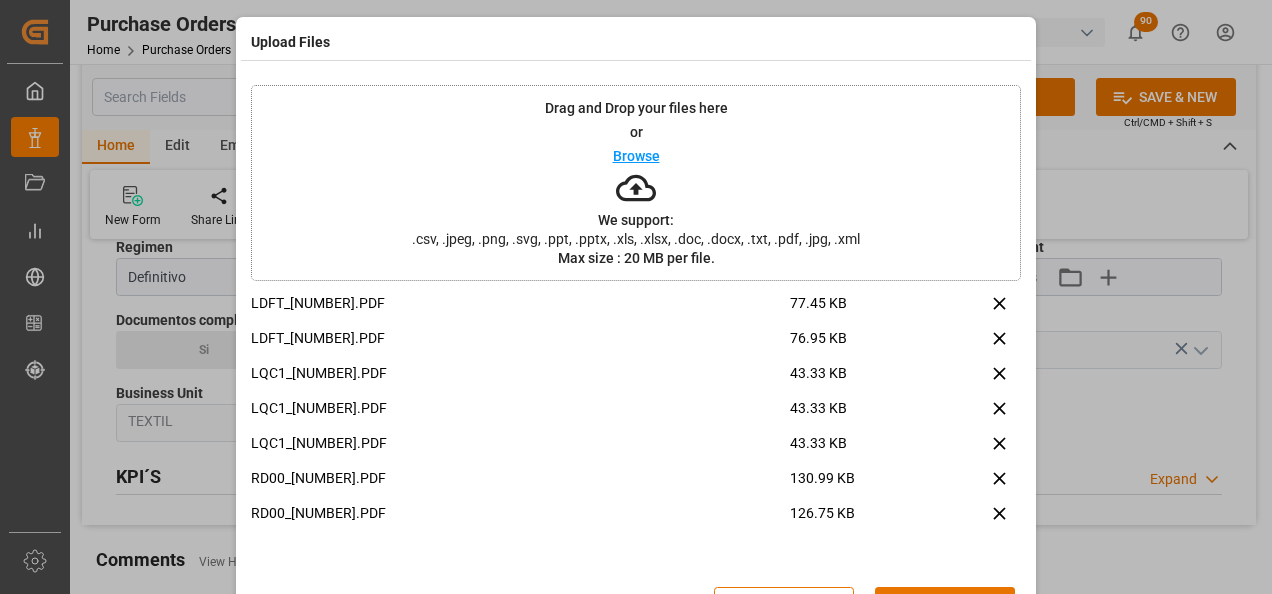 scroll, scrollTop: 65, scrollLeft: 0, axis: vertical 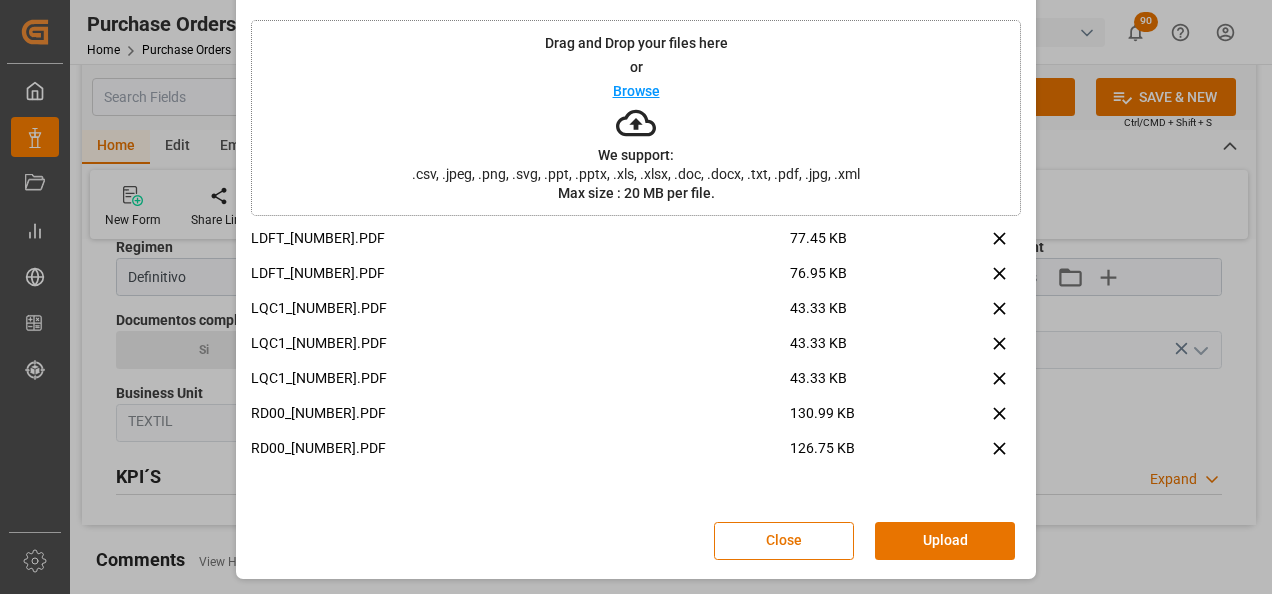 click on "Upload" at bounding box center (945, 541) 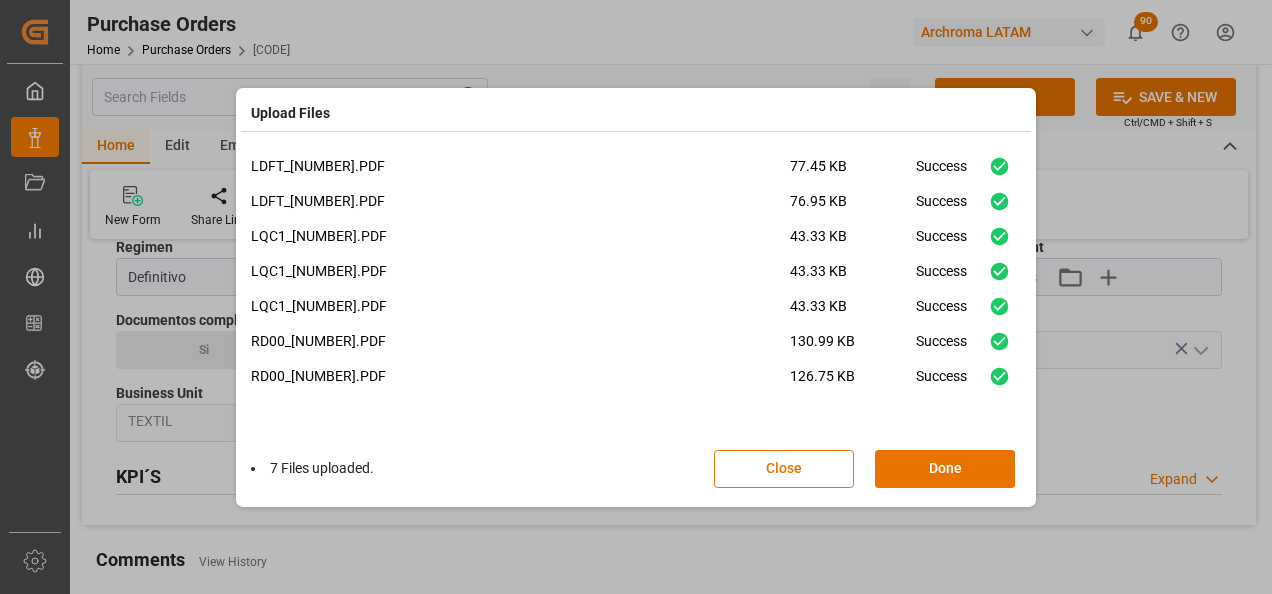 click on "Done" at bounding box center (945, 469) 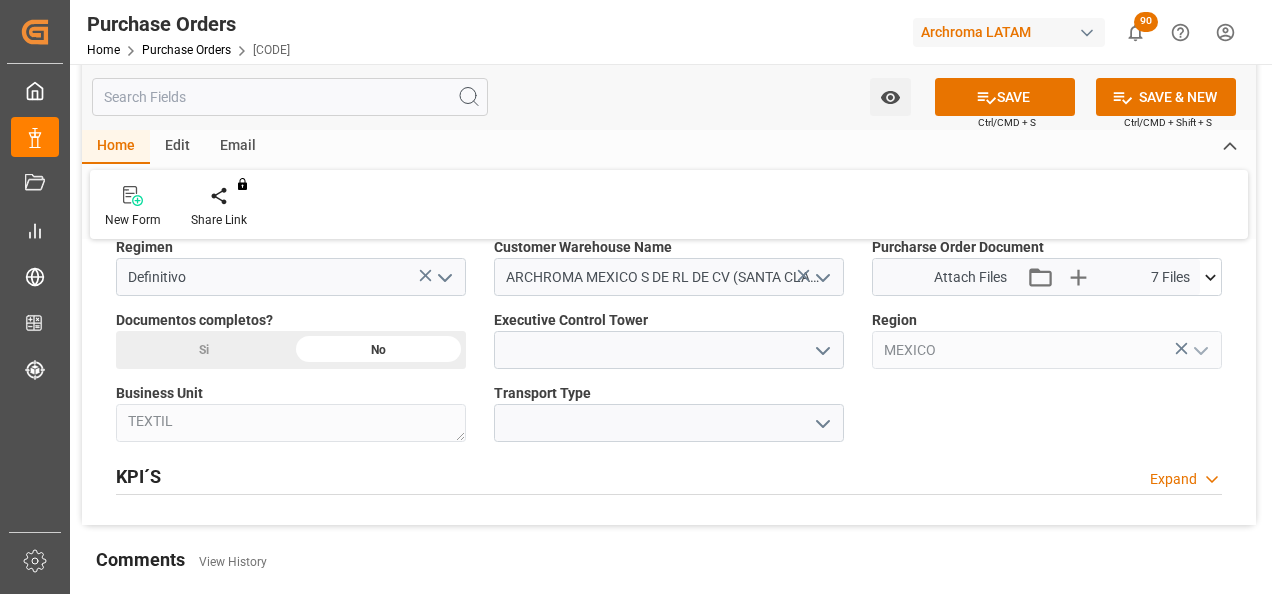 click 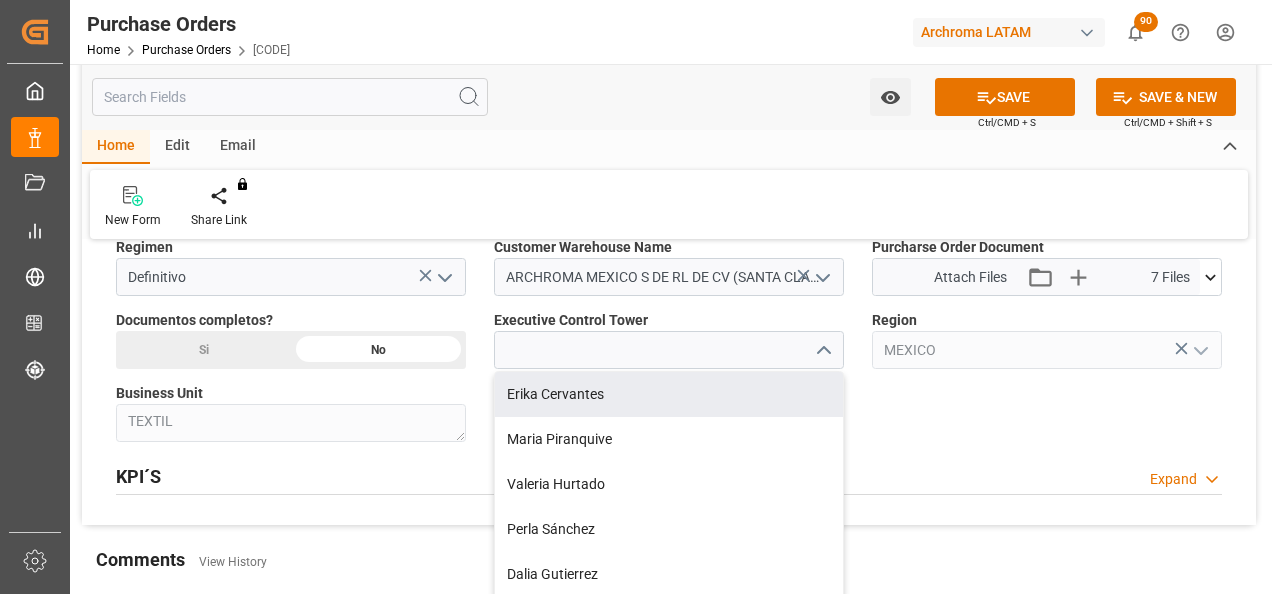 click on "Erika Cervantes" at bounding box center [669, 394] 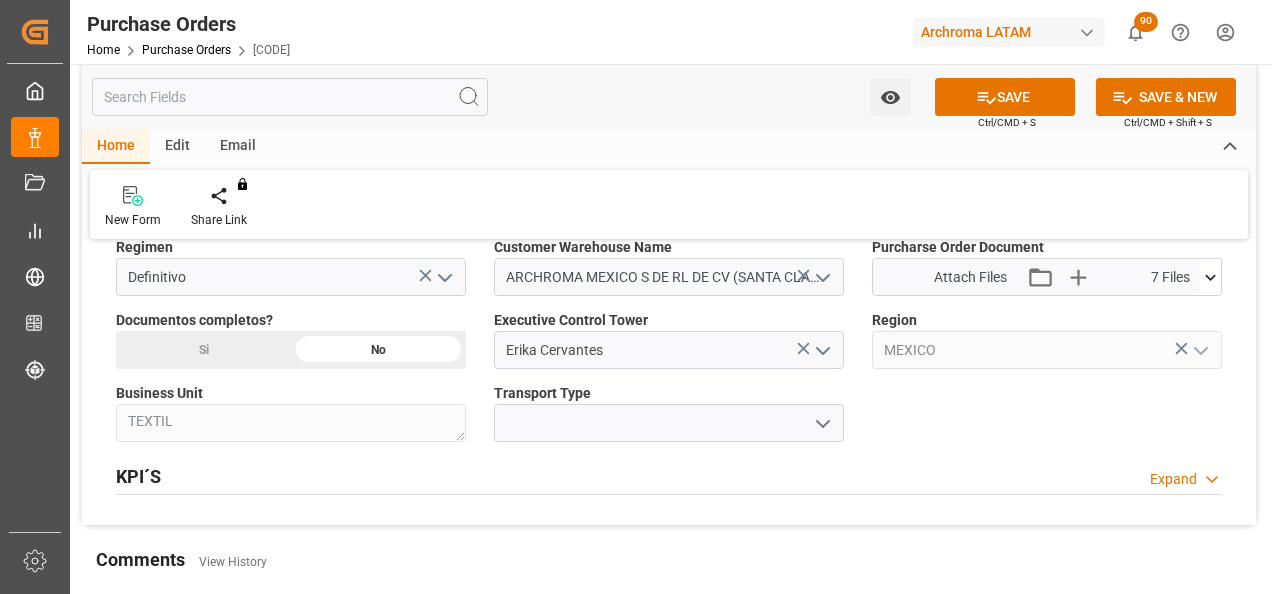 click 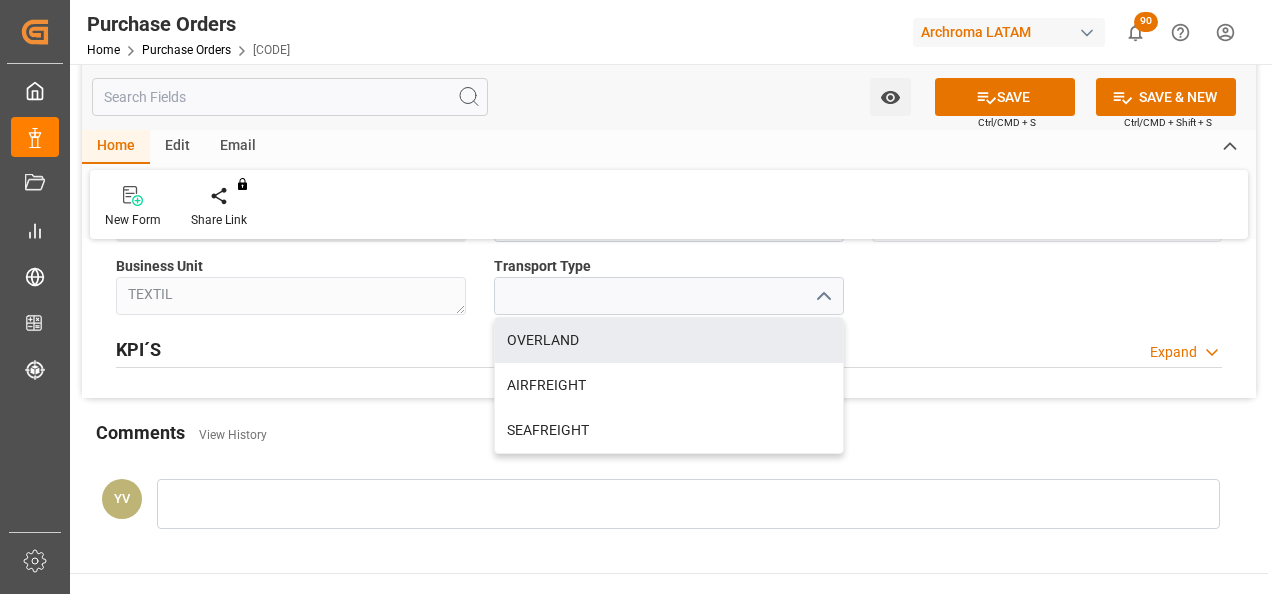 scroll, scrollTop: 1600, scrollLeft: 0, axis: vertical 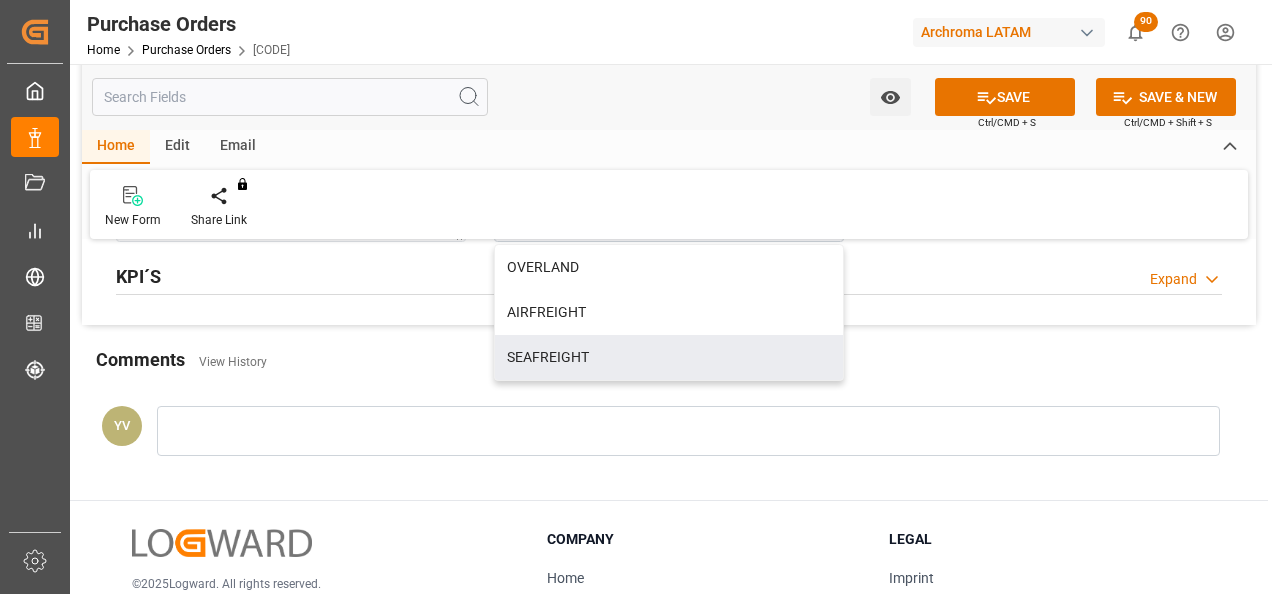 click on "SEAFREIGHT" at bounding box center (669, 357) 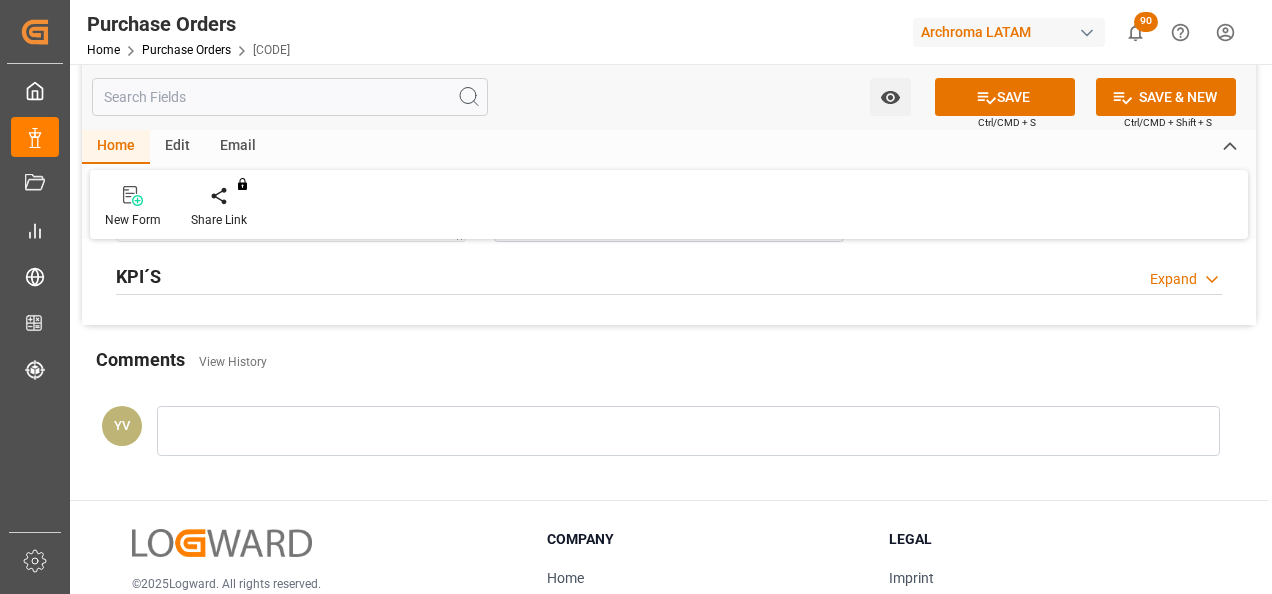 click on "YV" at bounding box center (669, 436) 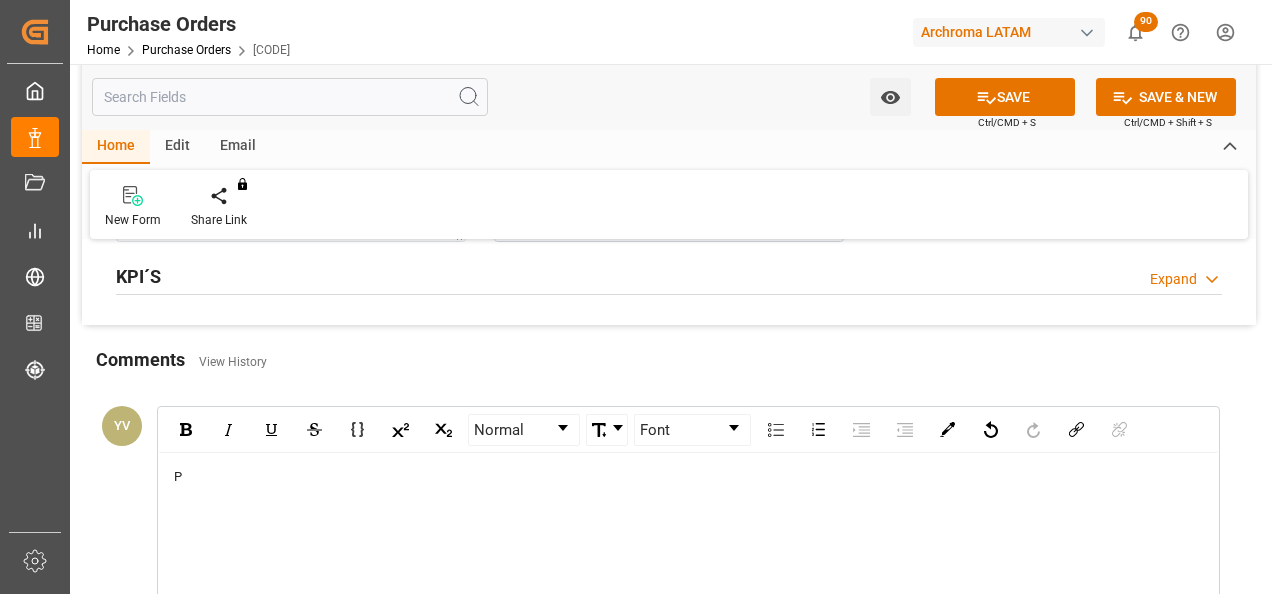 type 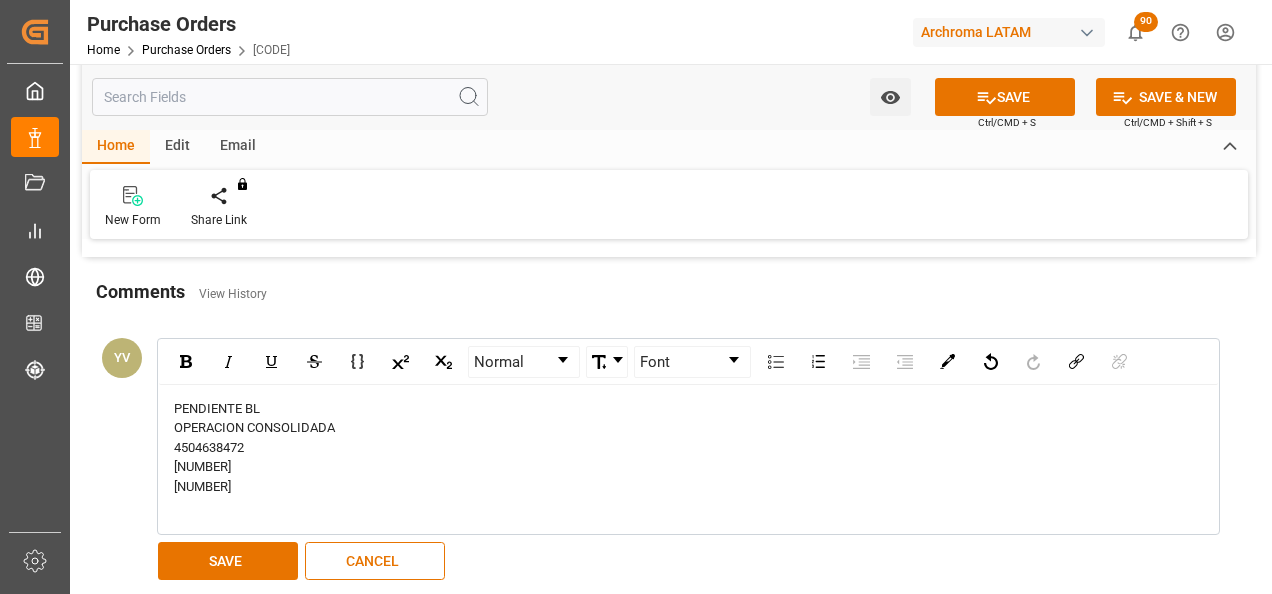 scroll, scrollTop: 1700, scrollLeft: 0, axis: vertical 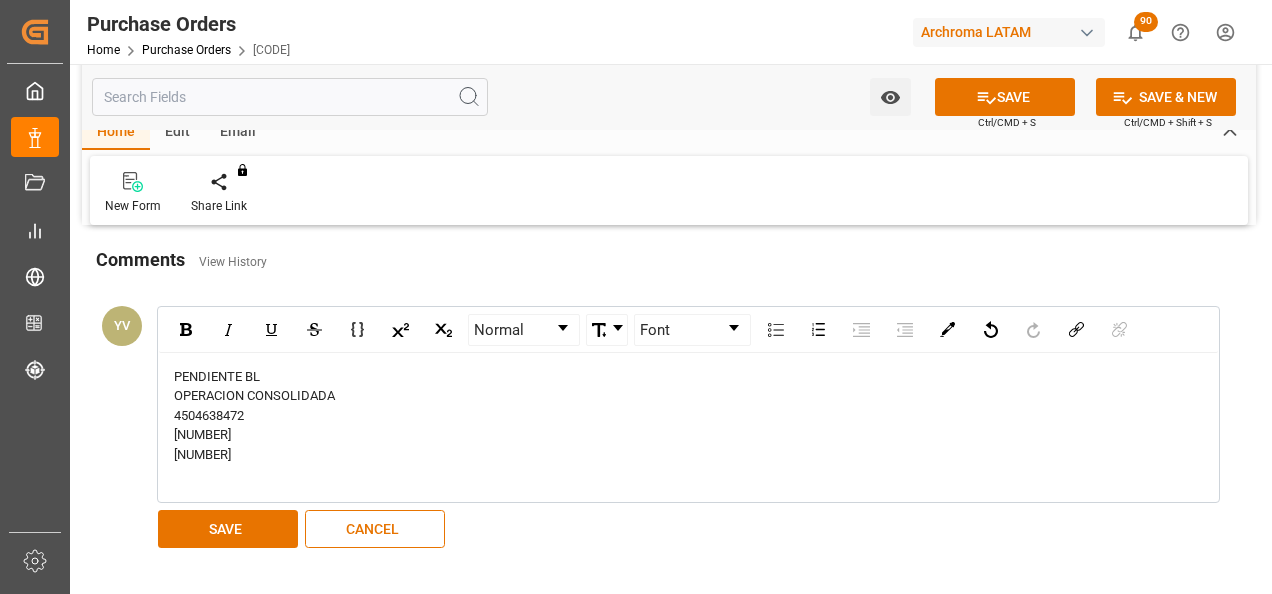 click on "SAVE" at bounding box center [228, 529] 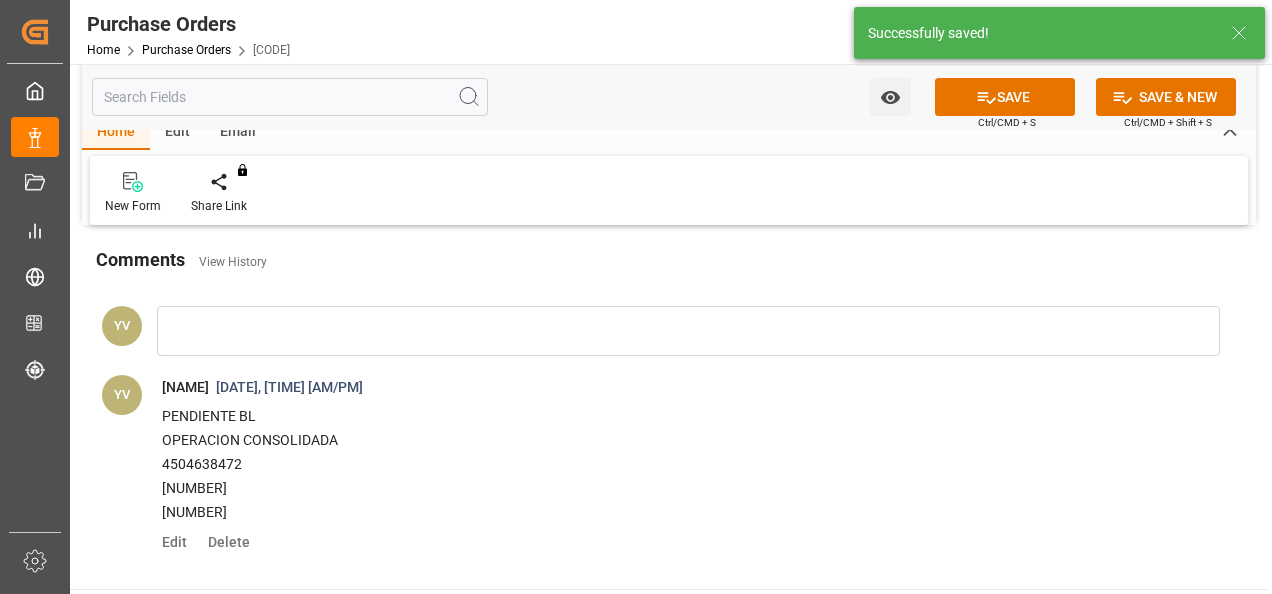 click 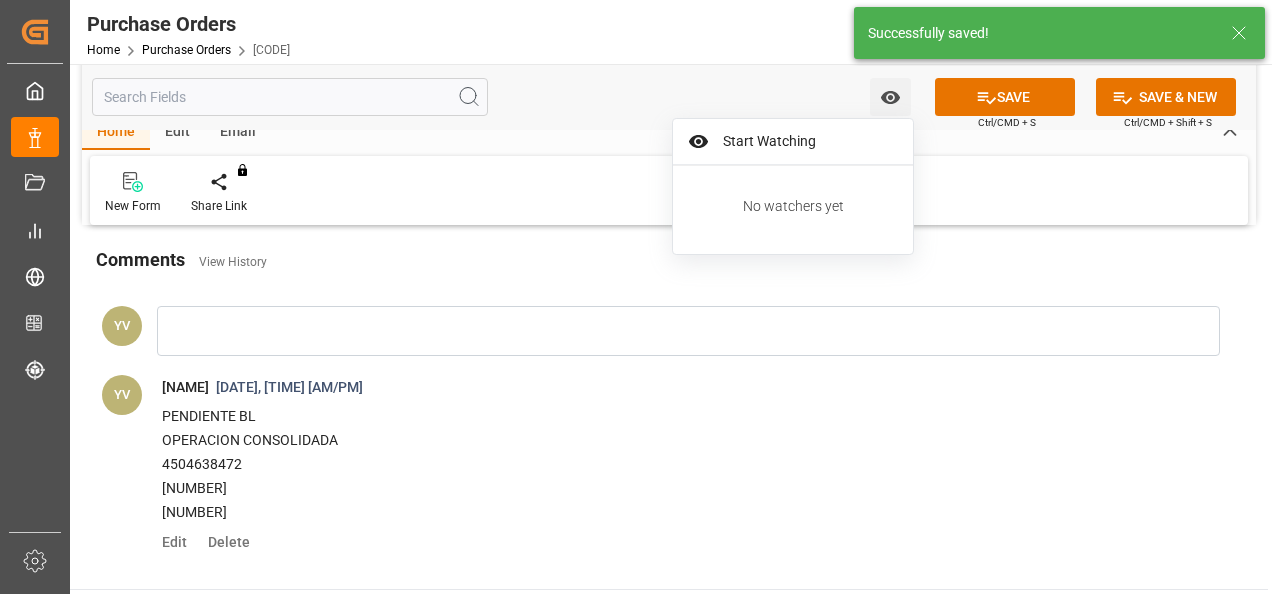 click on "Start Watching" at bounding box center (807, 141) 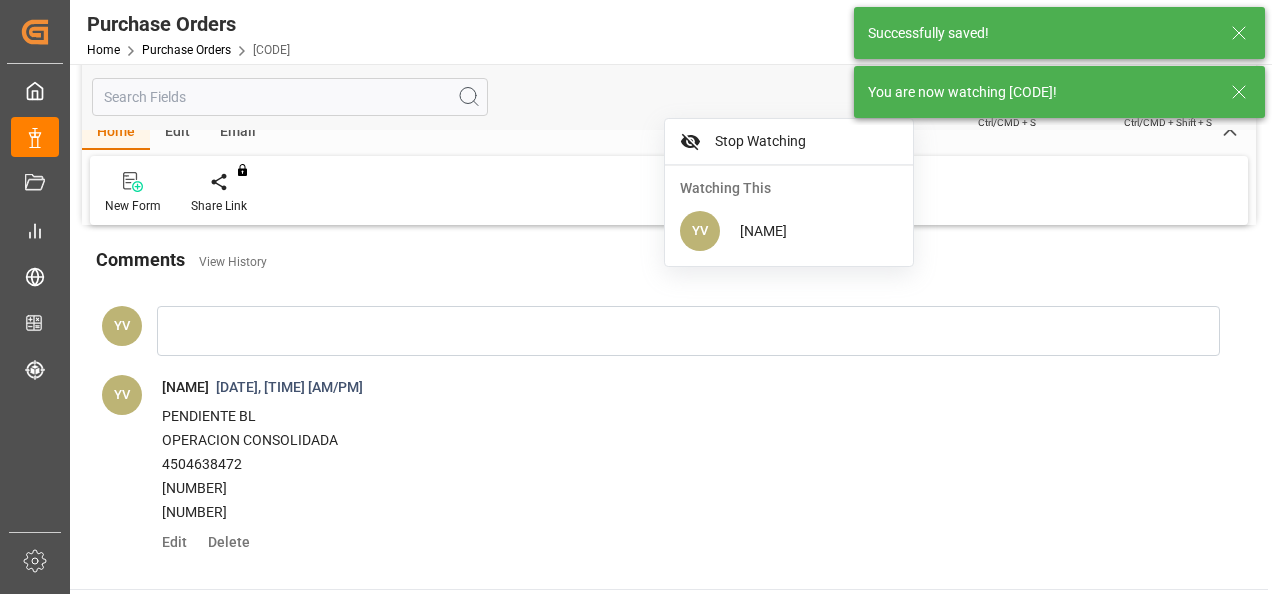 click on "You are now watching [CODE]!" at bounding box center [1059, 92] 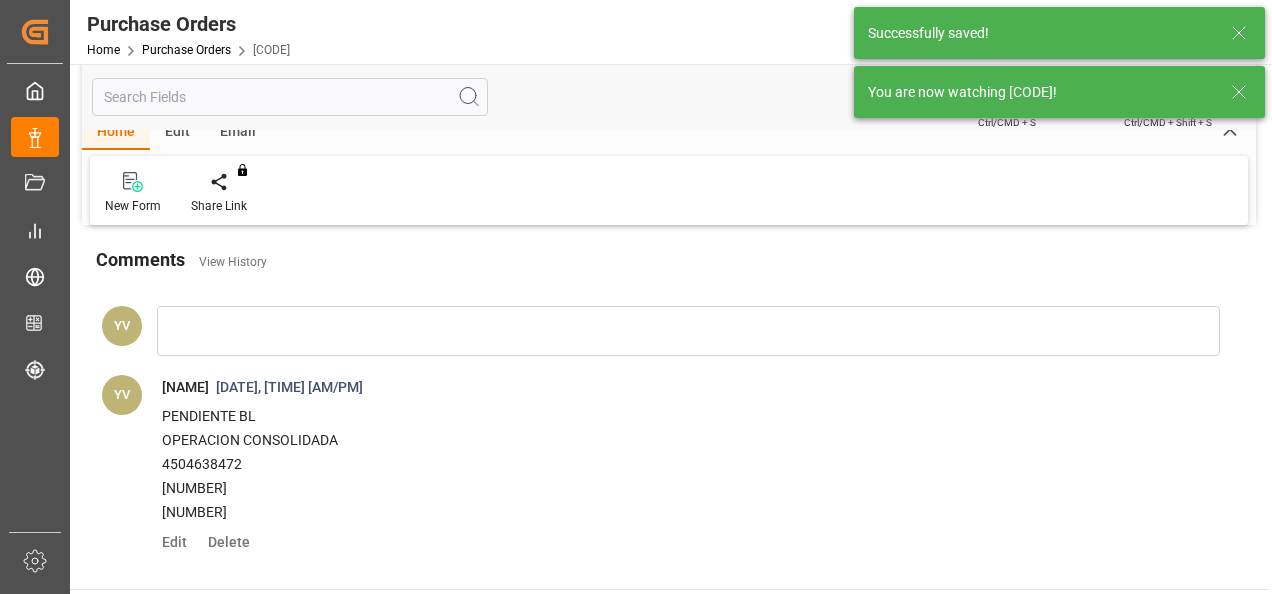 click 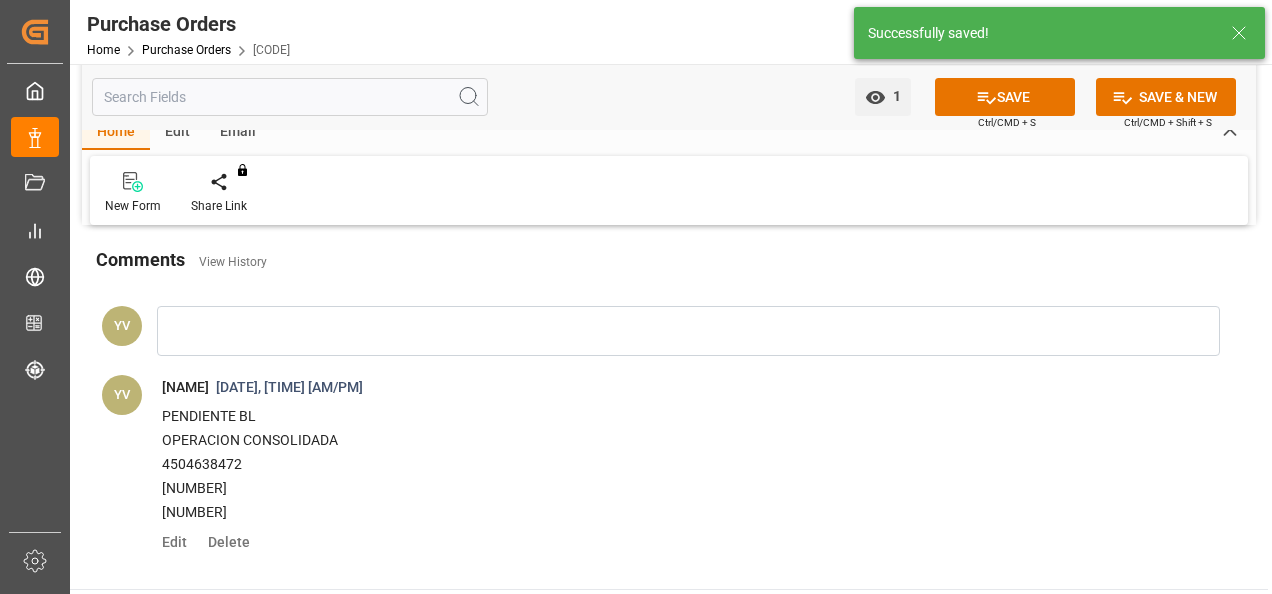 click 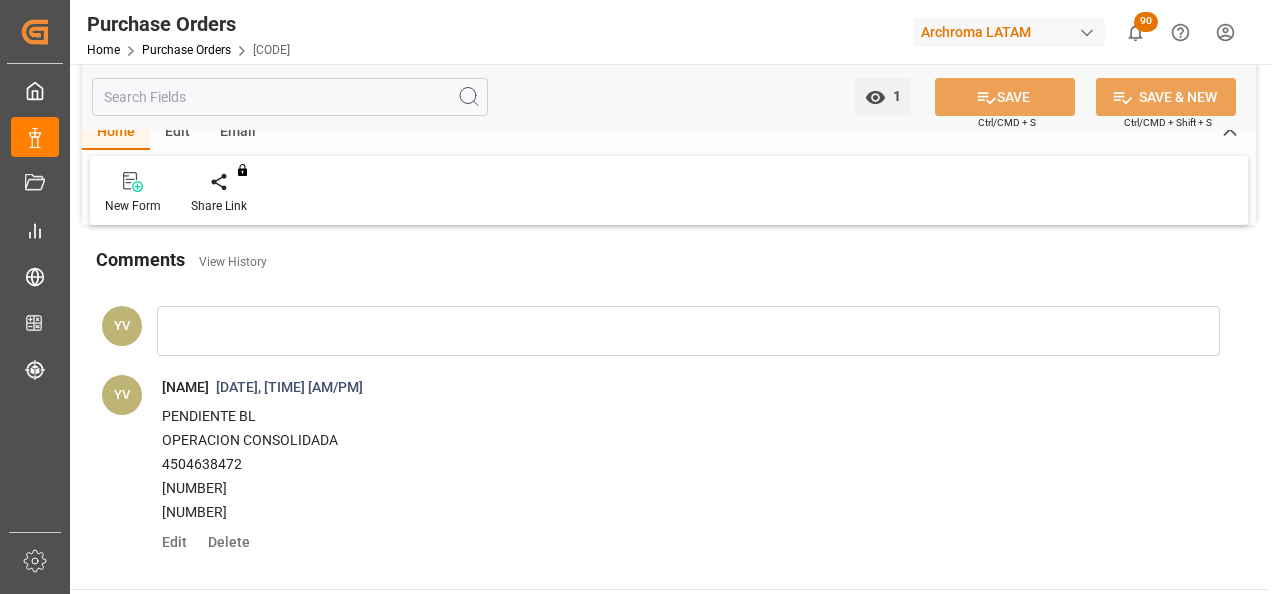 click on "Purchase Orders" at bounding box center [186, 50] 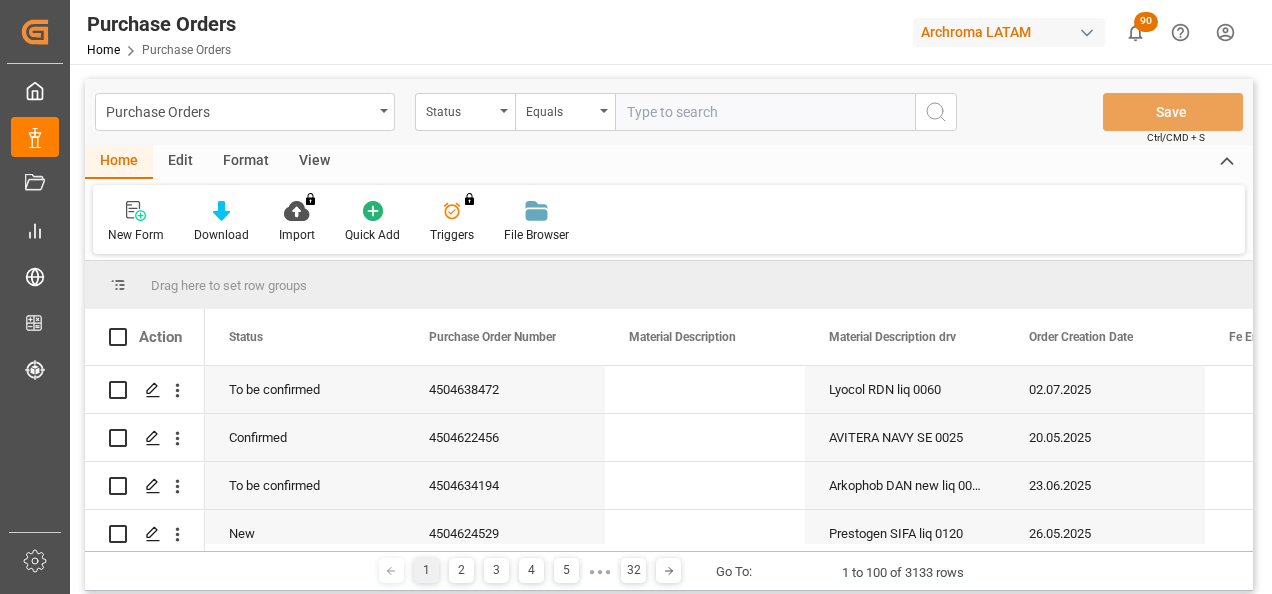 click at bounding box center (504, 111) 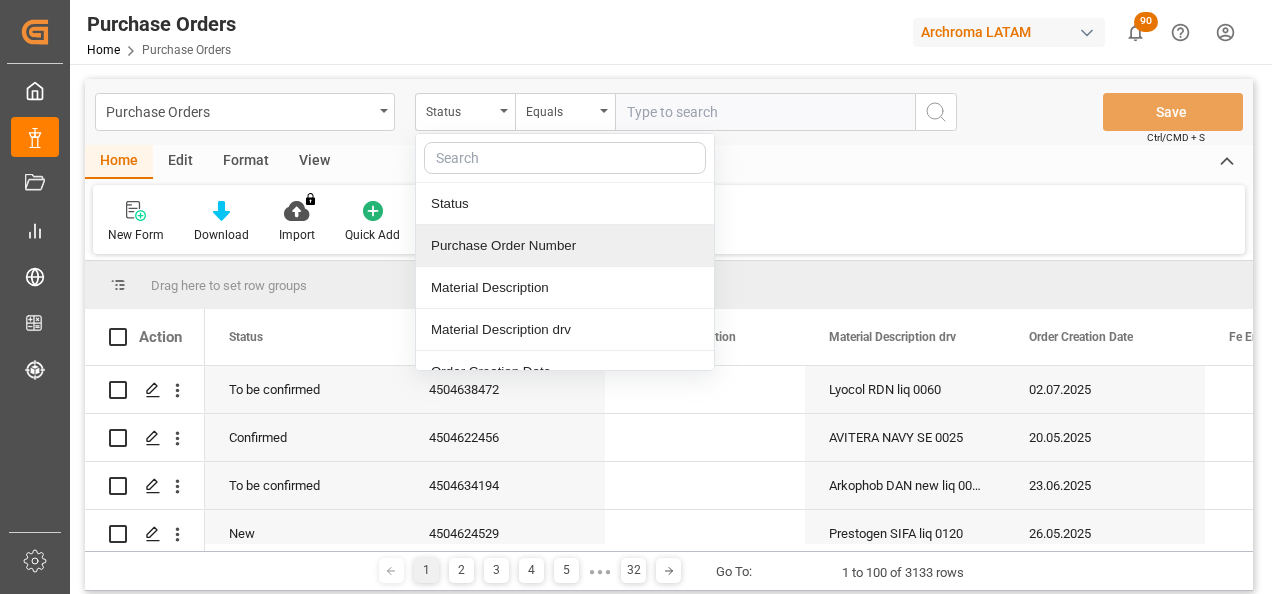 click on "Purchase Order Number" at bounding box center (565, 246) 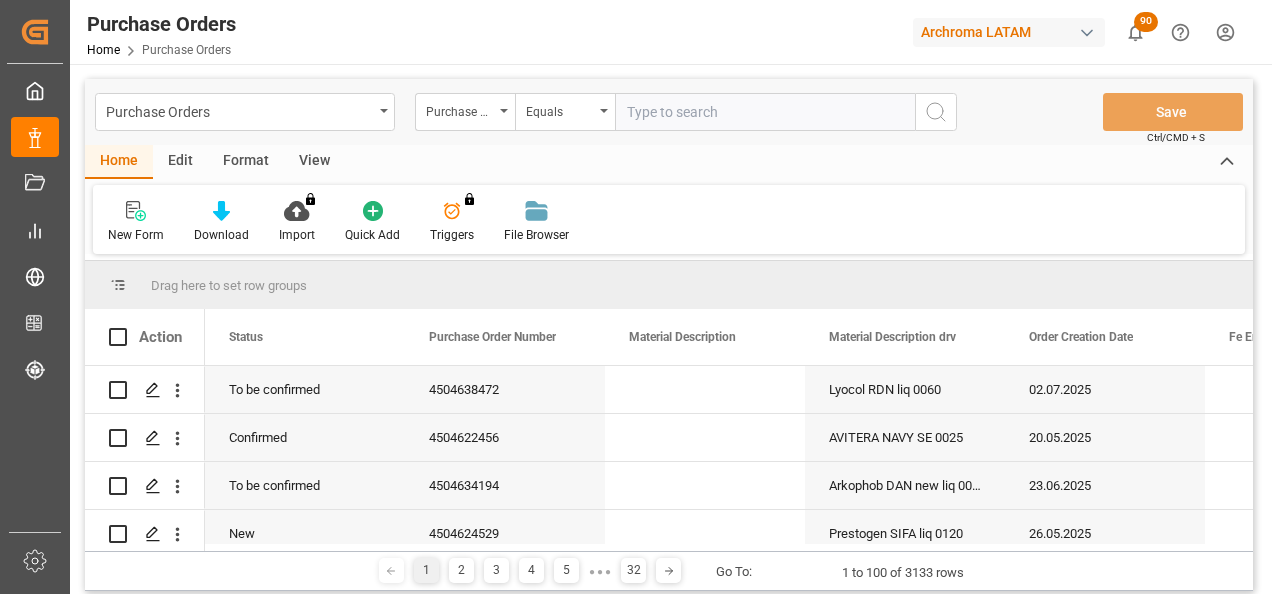 click at bounding box center (765, 112) 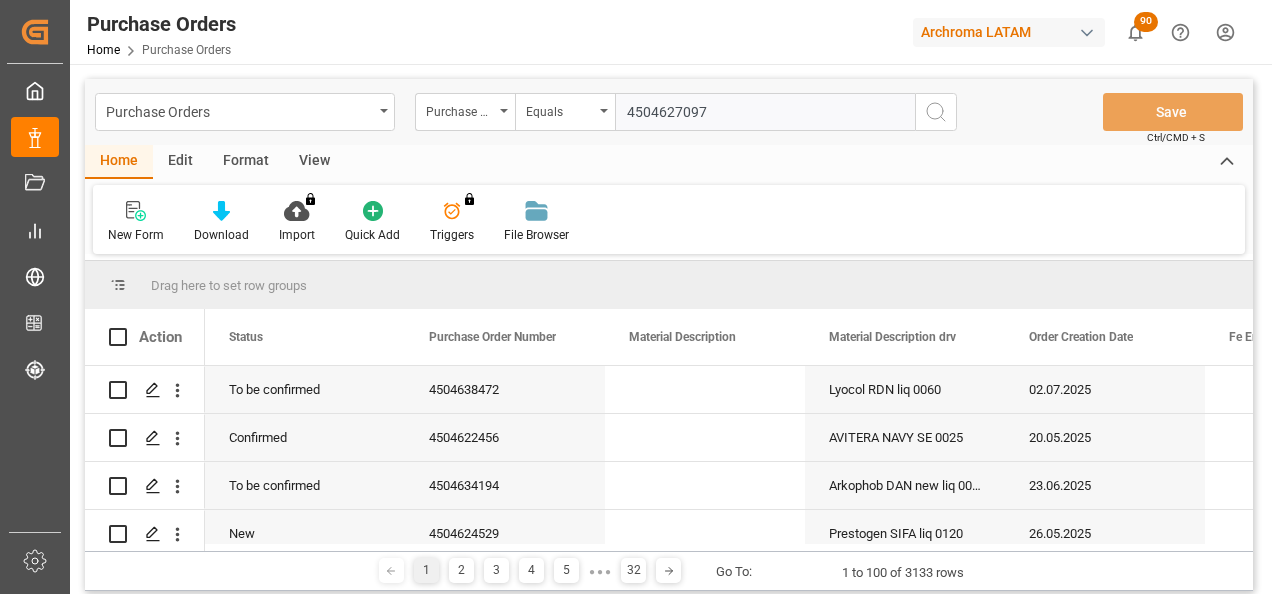 type 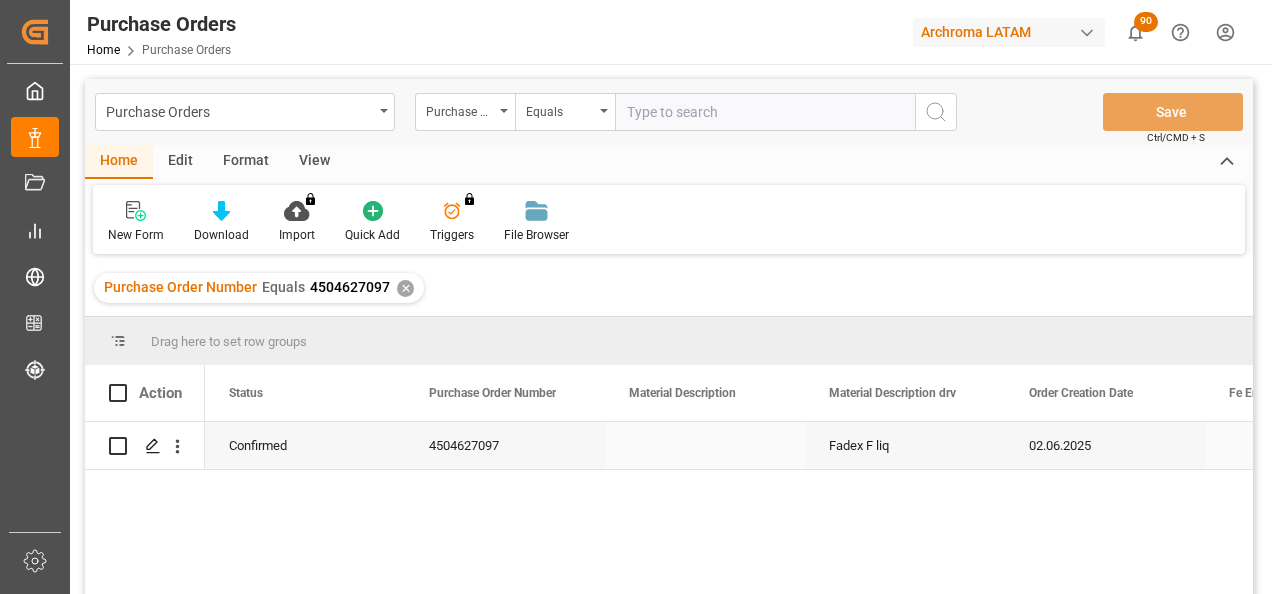 click 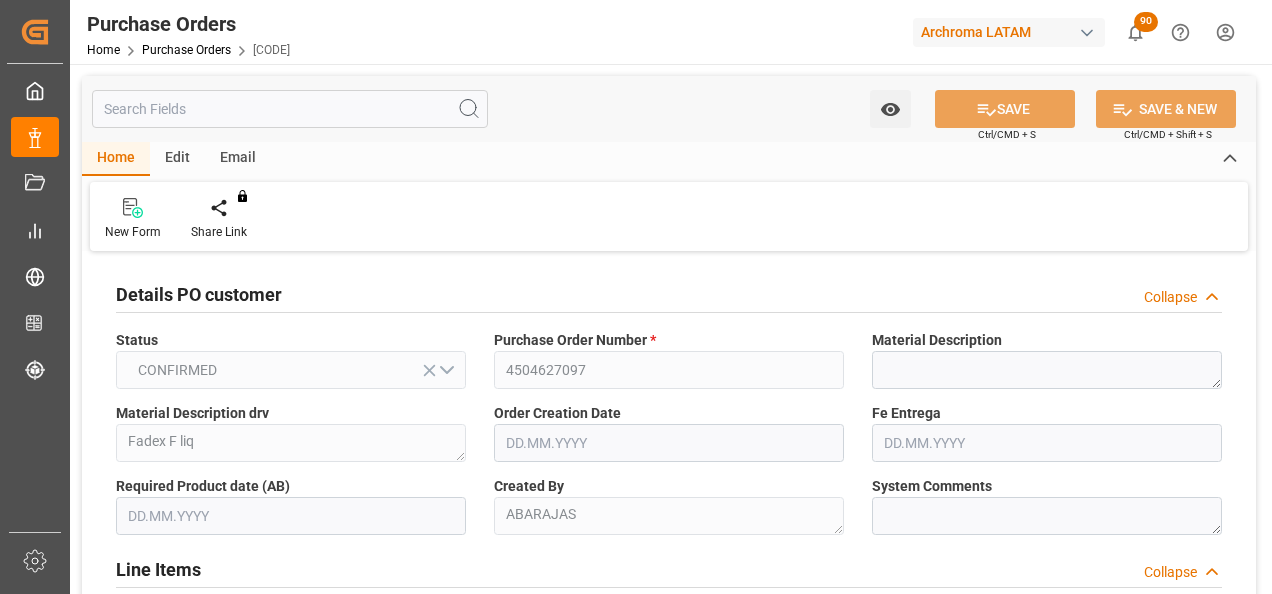 type on "02.06.2025" 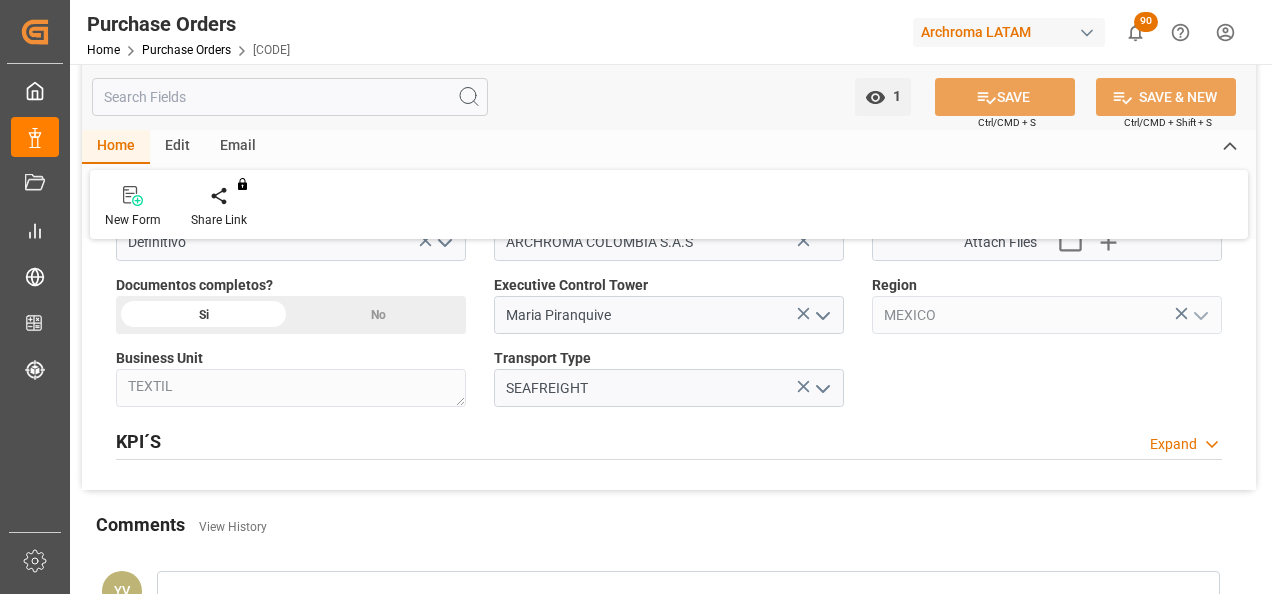 scroll, scrollTop: 1400, scrollLeft: 0, axis: vertical 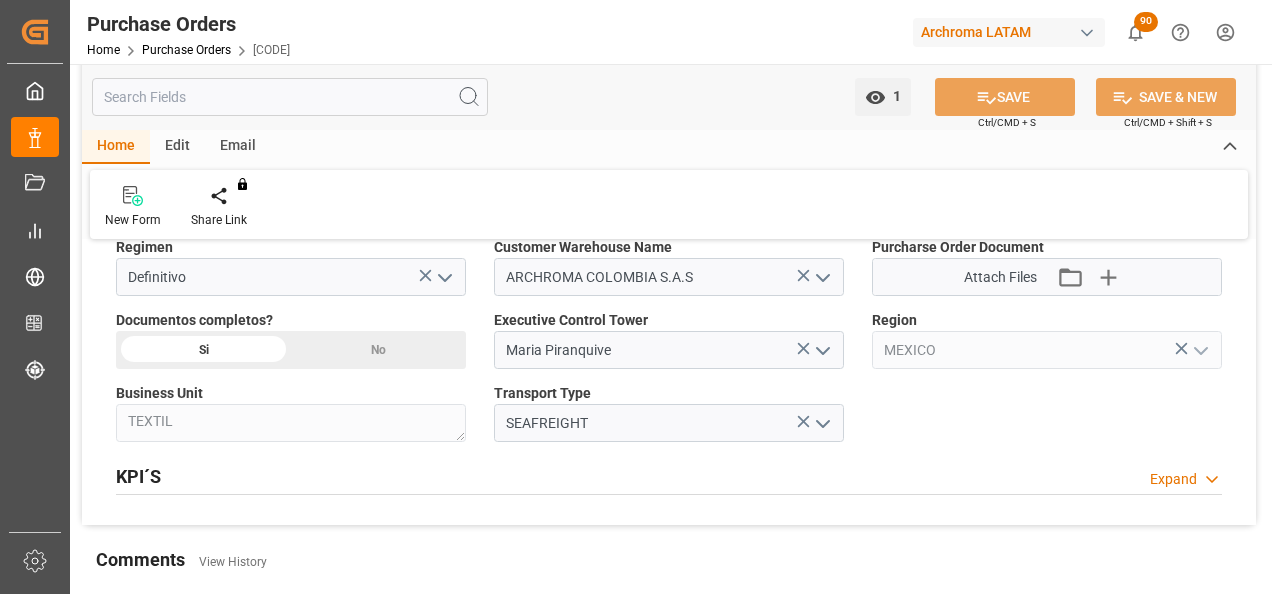 click on "Home Purchase Orders [CODE]" at bounding box center (188, 49) 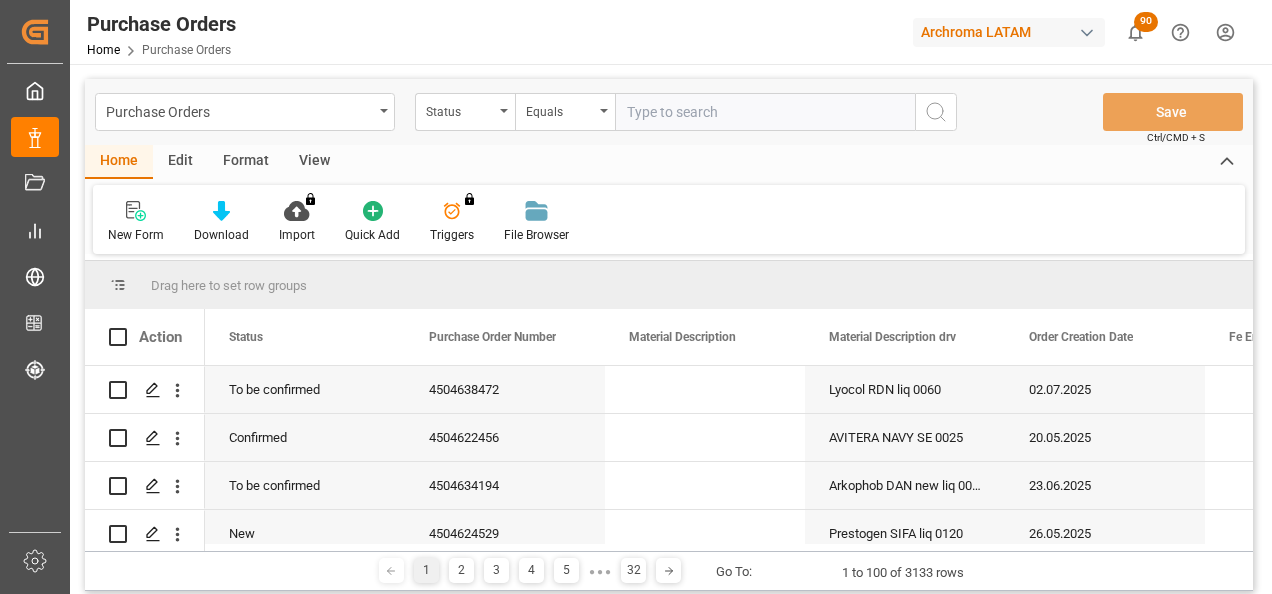 click on "Status" at bounding box center [460, 109] 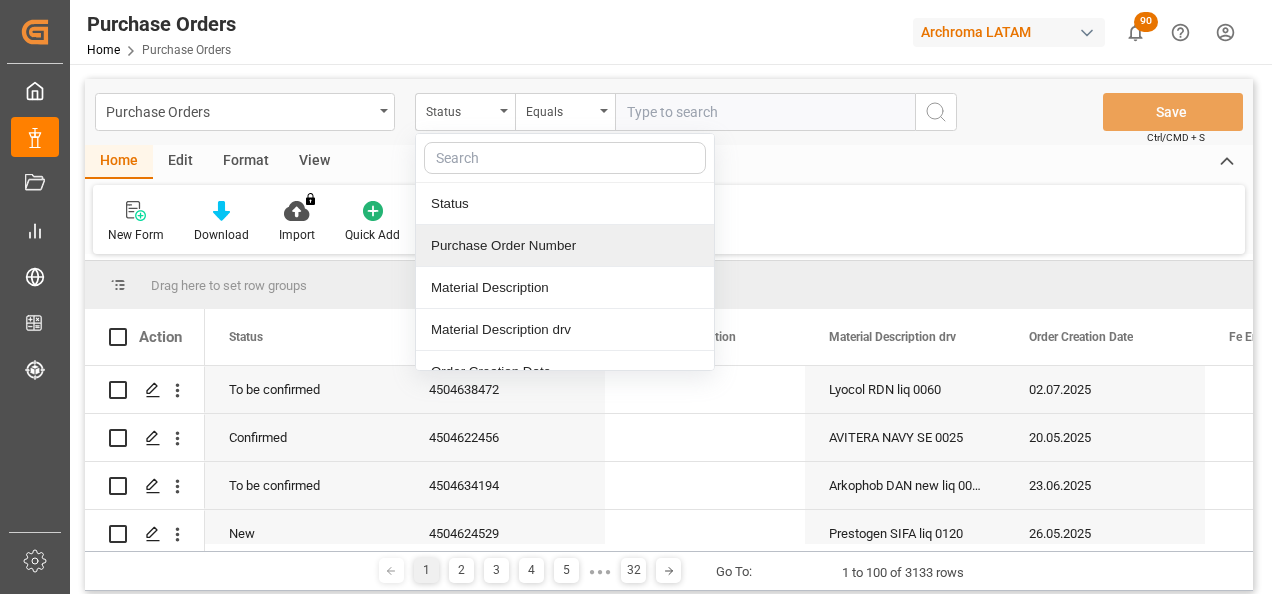 click on "Purchase Order Number" at bounding box center (565, 246) 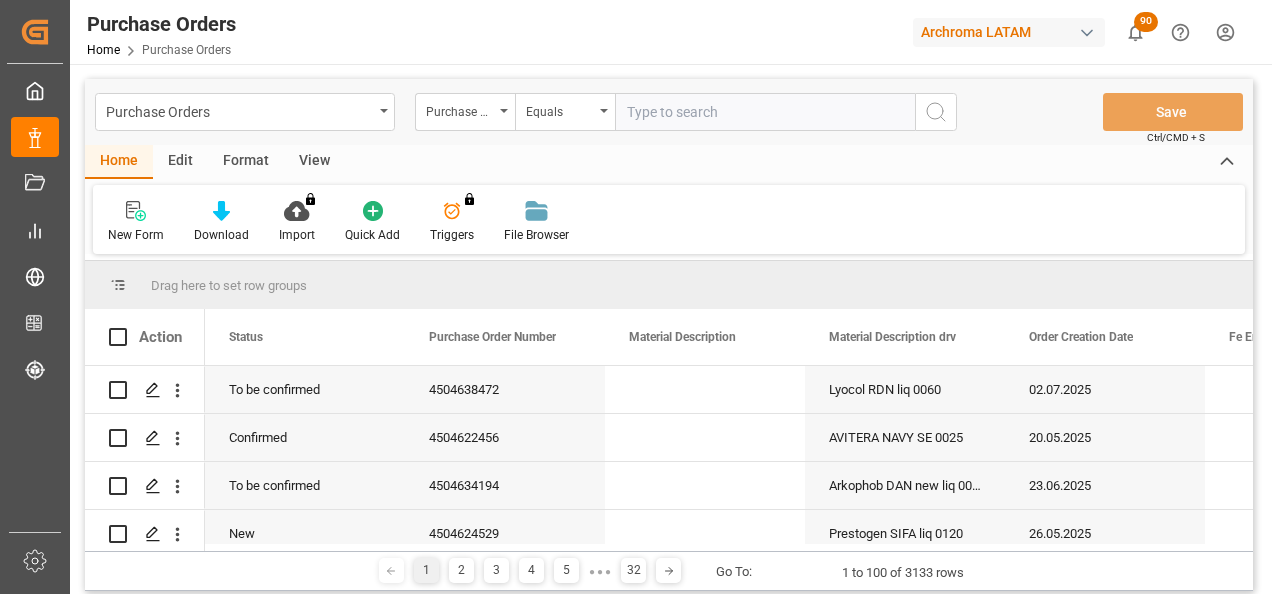 click at bounding box center (765, 112) 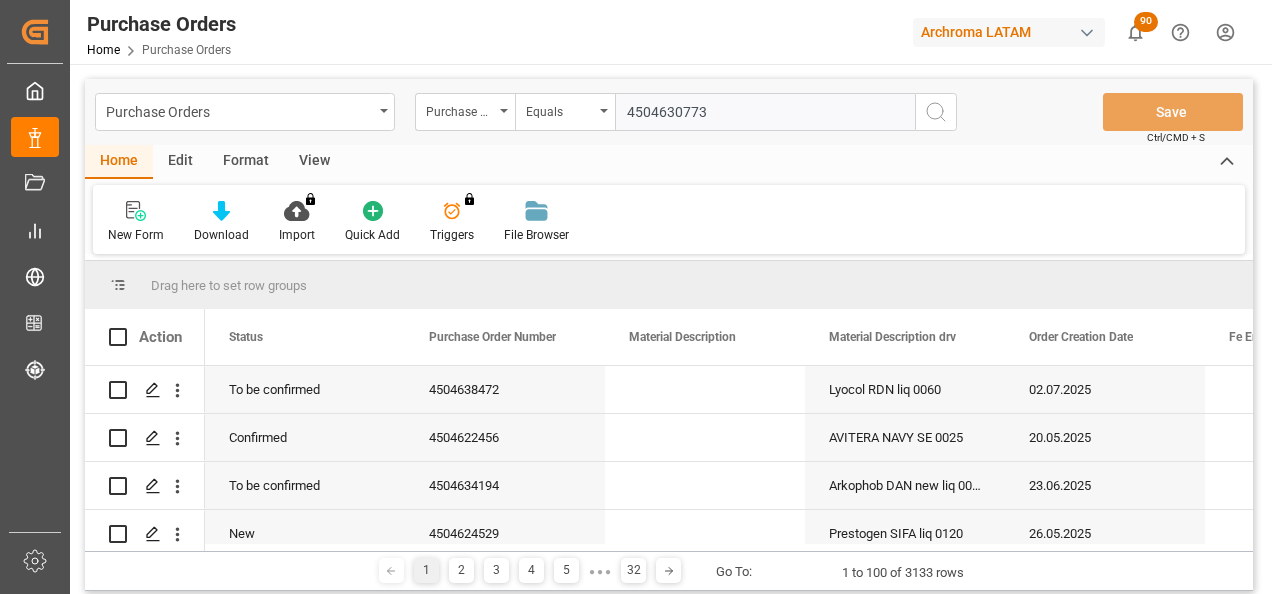 type 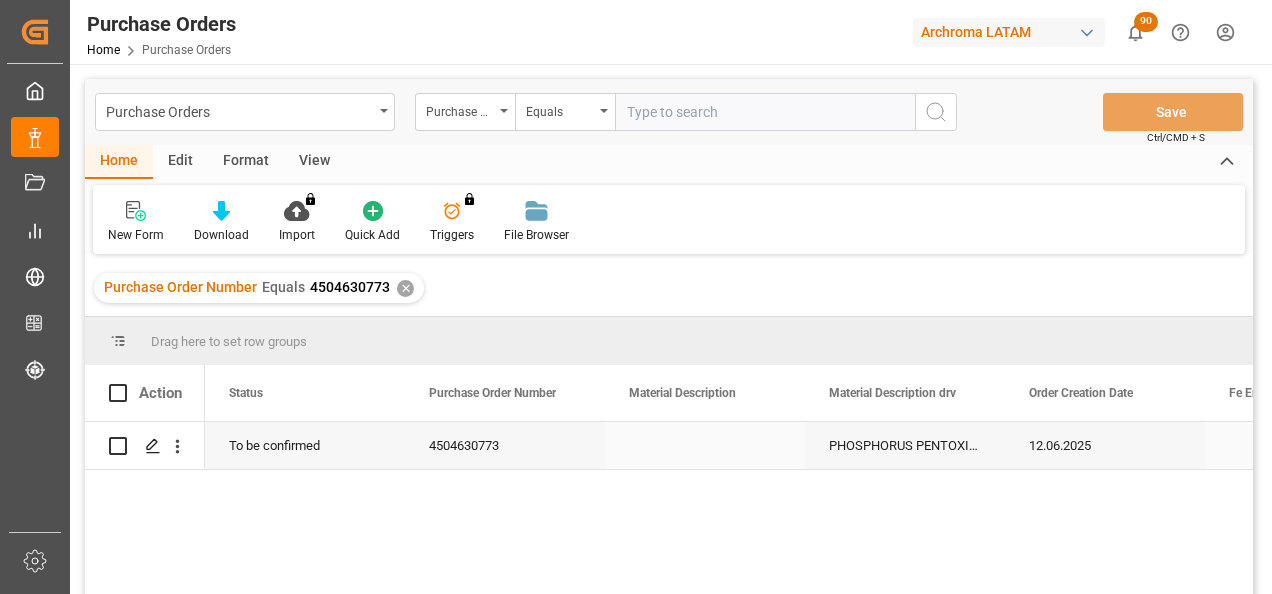click 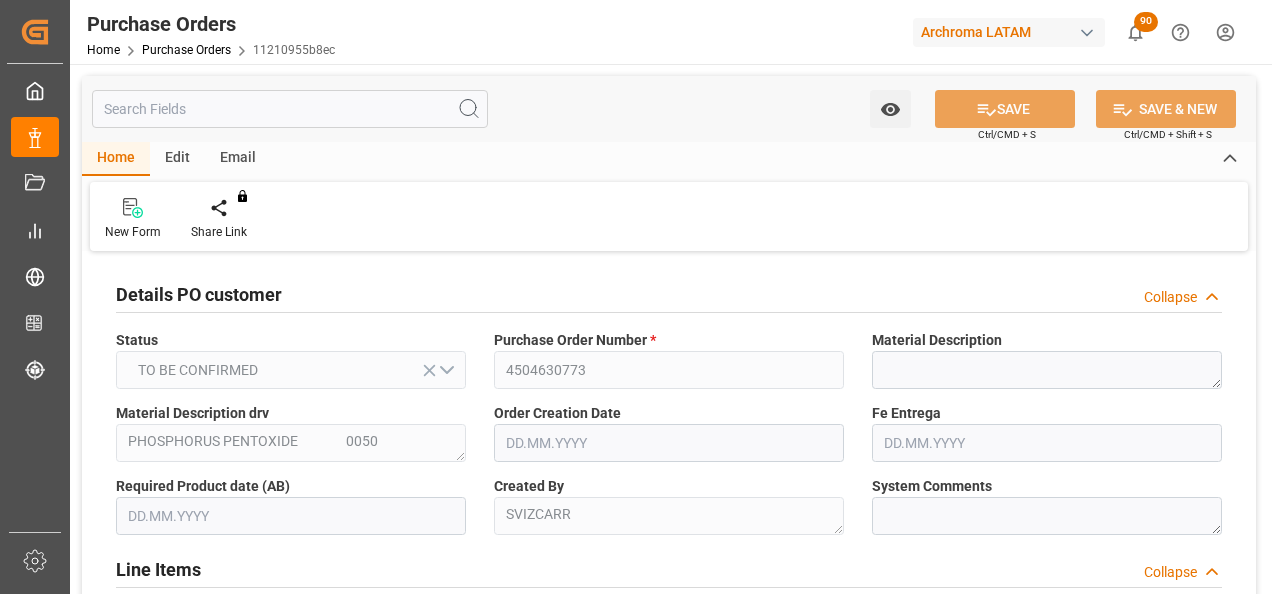 type on "12.06.2025" 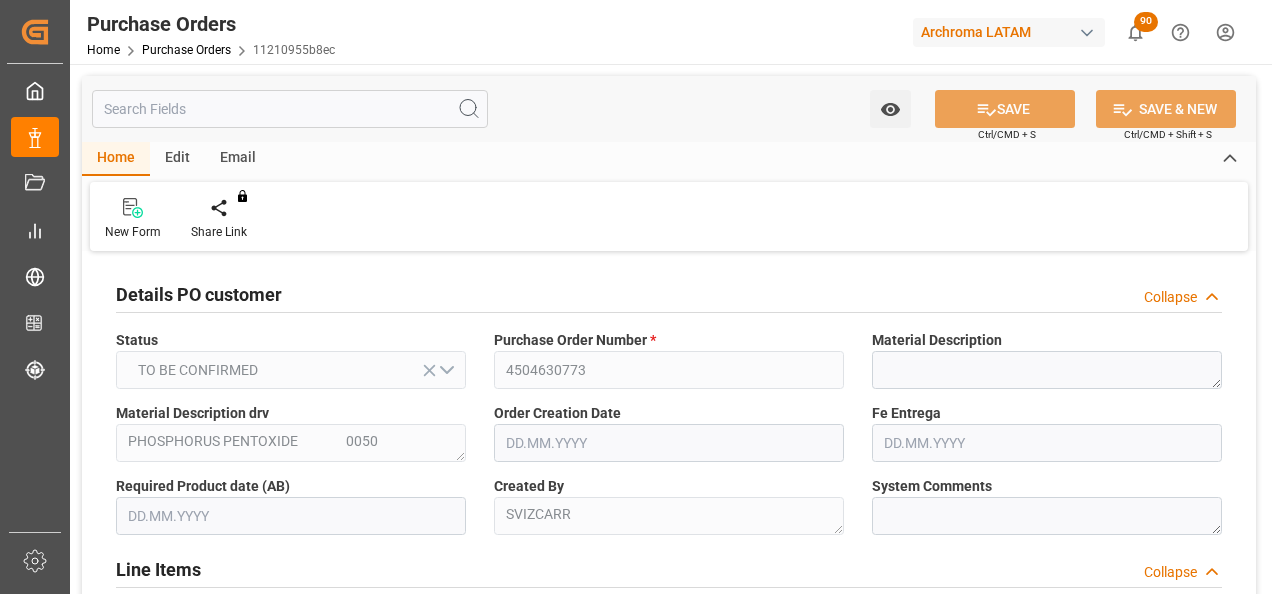 type on "17.09.2025" 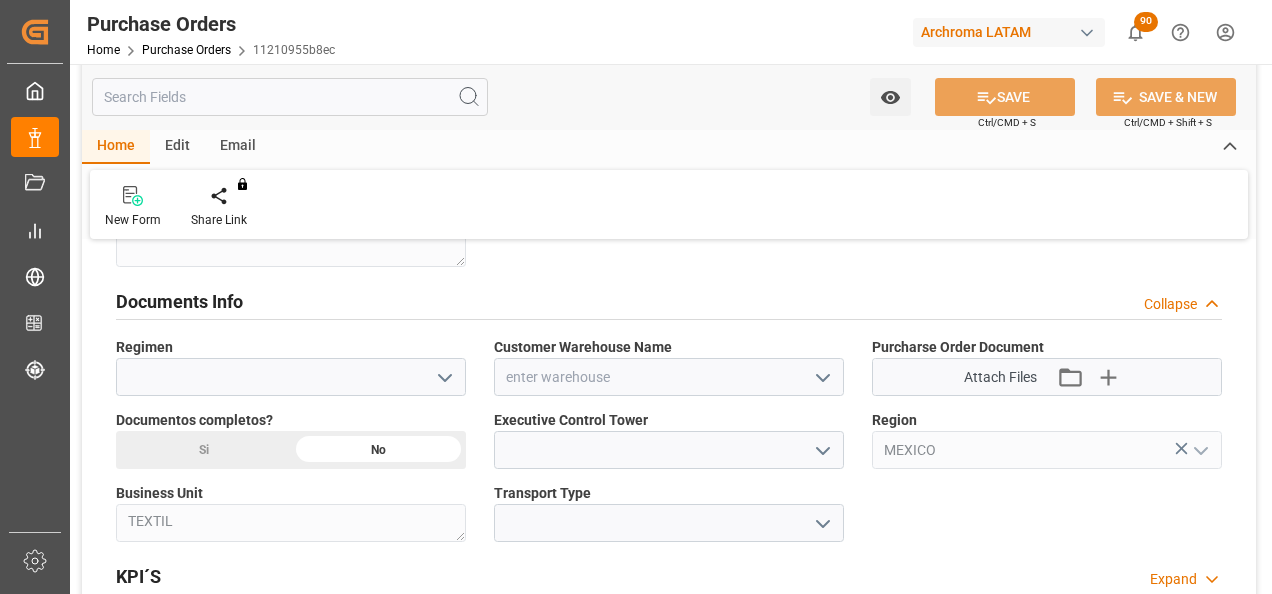 scroll, scrollTop: 1400, scrollLeft: 0, axis: vertical 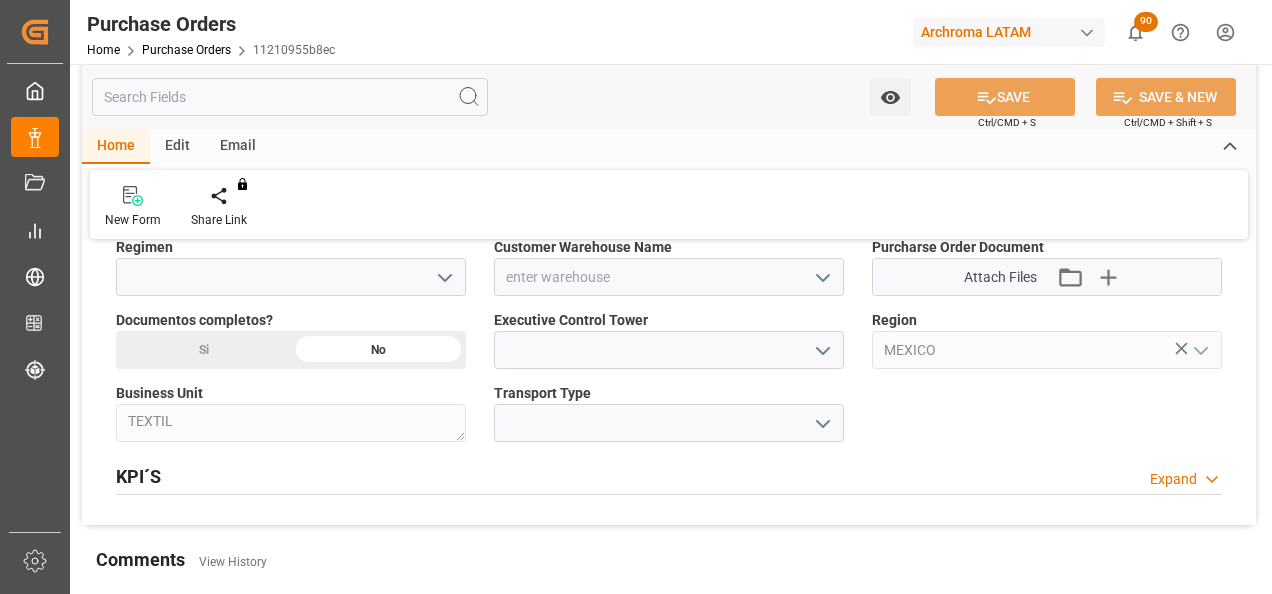 click 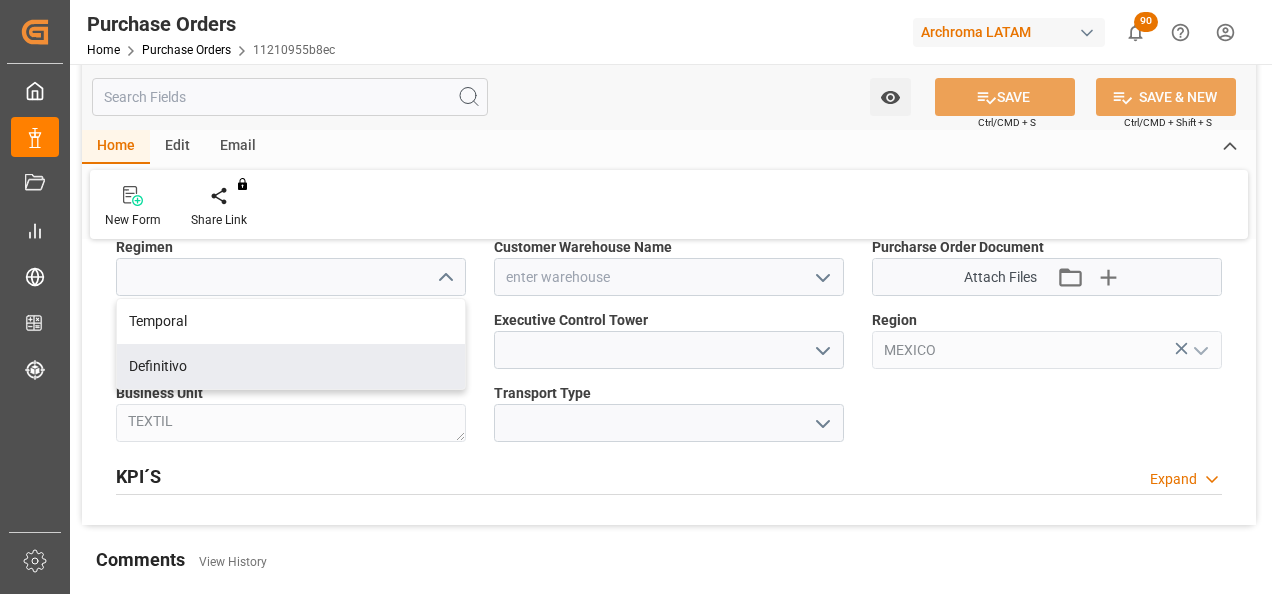 click on "Definitivo" at bounding box center [291, 366] 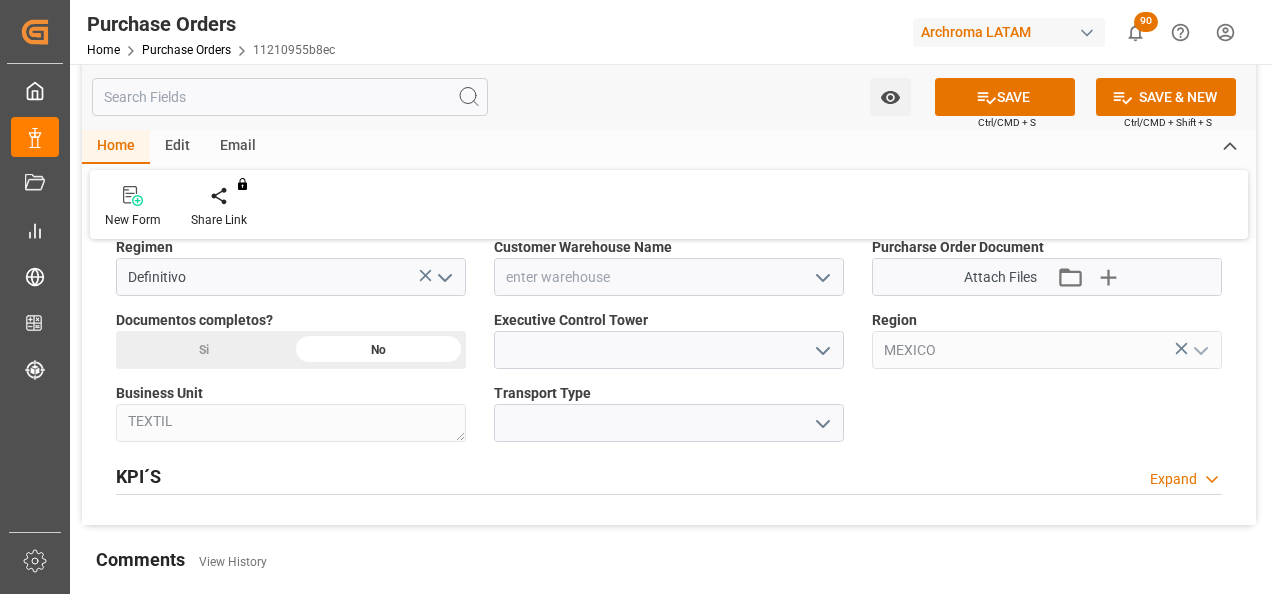click at bounding box center (822, 277) 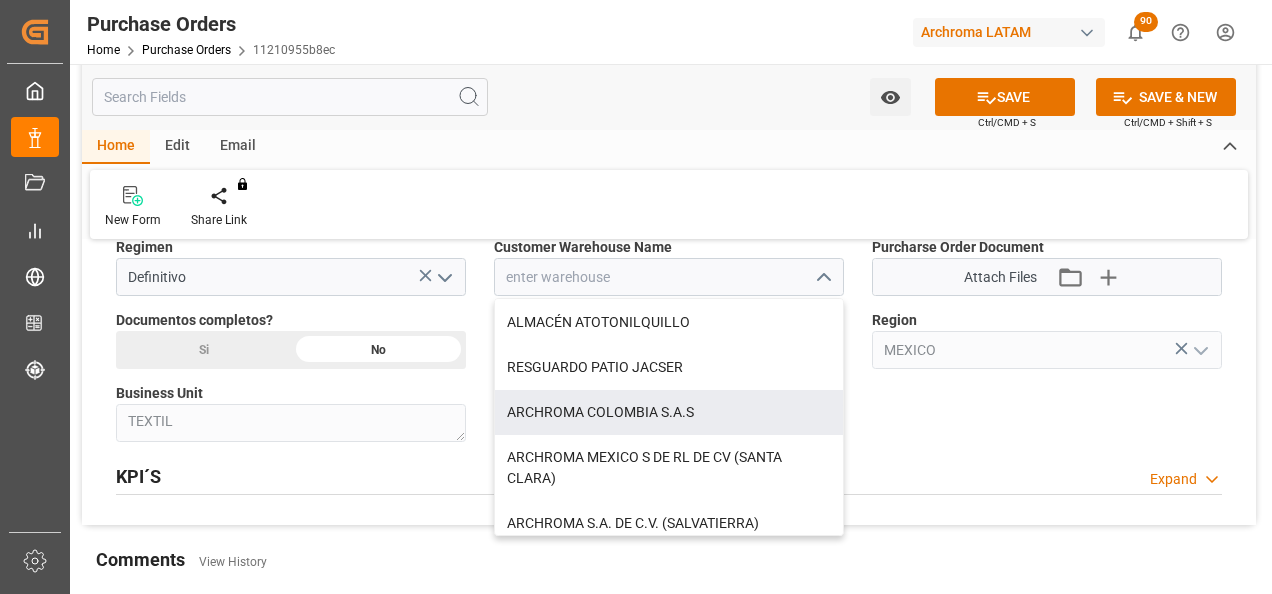 scroll, scrollTop: 300, scrollLeft: 0, axis: vertical 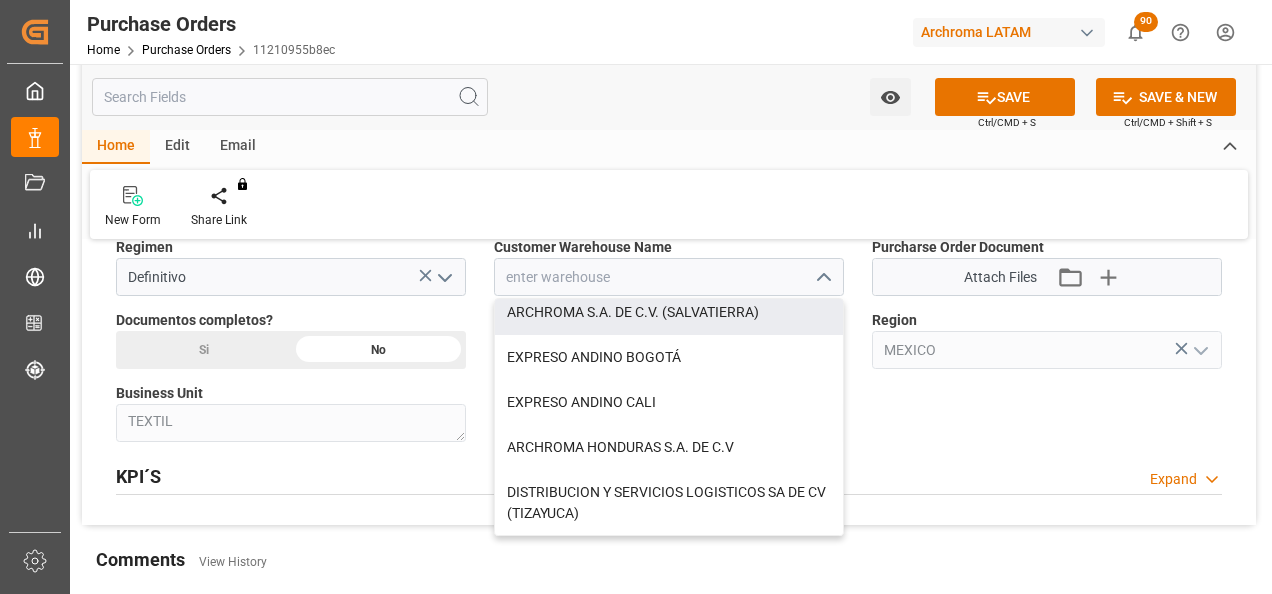 click on "ARCHROMA S.A. DE C.V. (SALVATIERRA)" at bounding box center (669, 312) 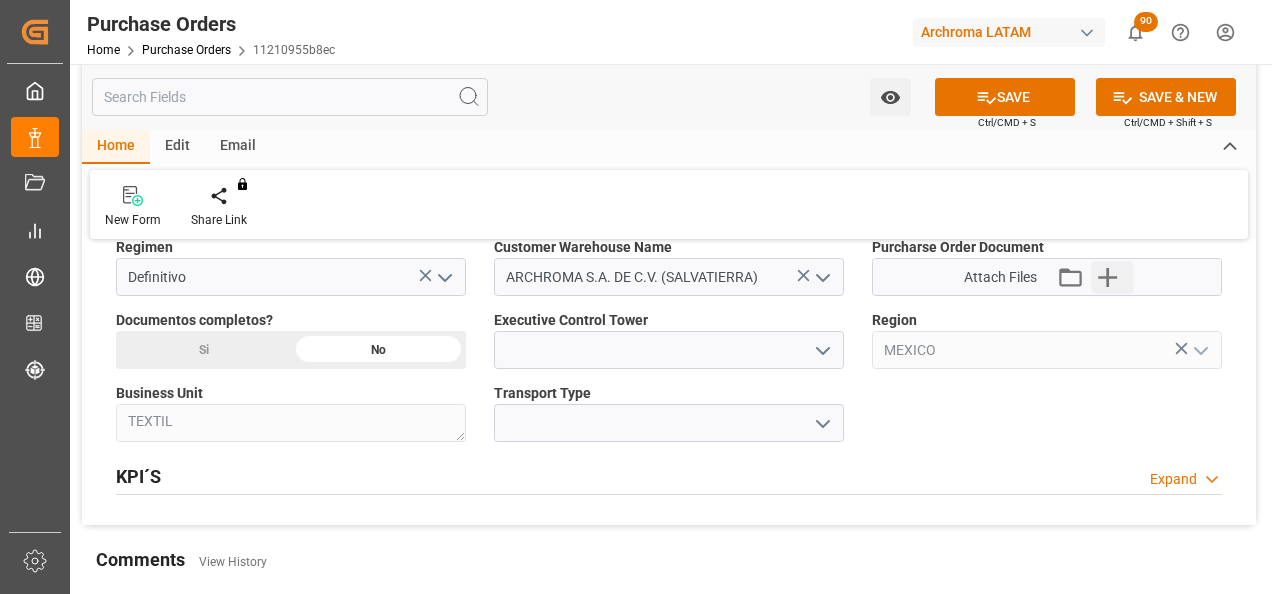 click 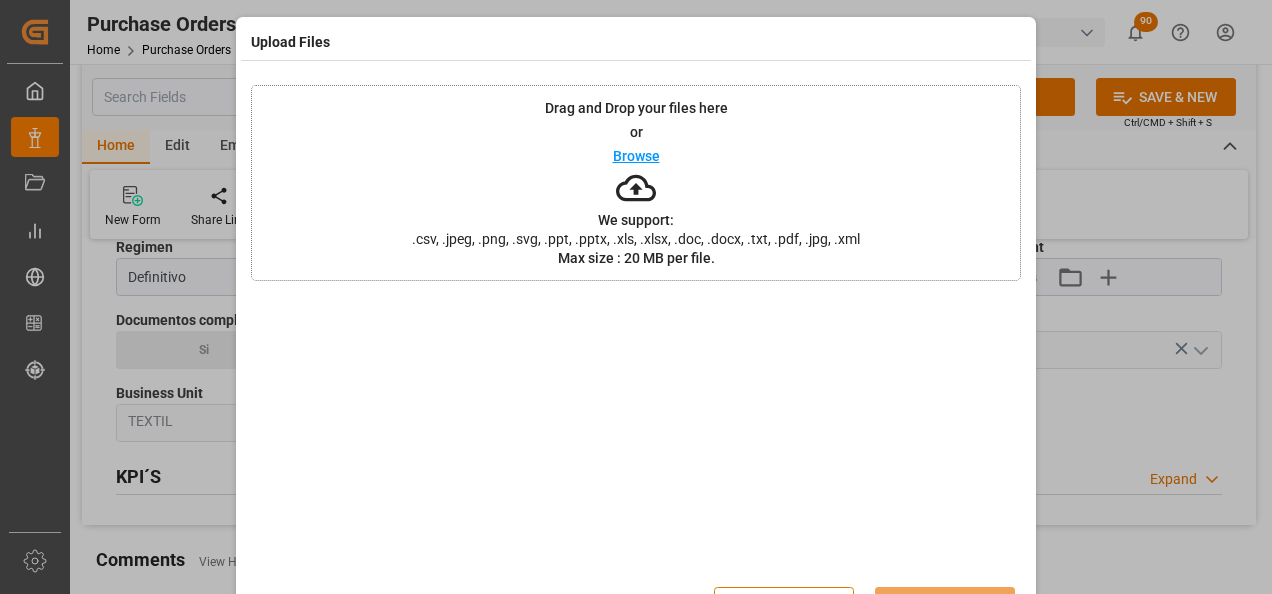 click on "Drag and Drop your files here or Browse We support: .csv, .jpeg, .png, .svg, .ppt, .pptx, .xls, .xlsx, .doc, .docx, .txt, .pdf, .jpg, .xml Max size : 20 MB per file." at bounding box center (636, 183) 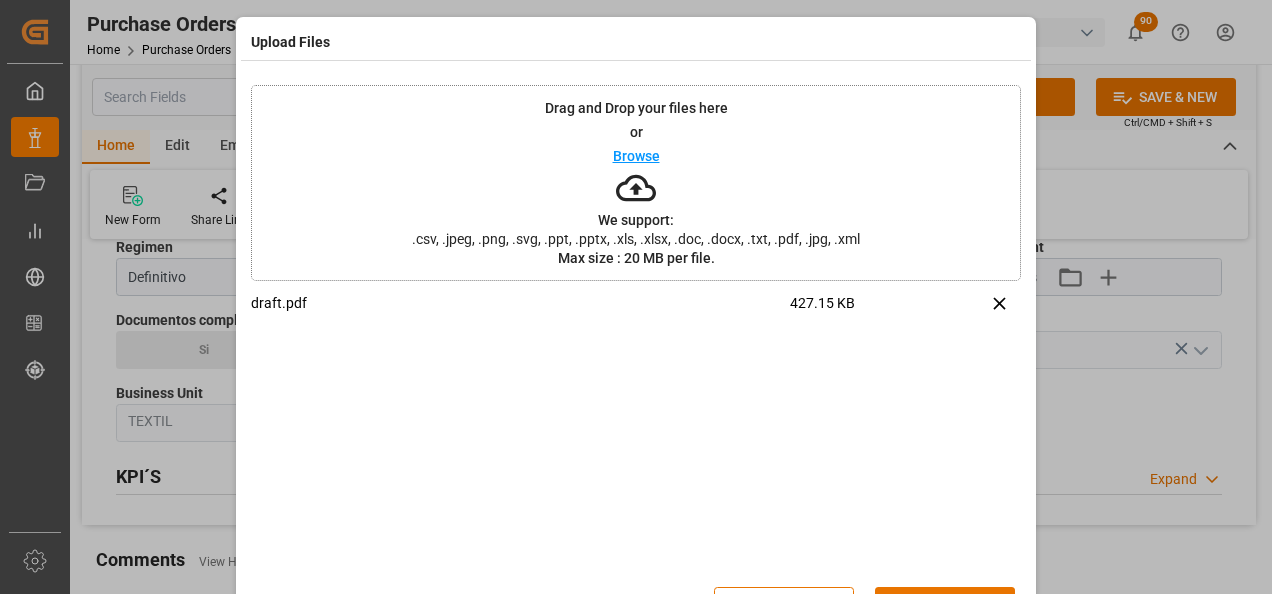 click on "Upload" at bounding box center [945, 606] 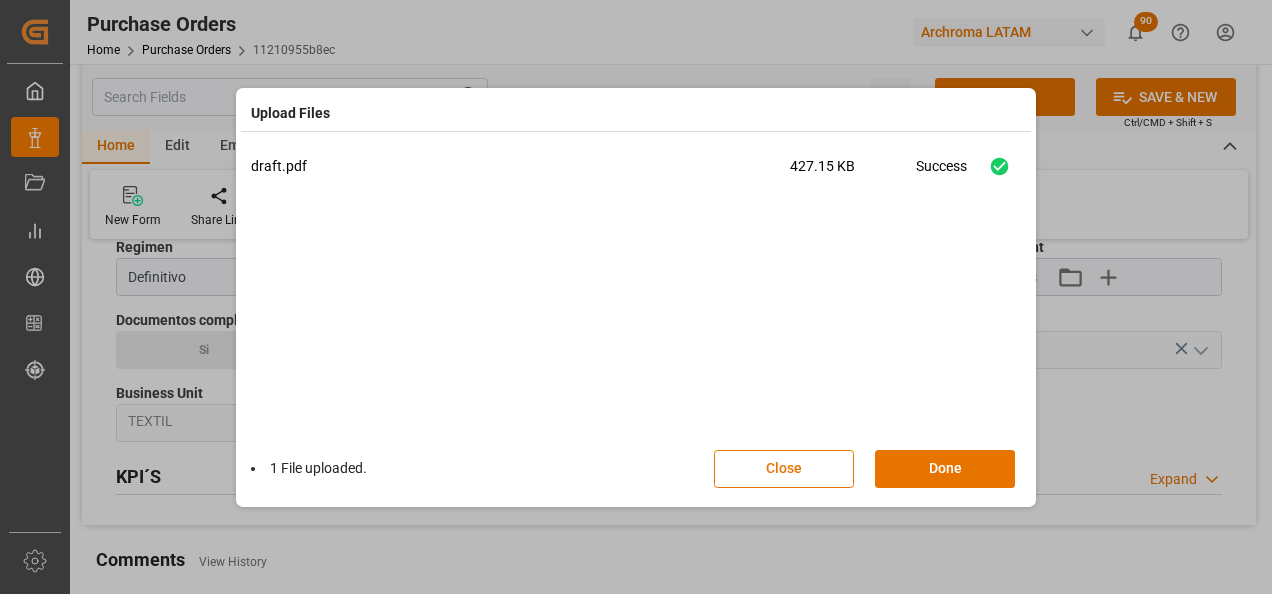click on "Done" at bounding box center [945, 469] 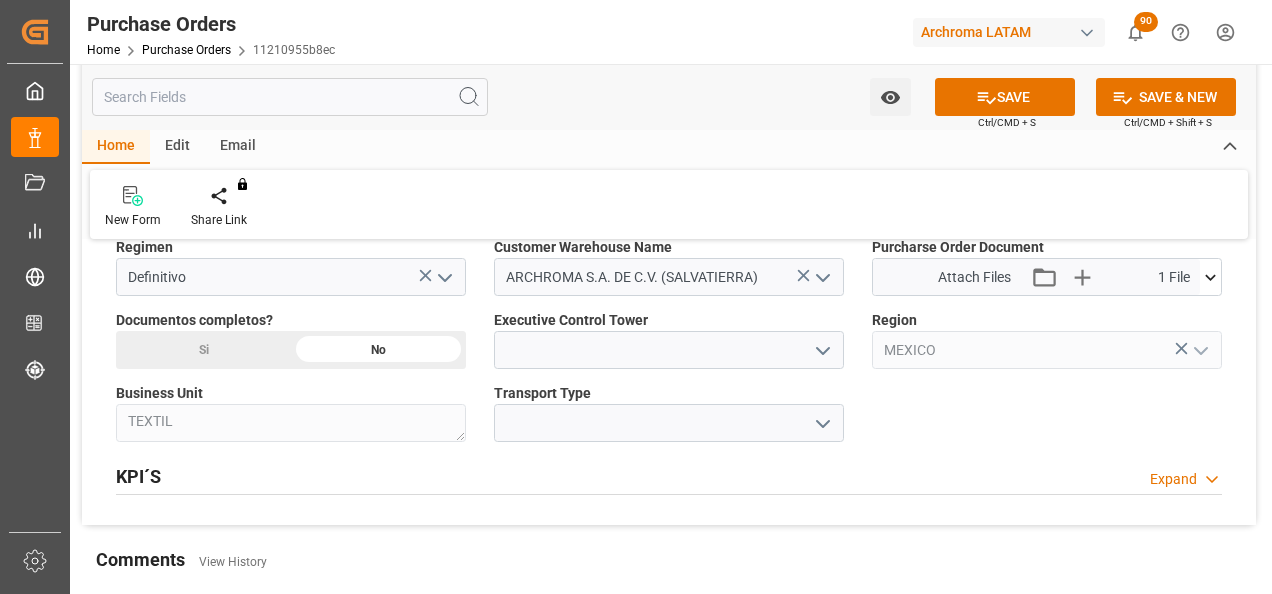 click on "Si" at bounding box center [203, -340] 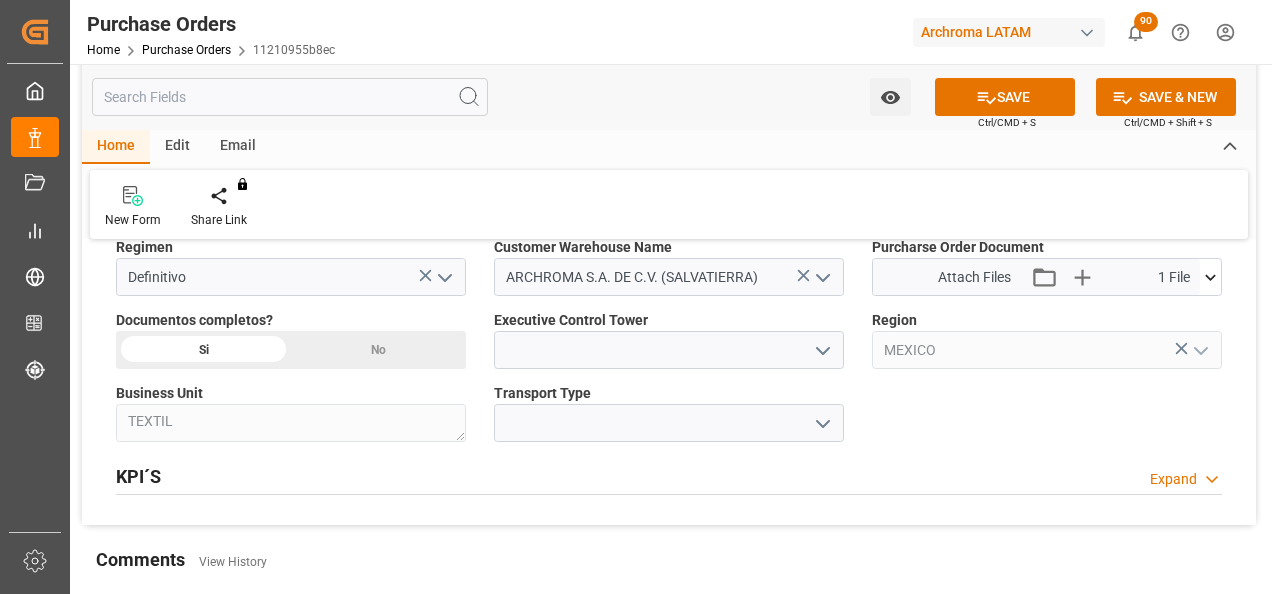 click 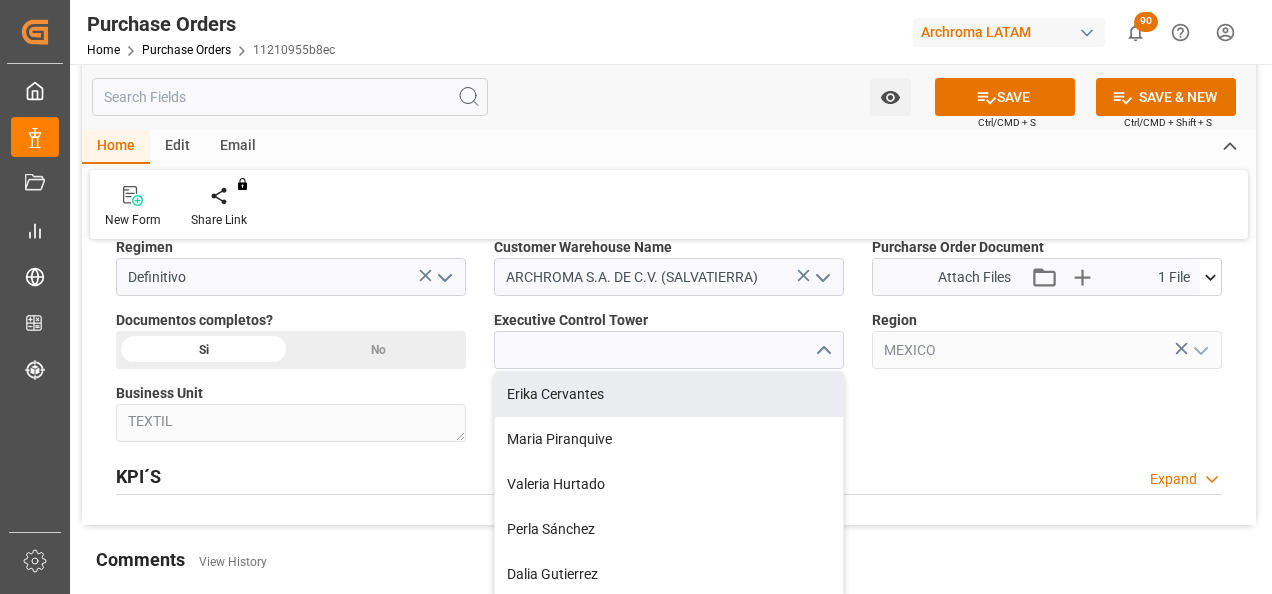 click on "Erika Cervantes" at bounding box center (669, 394) 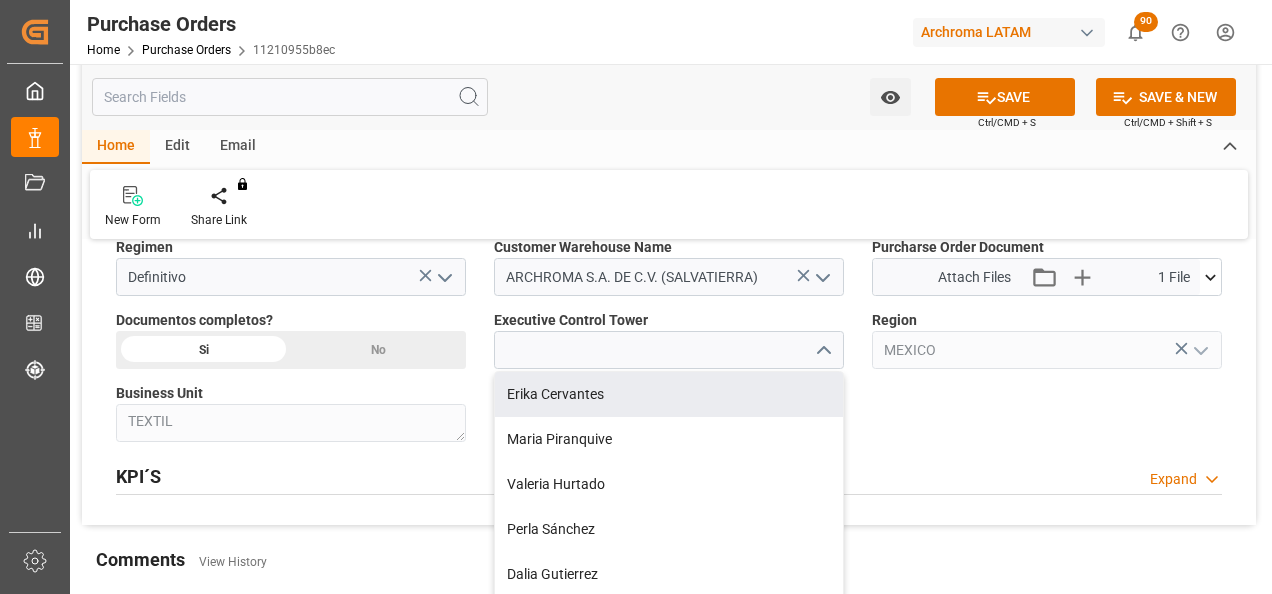 type on "Erika Cervantes" 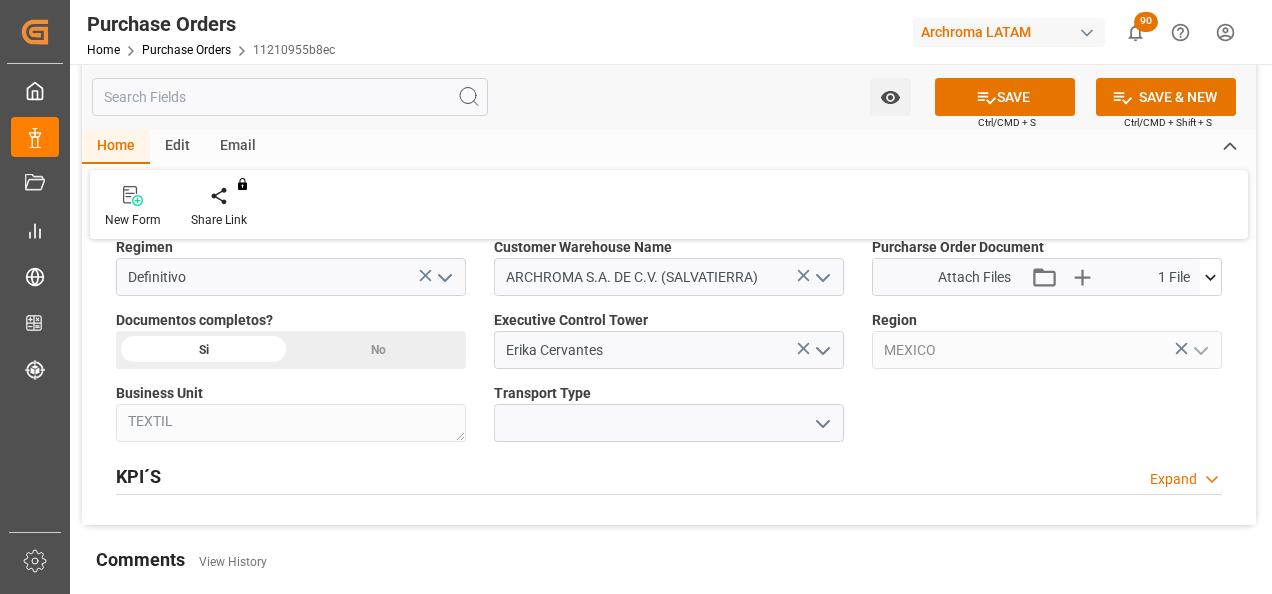 click 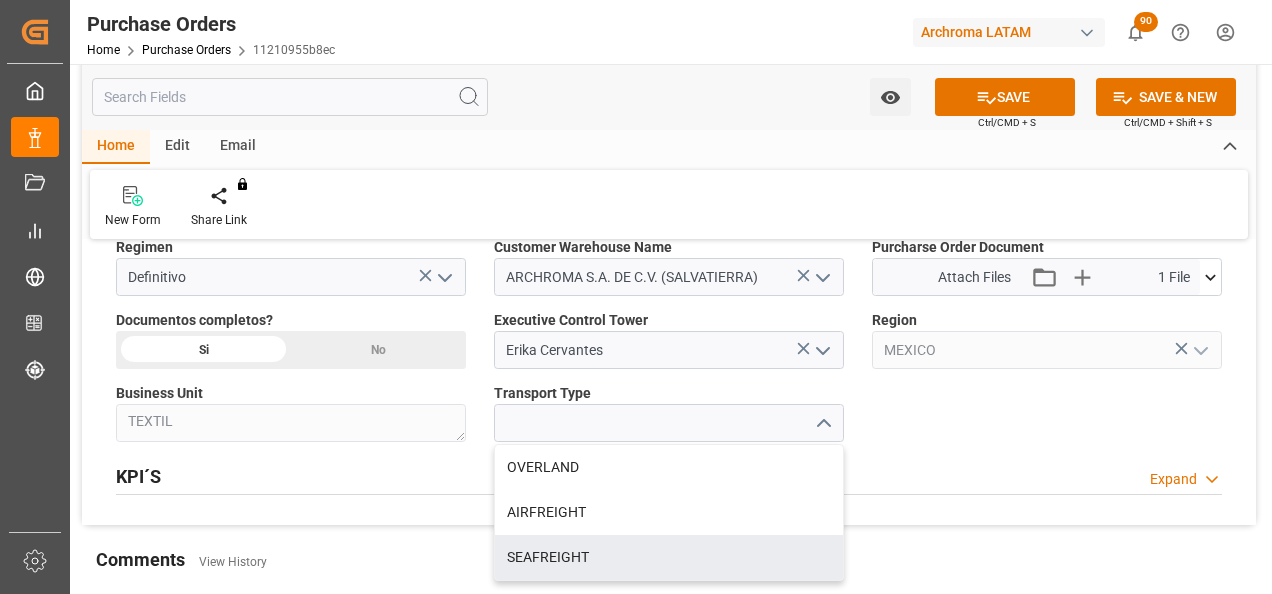 click on "SEAFREIGHT" at bounding box center [669, 557] 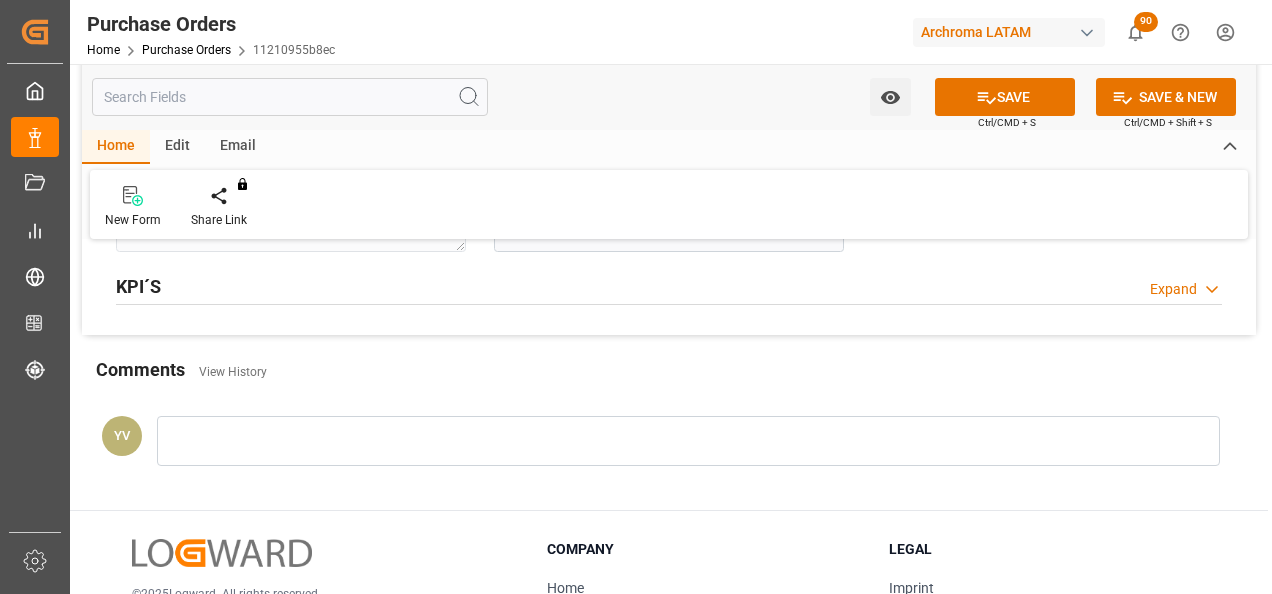 scroll, scrollTop: 1700, scrollLeft: 0, axis: vertical 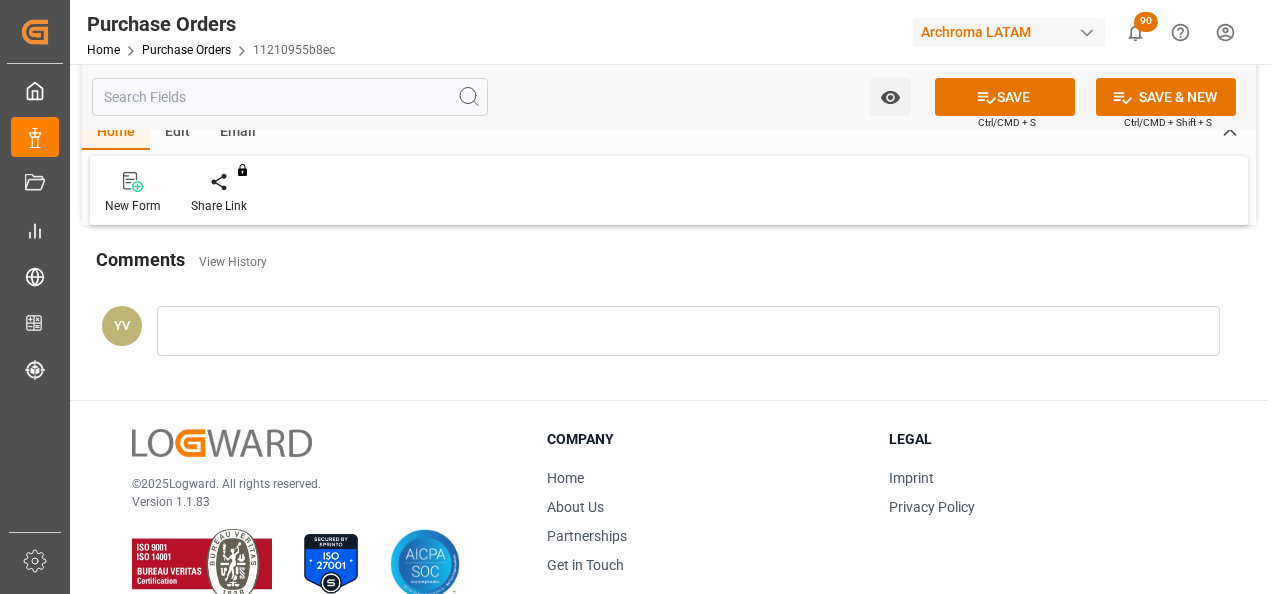 click at bounding box center (688, 331) 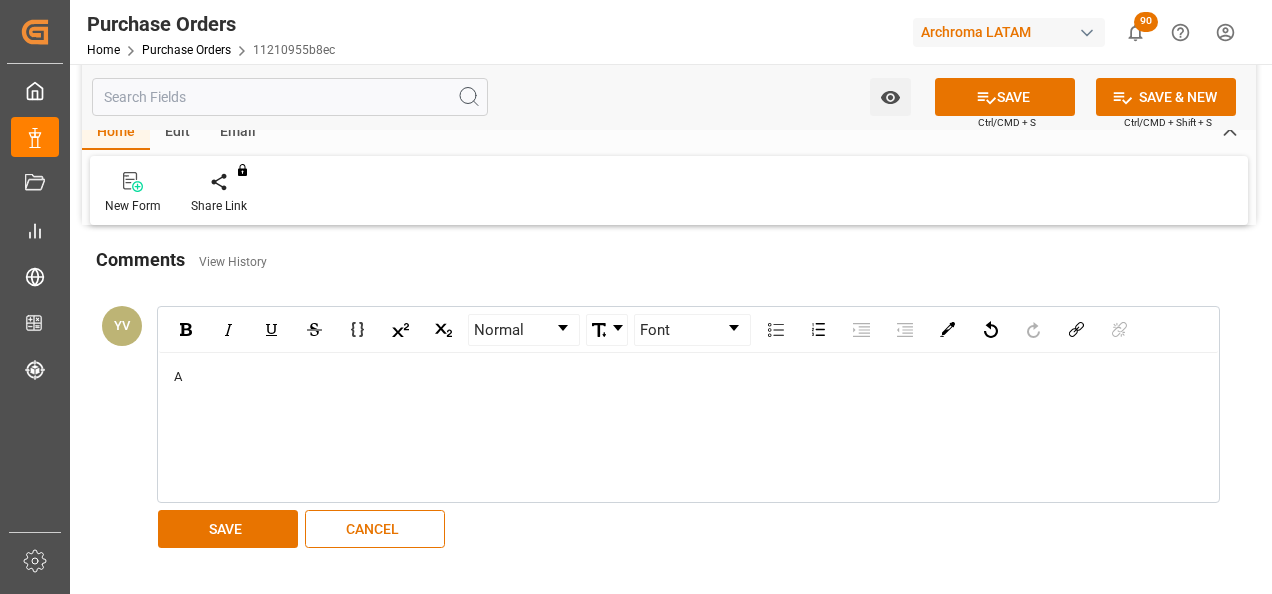 type 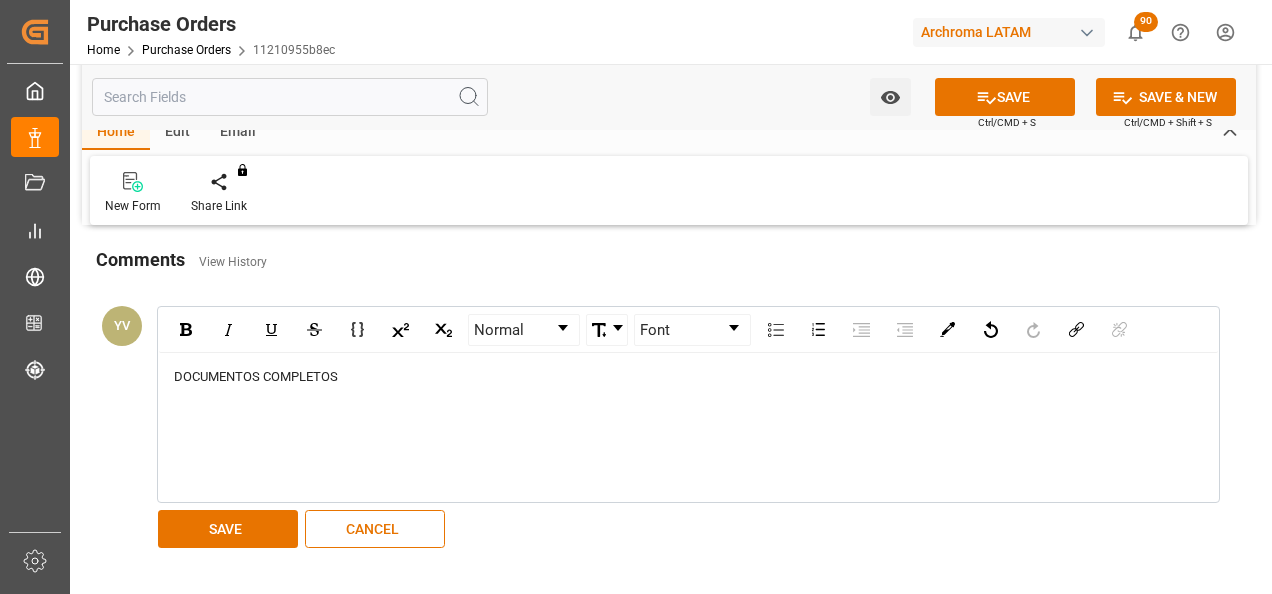 click on "SAVE" at bounding box center (228, 529) 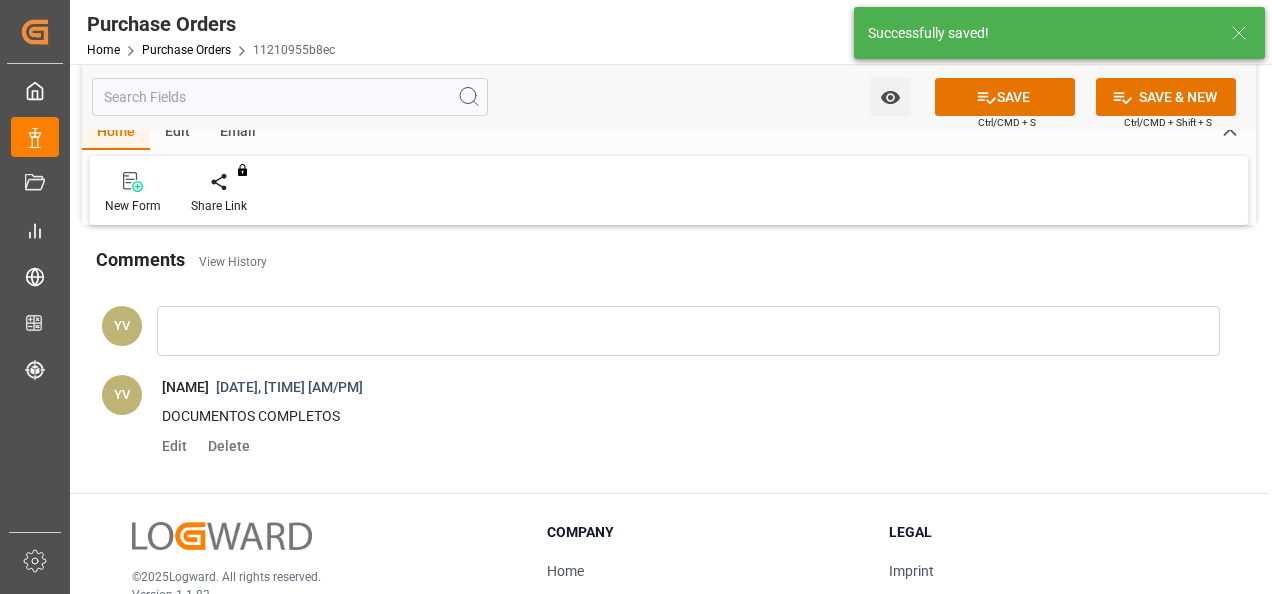 click 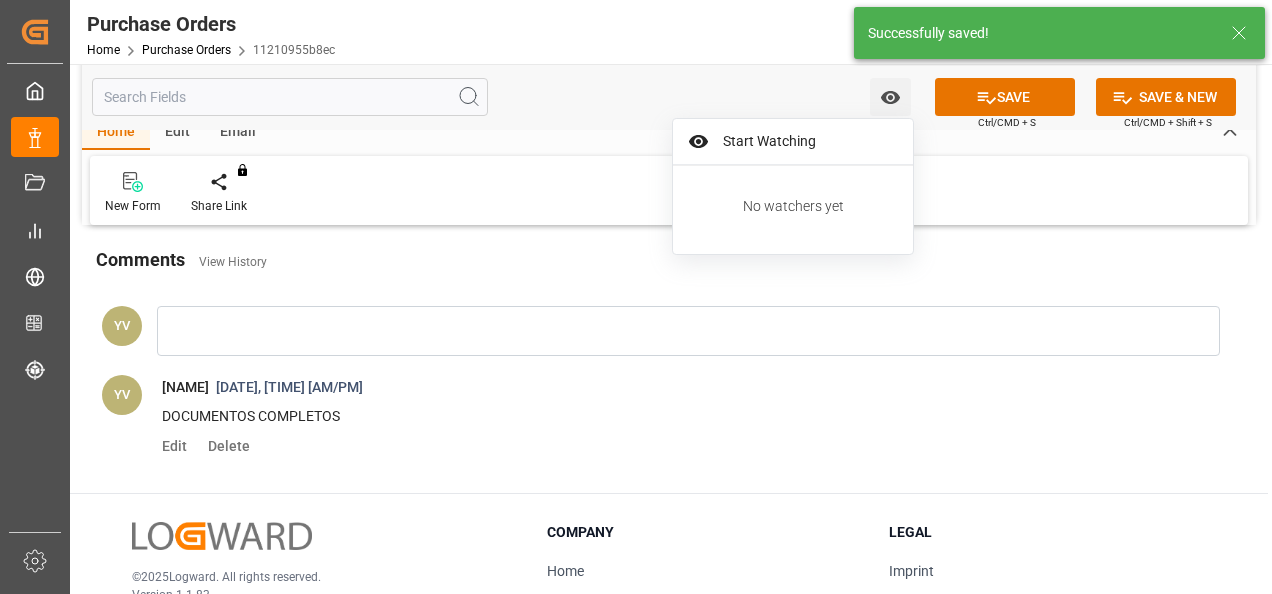 click on "Start Watching" at bounding box center (807, 141) 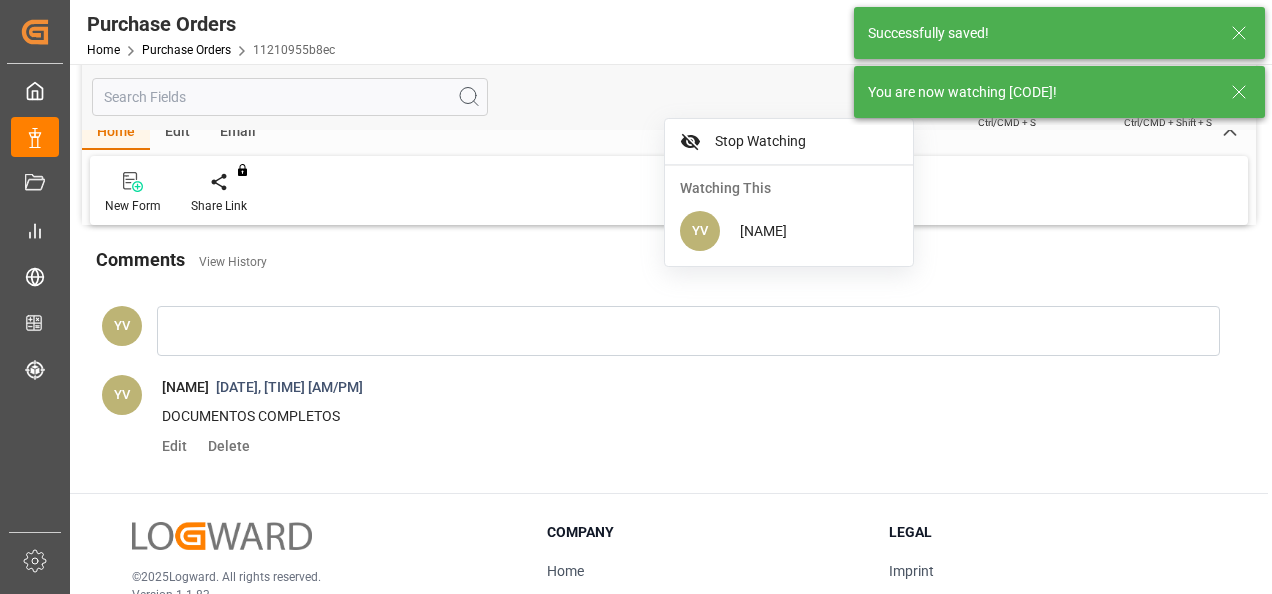 click 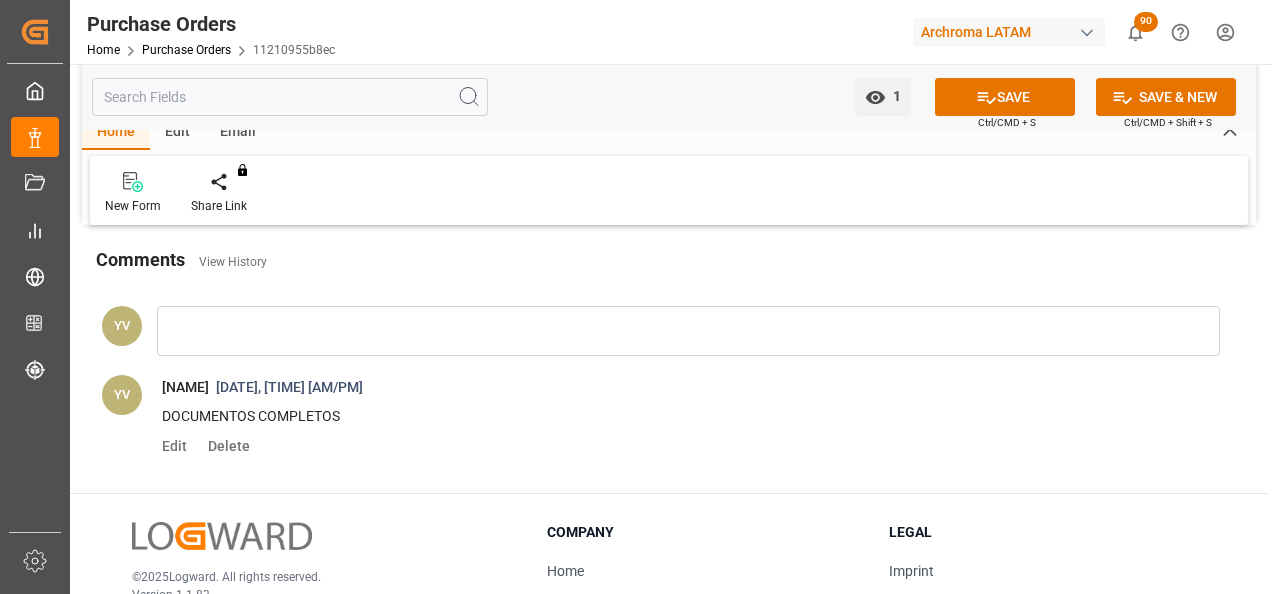 click on "SAVE" at bounding box center (1005, 97) 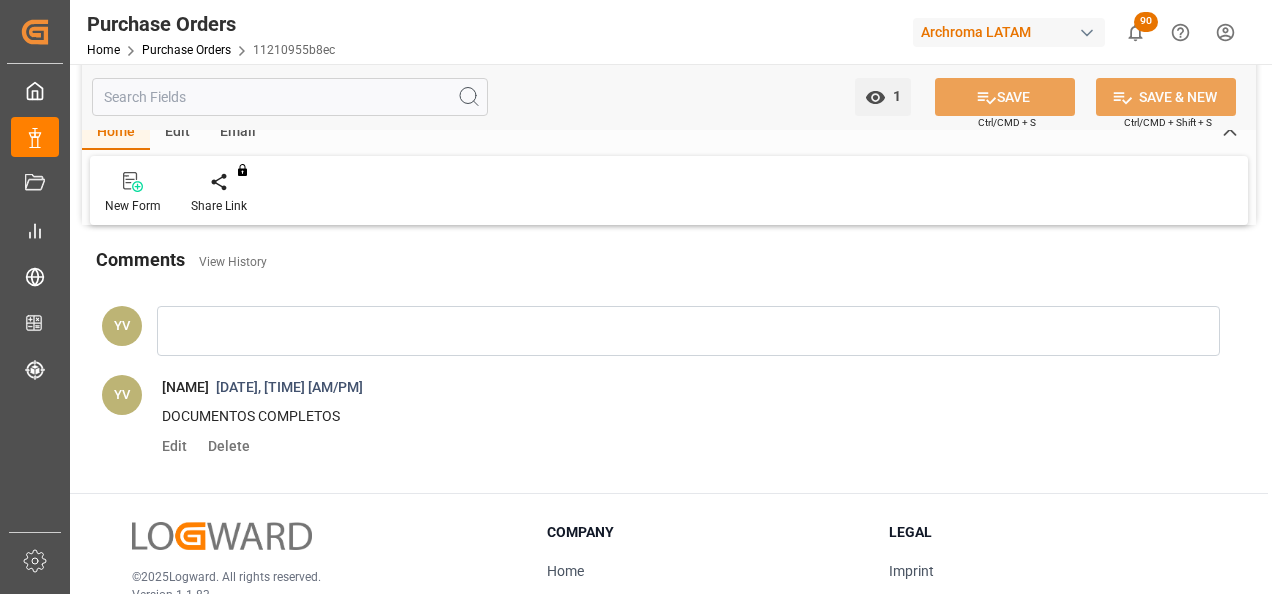 click on "Purchase Orders" at bounding box center [186, 50] 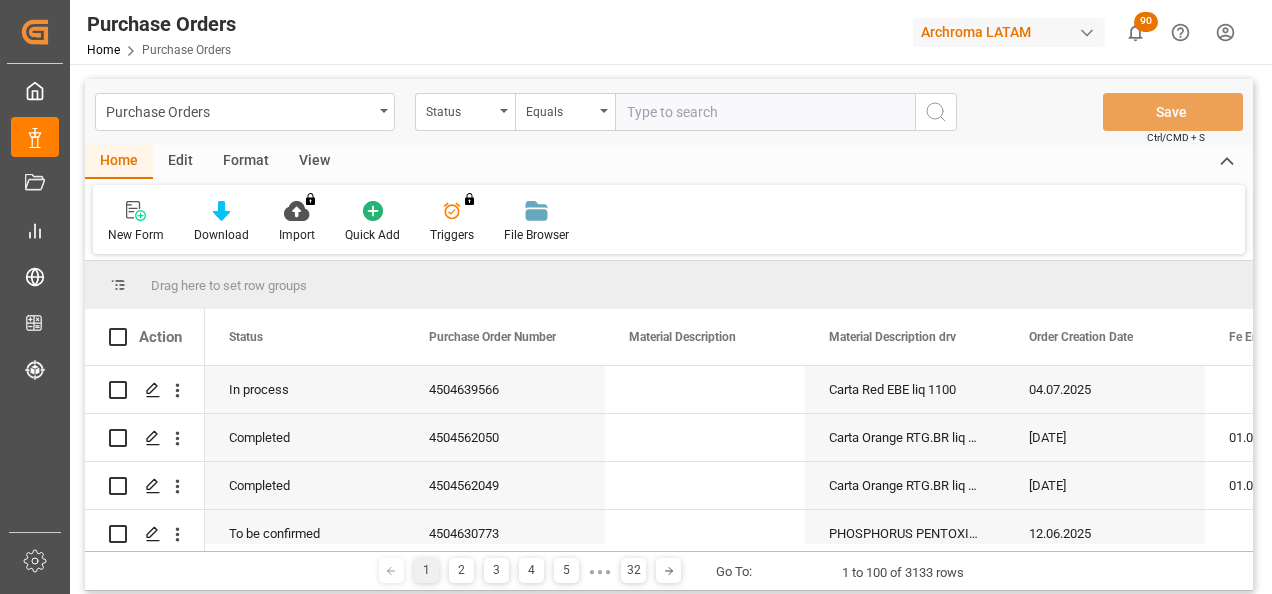 click on "Status" at bounding box center (465, 112) 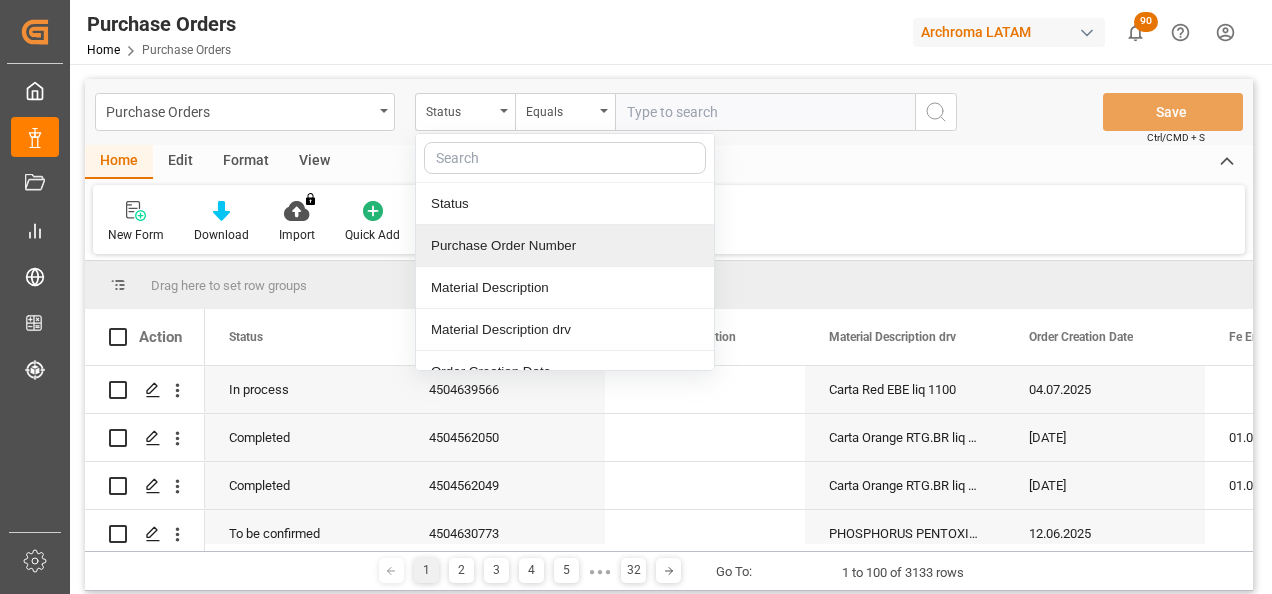 drag, startPoint x: 525, startPoint y: 247, endPoint x: 533, endPoint y: 233, distance: 16.124516 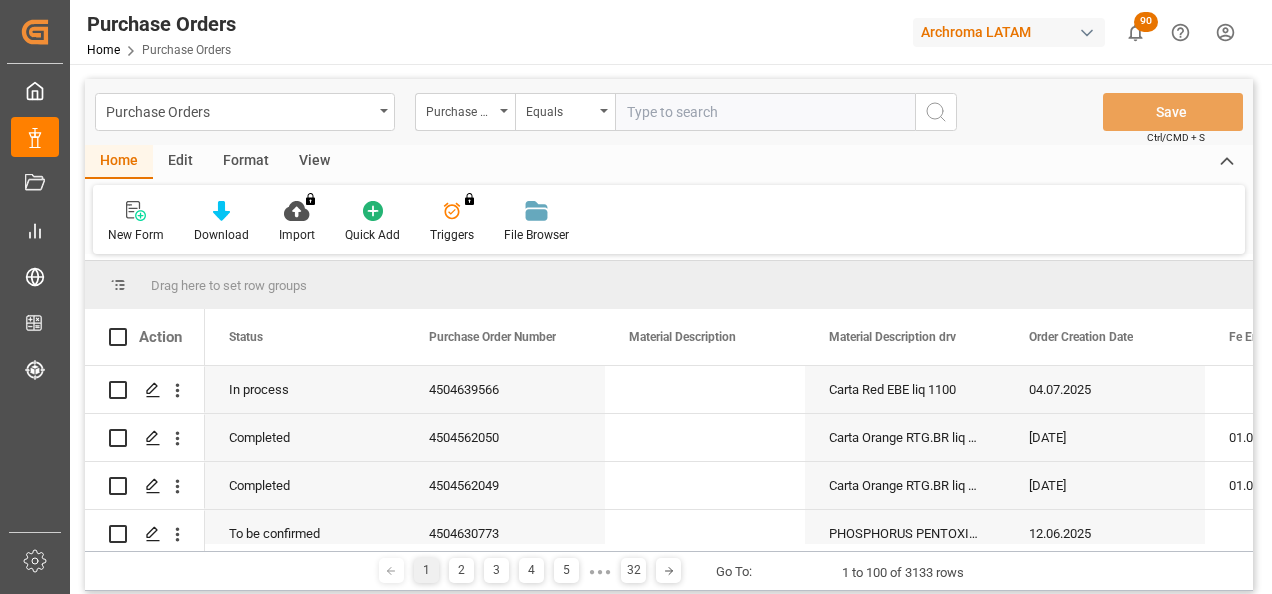 click at bounding box center [765, 112] 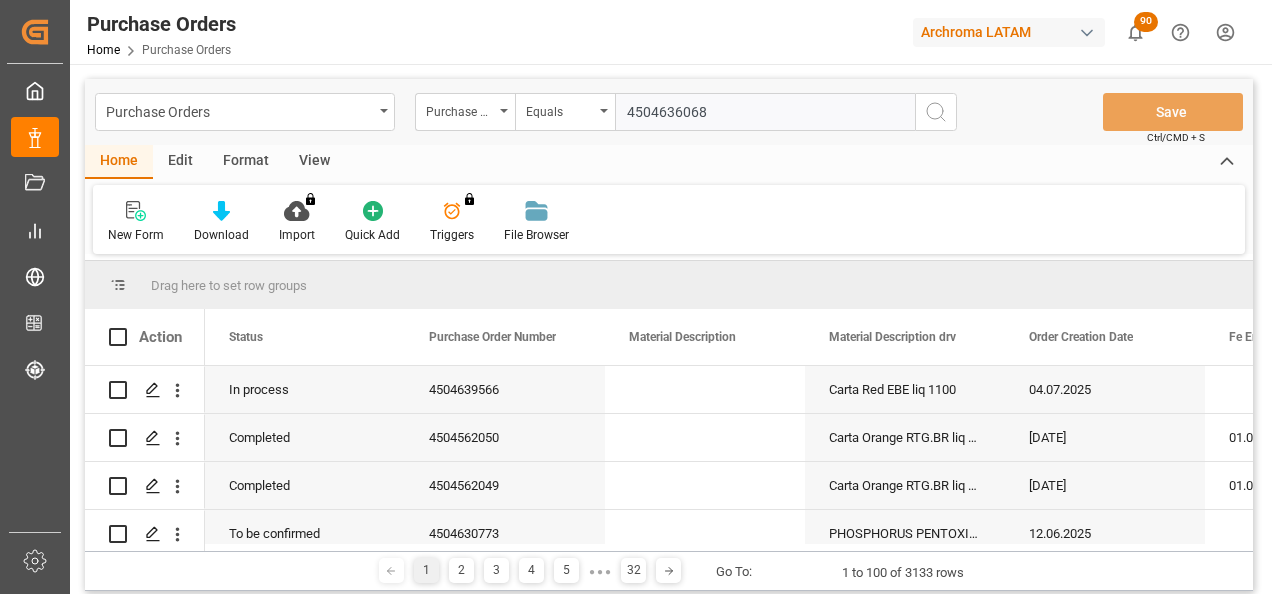type 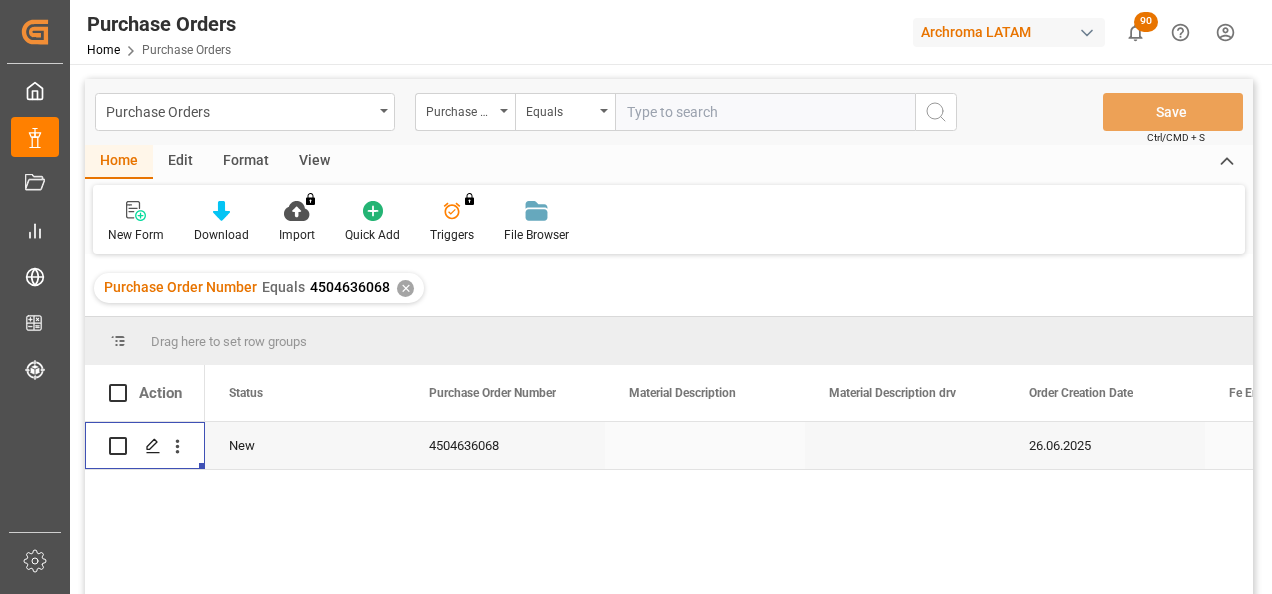 click 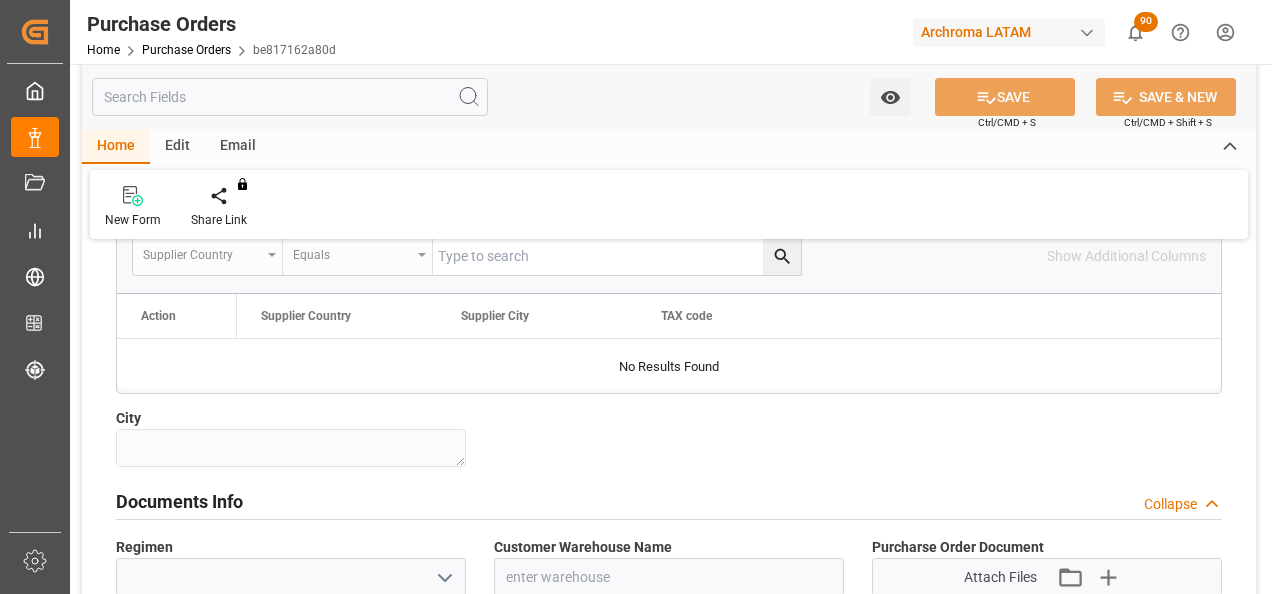scroll, scrollTop: 1300, scrollLeft: 0, axis: vertical 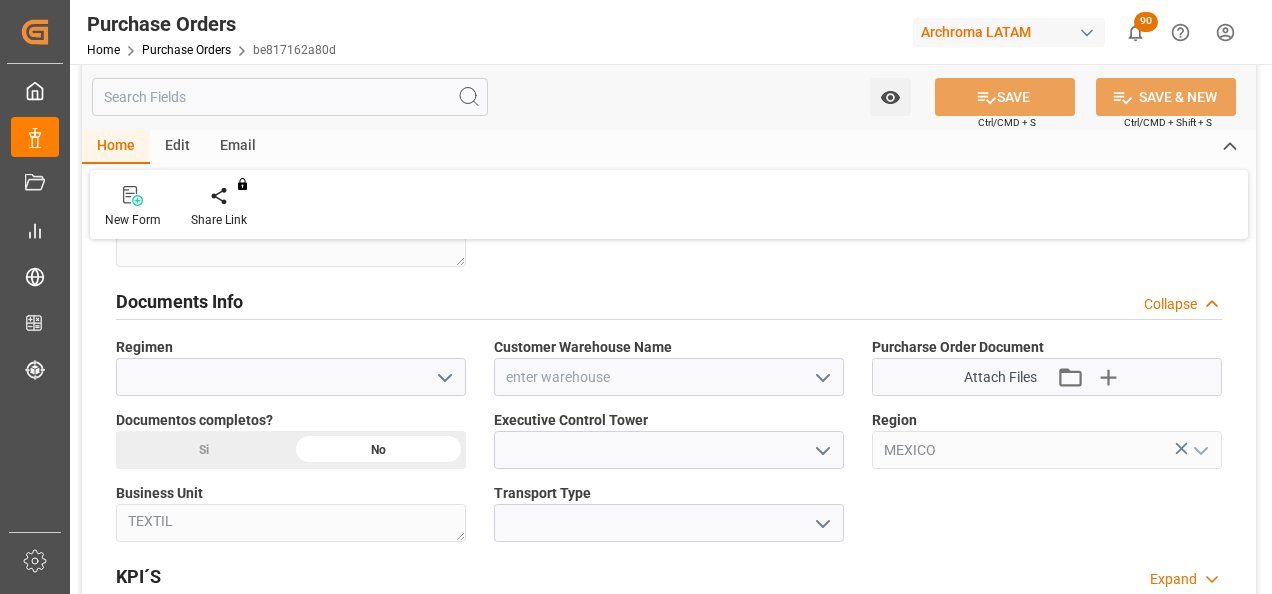 click 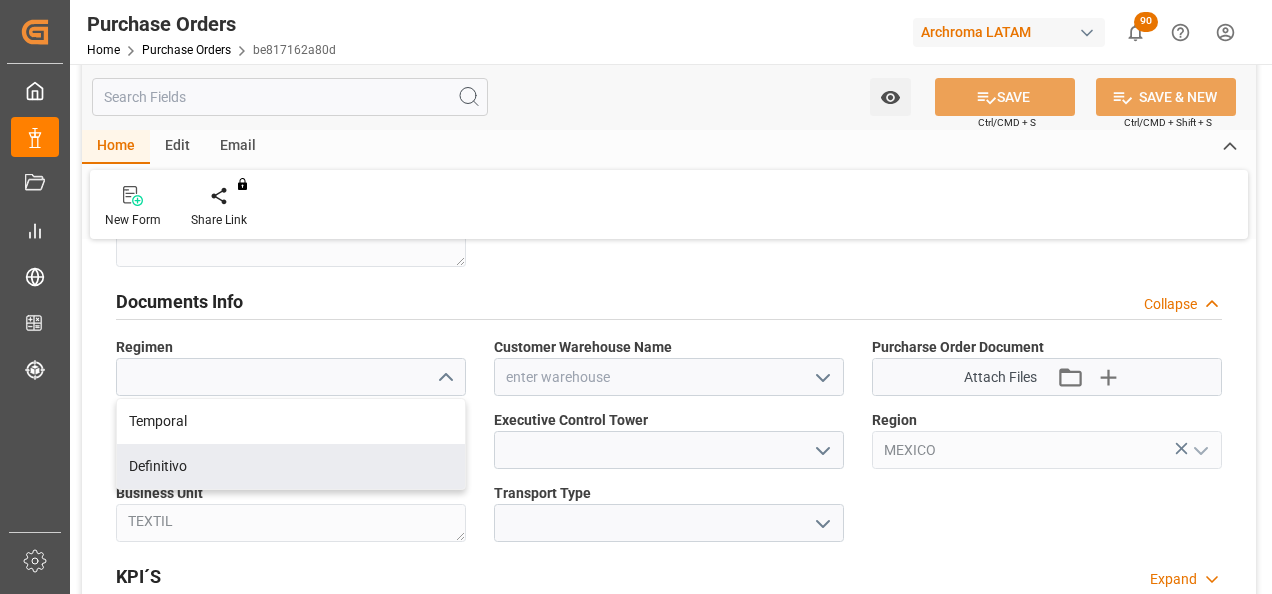 click on "Definitivo" at bounding box center [291, 466] 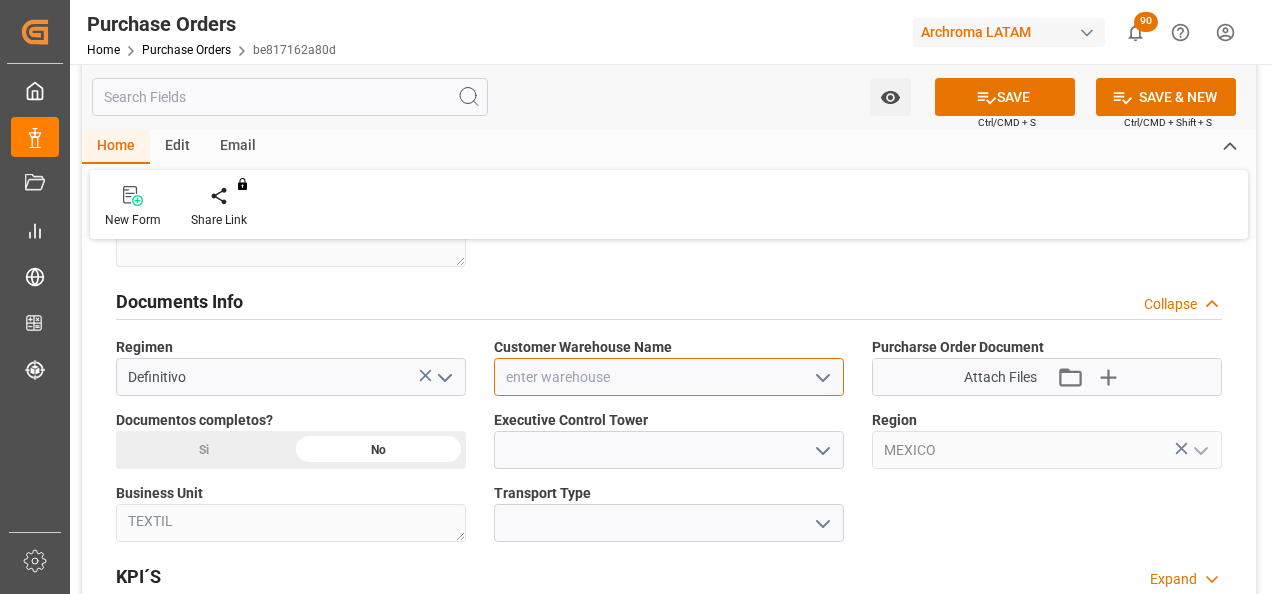 click at bounding box center [669, 377] 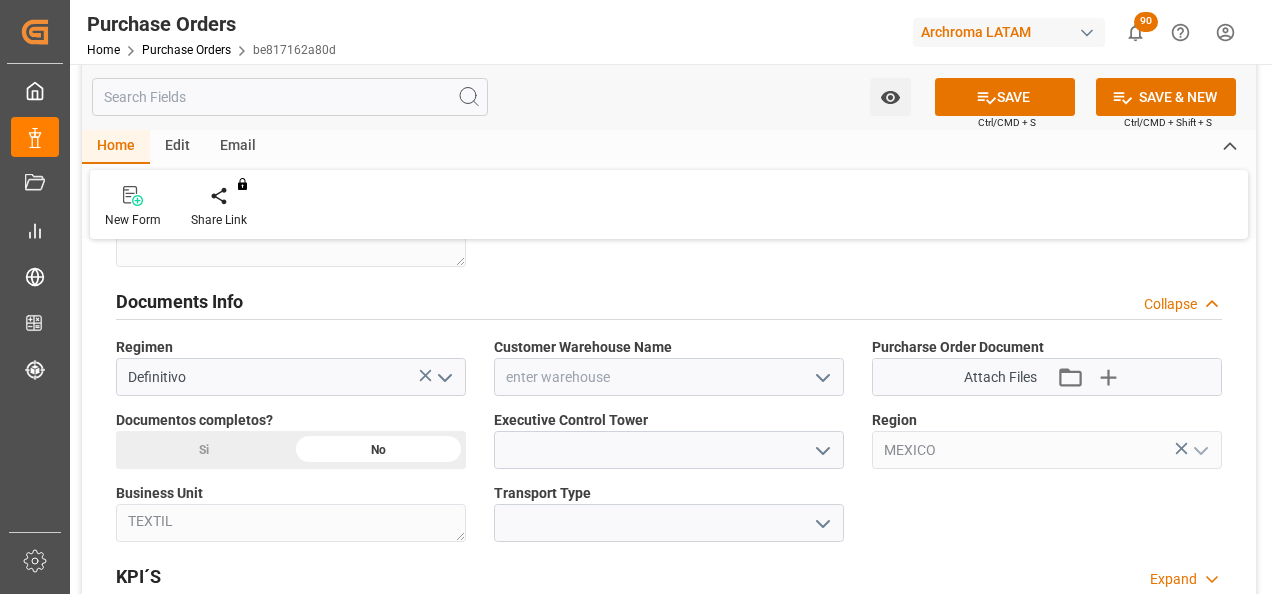 click 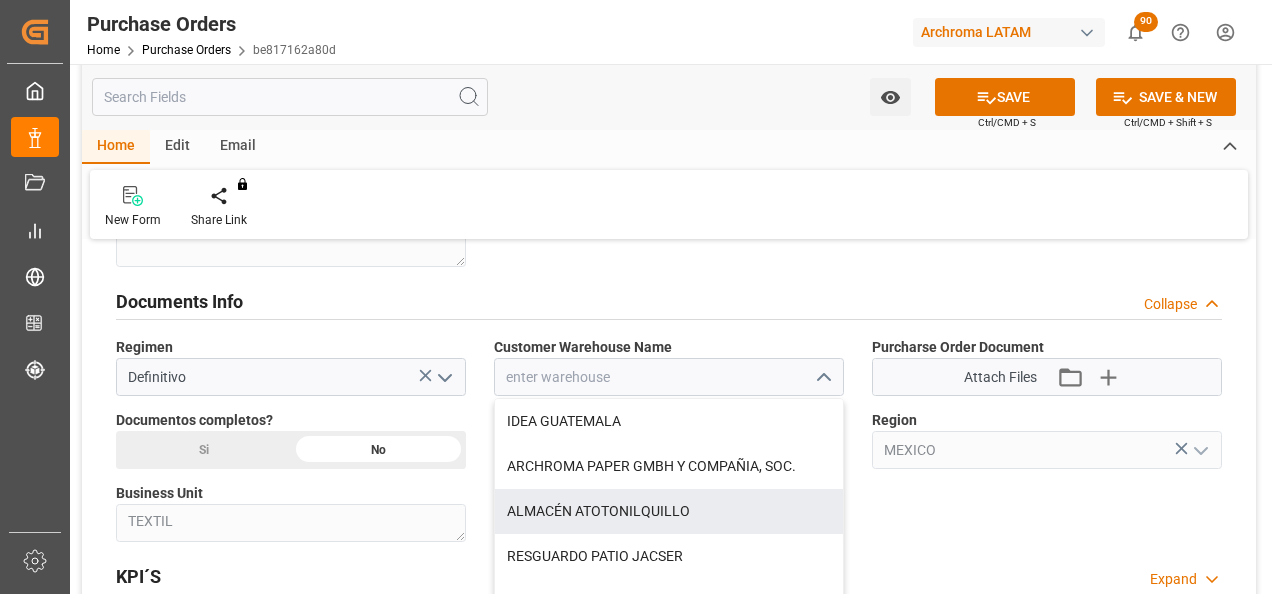 click on "ALMACÉN ATOTONILQUILLO" at bounding box center [669, 511] 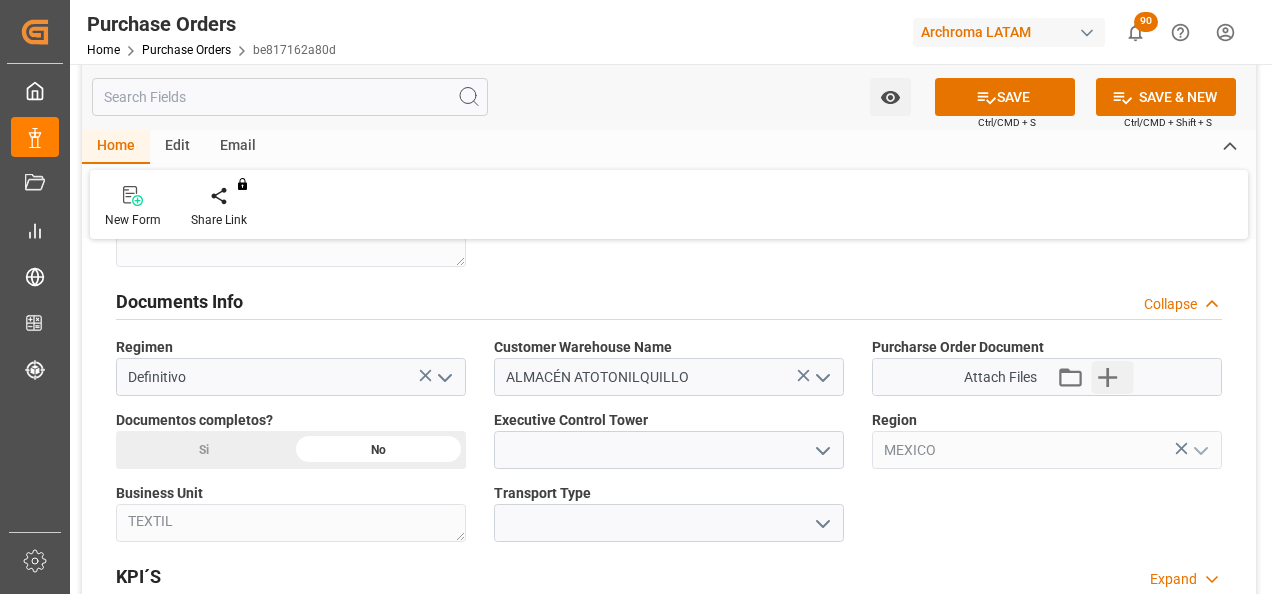click 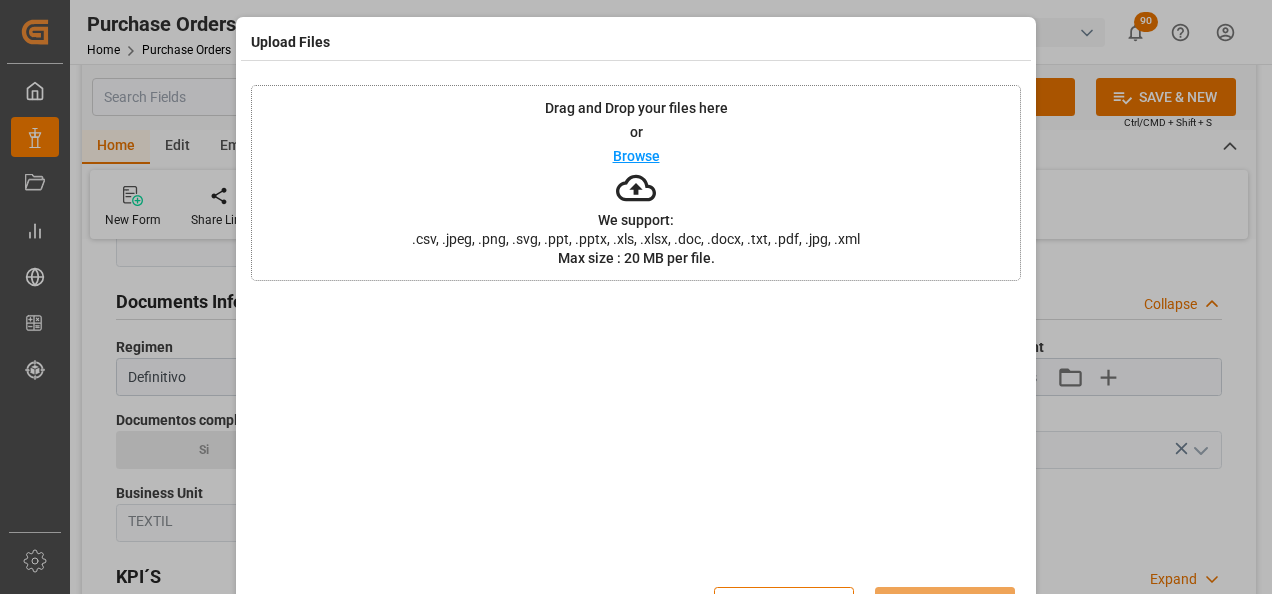 click on "Drag and Drop your files here or Browse We support: .csv, .jpeg, .png, .svg, .ppt, .pptx, .xls, .xlsx, .doc, .docx, .txt, .pdf, .jpg, .xml Max size : 20 MB per file." at bounding box center (636, 183) 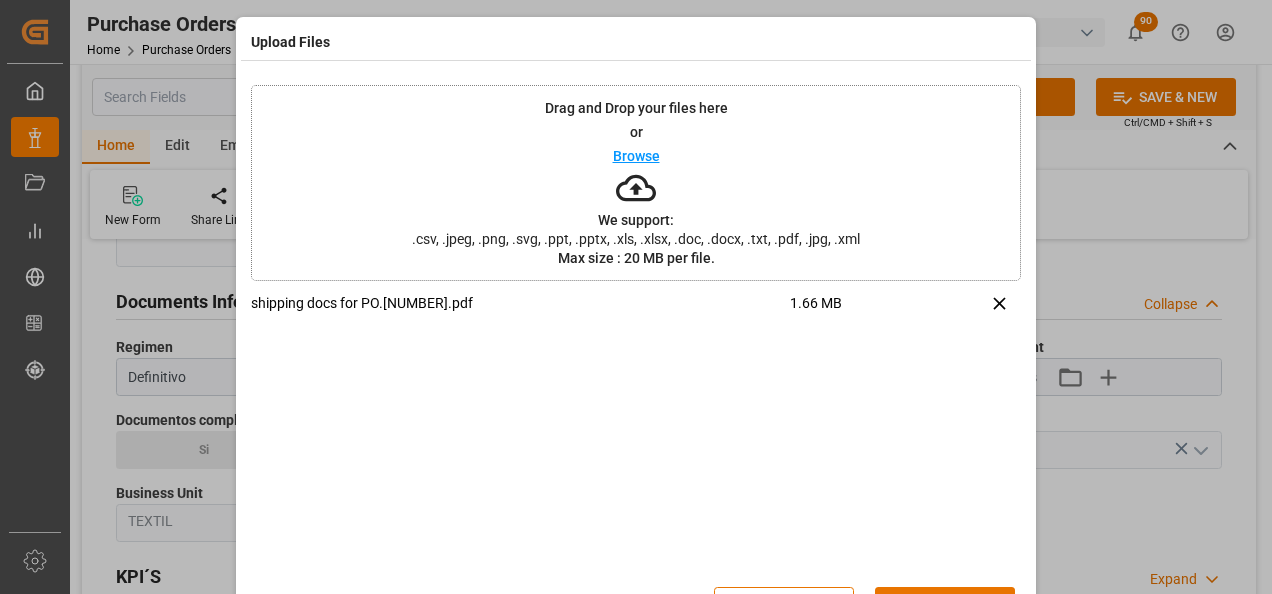 click on "Close Upload" at bounding box center (636, 606) 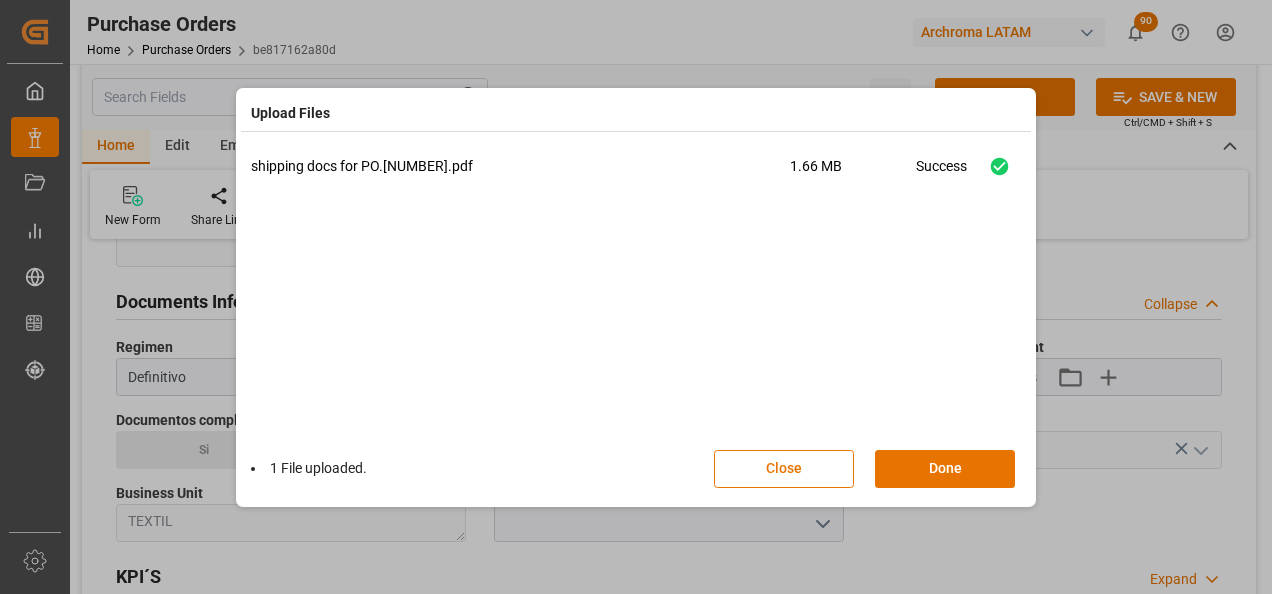click on "Done" at bounding box center [945, 469] 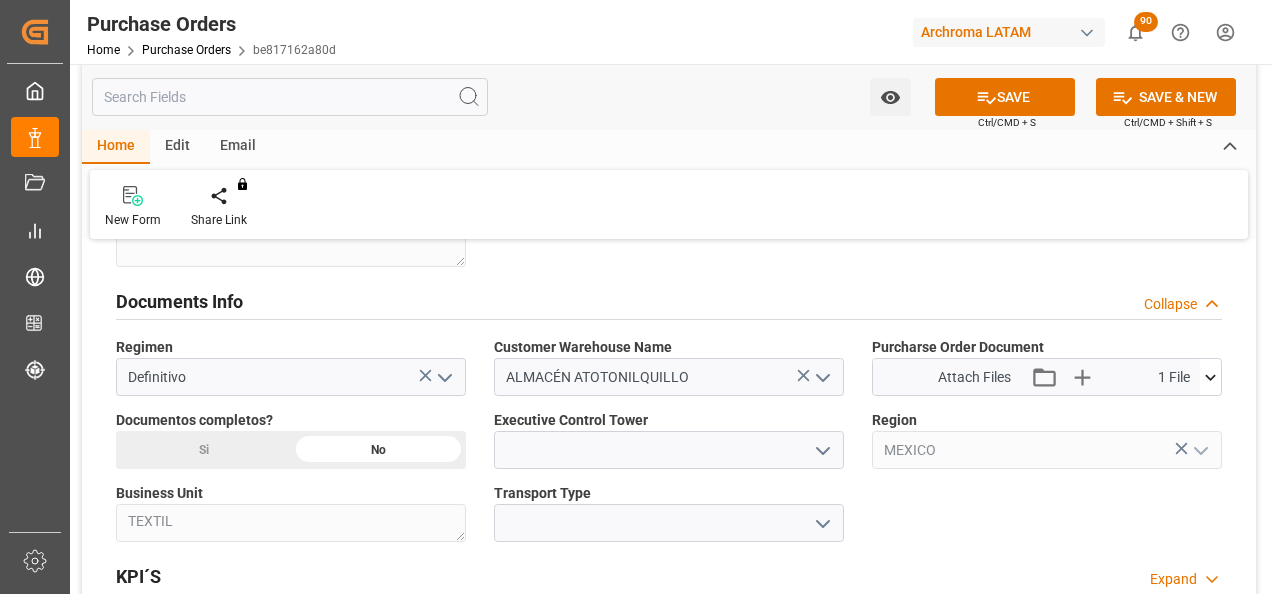 click on "Si" at bounding box center [203, -240] 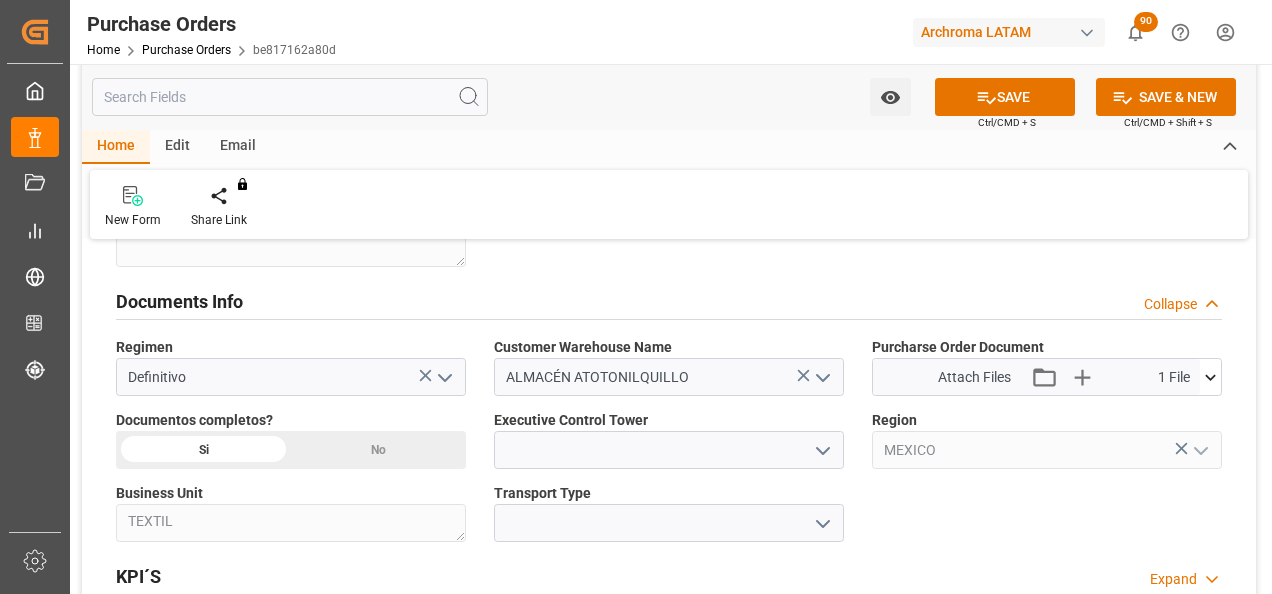 click 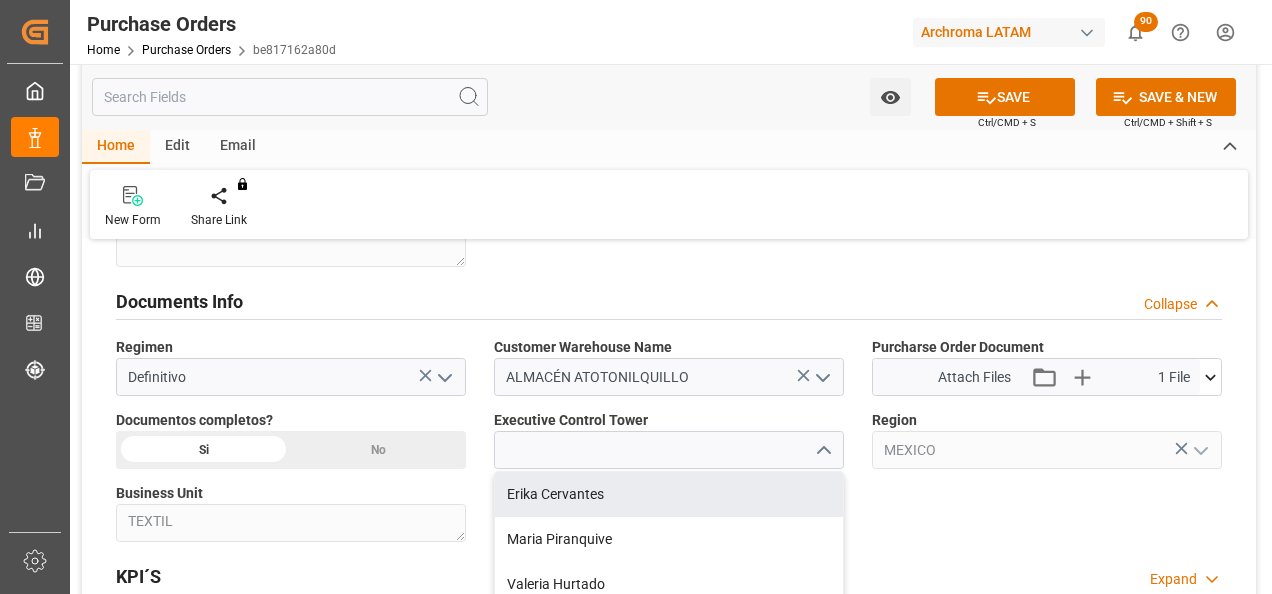 click on "Erika Cervantes" at bounding box center (669, 494) 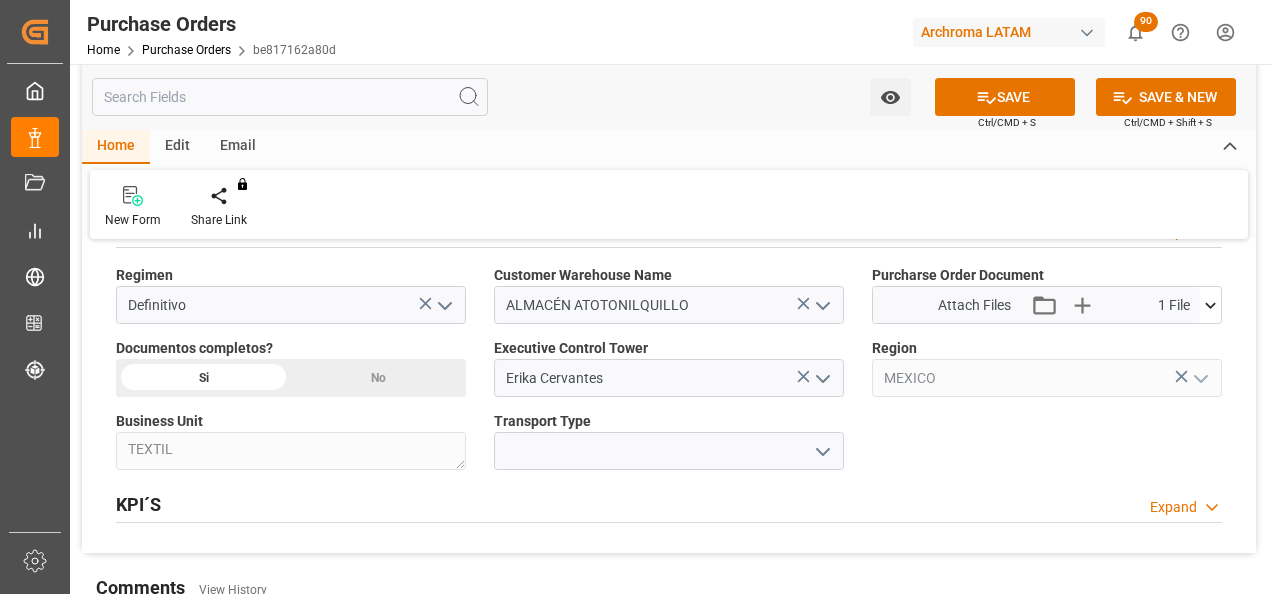 scroll, scrollTop: 1400, scrollLeft: 0, axis: vertical 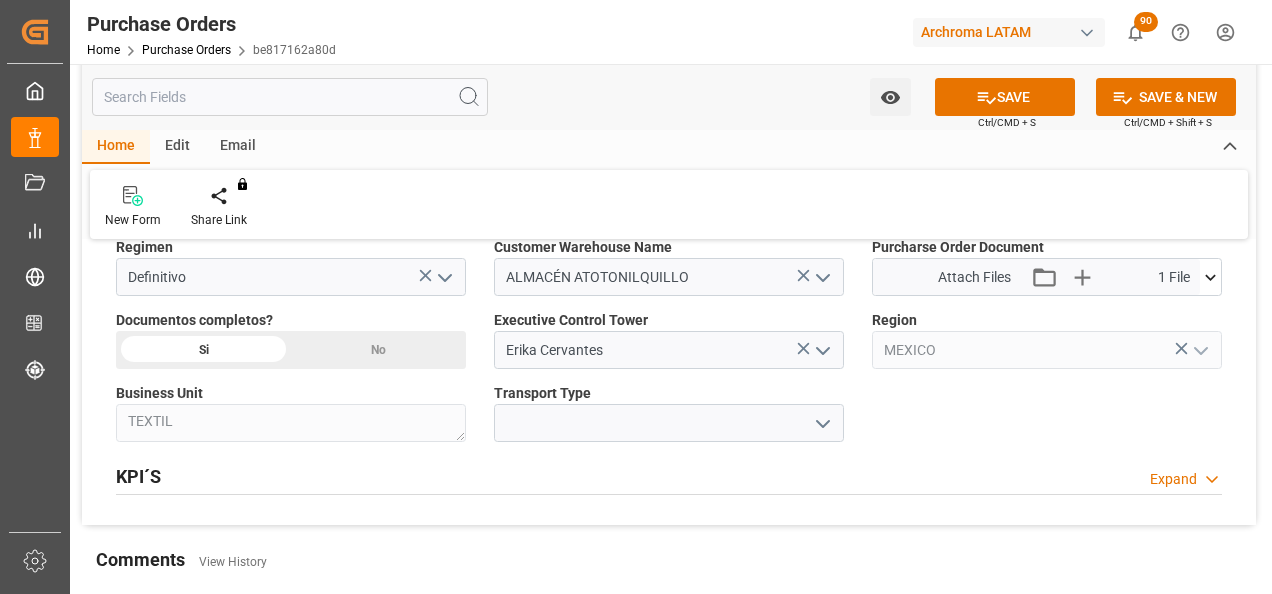 click 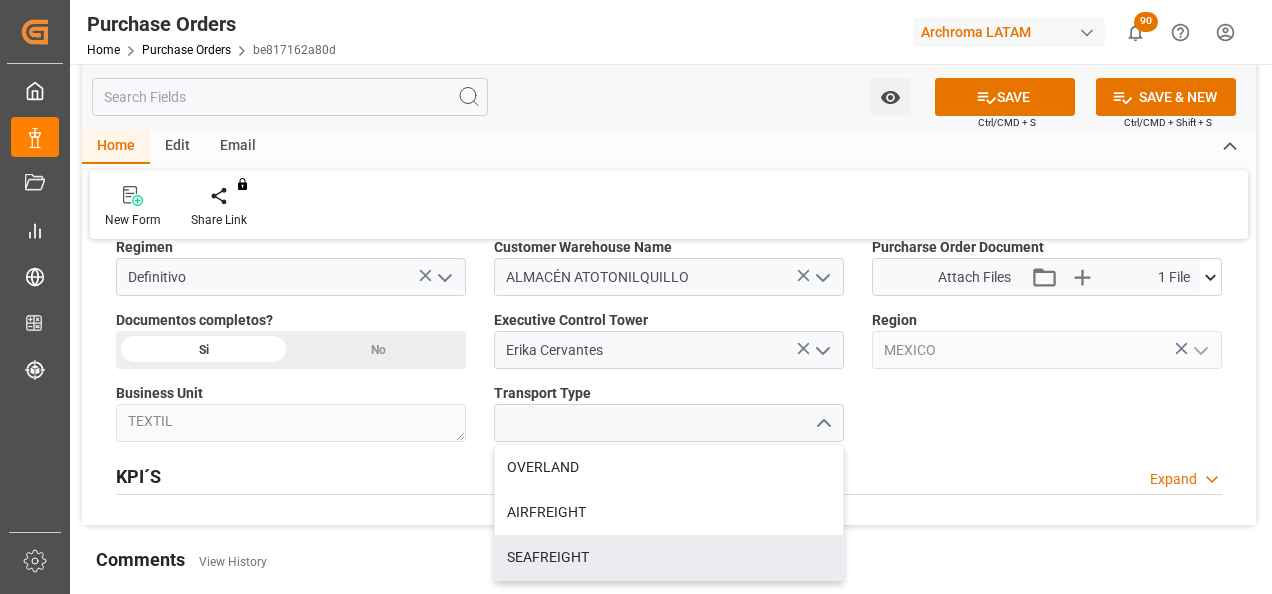 click on "SEAFREIGHT" at bounding box center [669, 557] 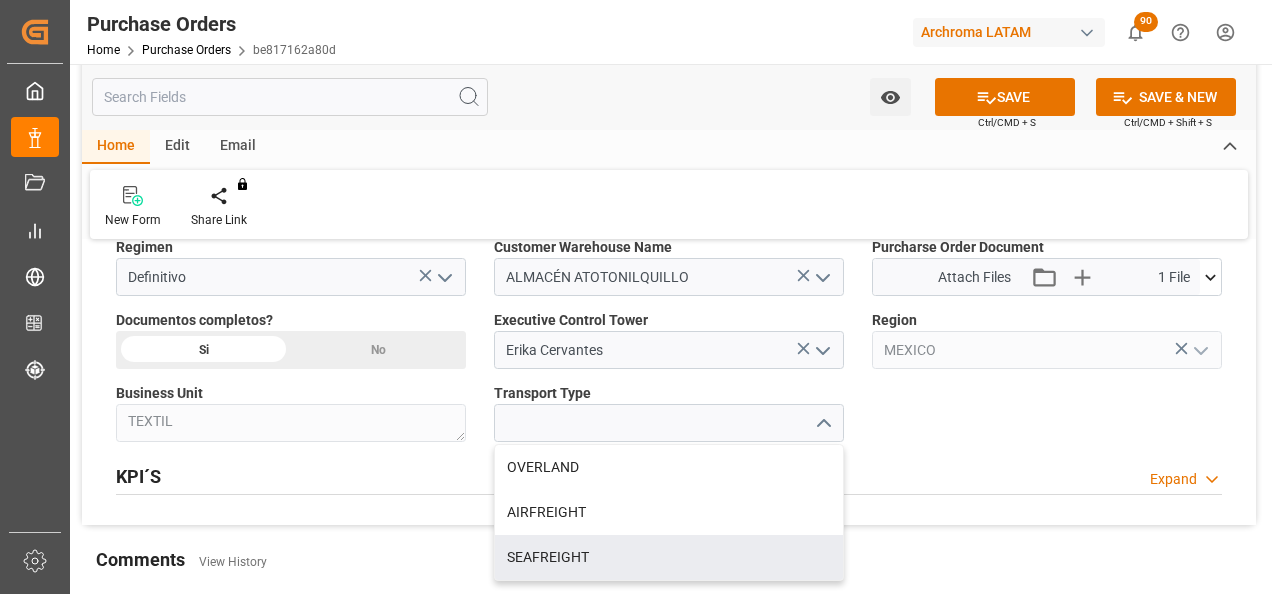 type on "SEAFREIGHT" 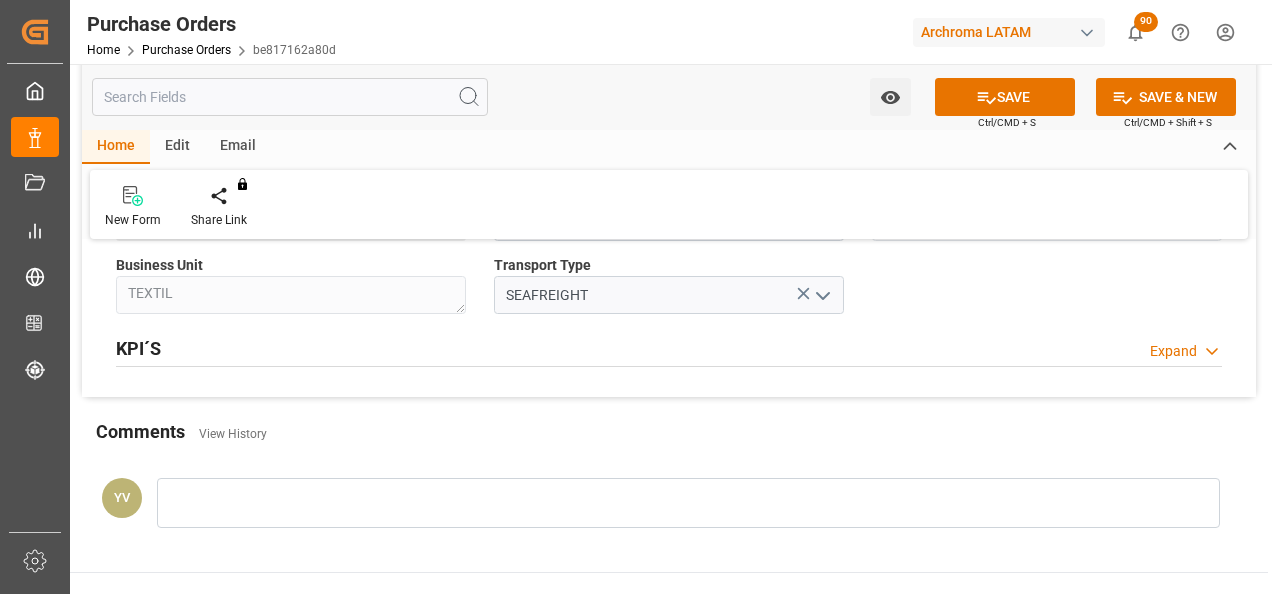 scroll, scrollTop: 1600, scrollLeft: 0, axis: vertical 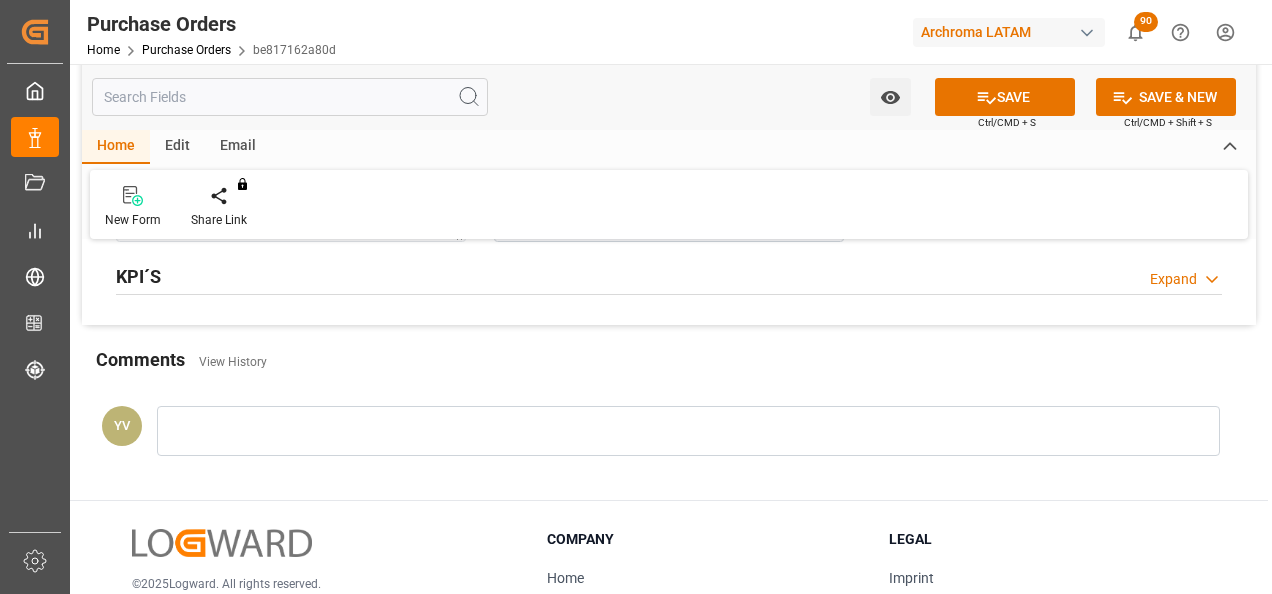 click at bounding box center (688, 431) 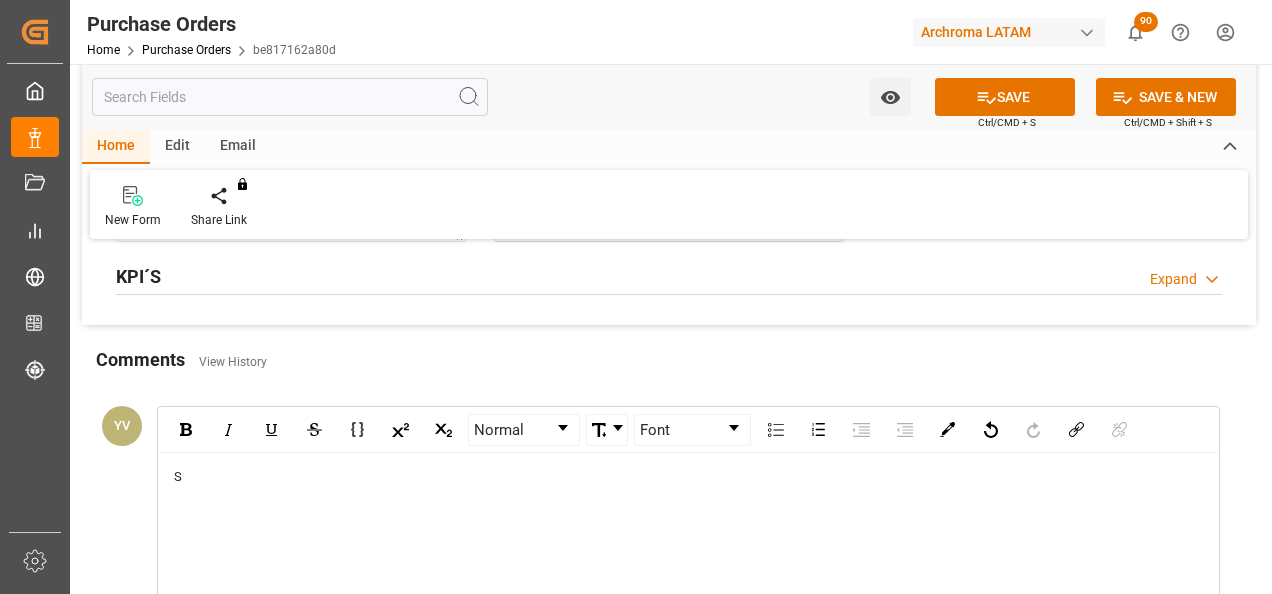 type 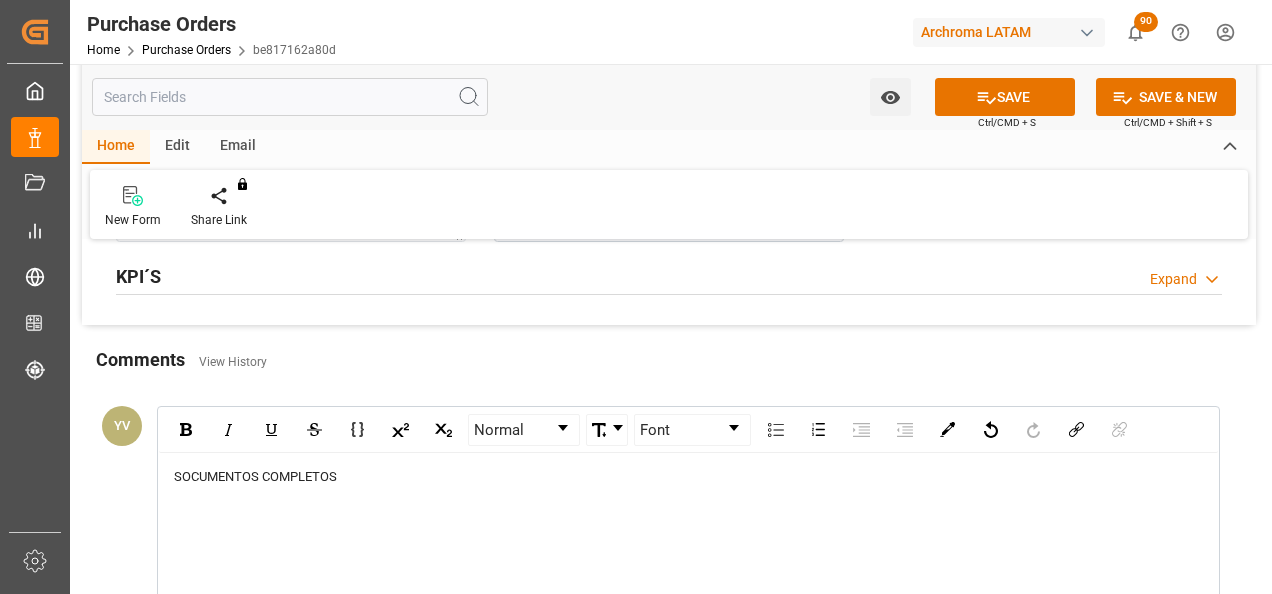 click on "SOCUMENTOS COMPLETOS" at bounding box center [255, 476] 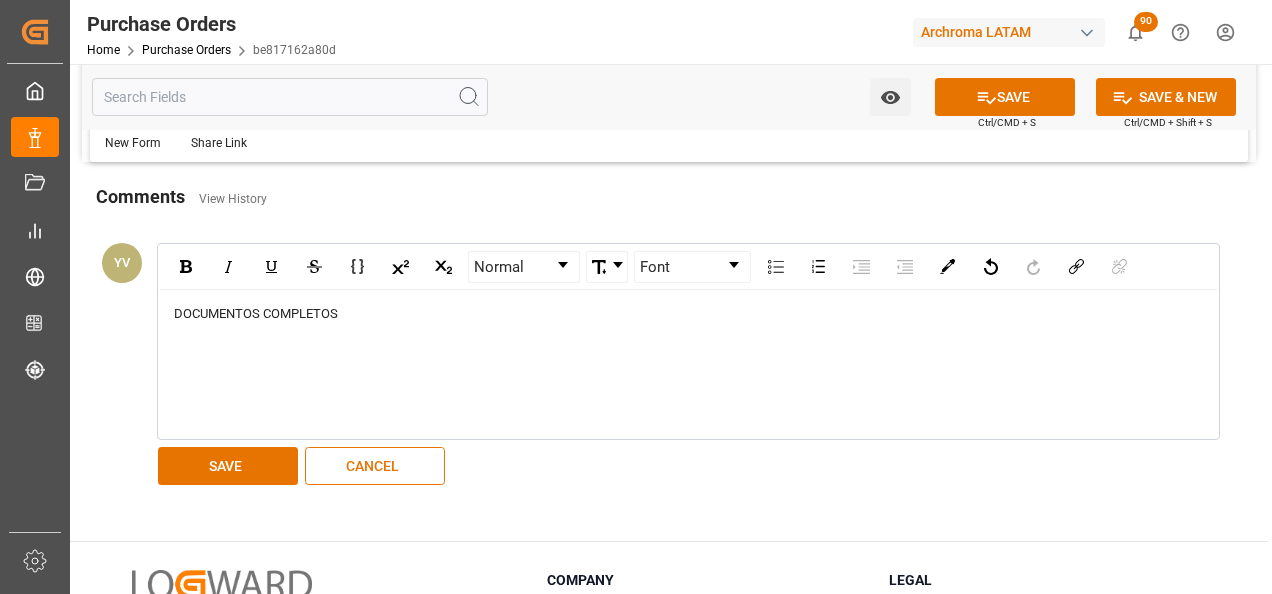 scroll, scrollTop: 1800, scrollLeft: 0, axis: vertical 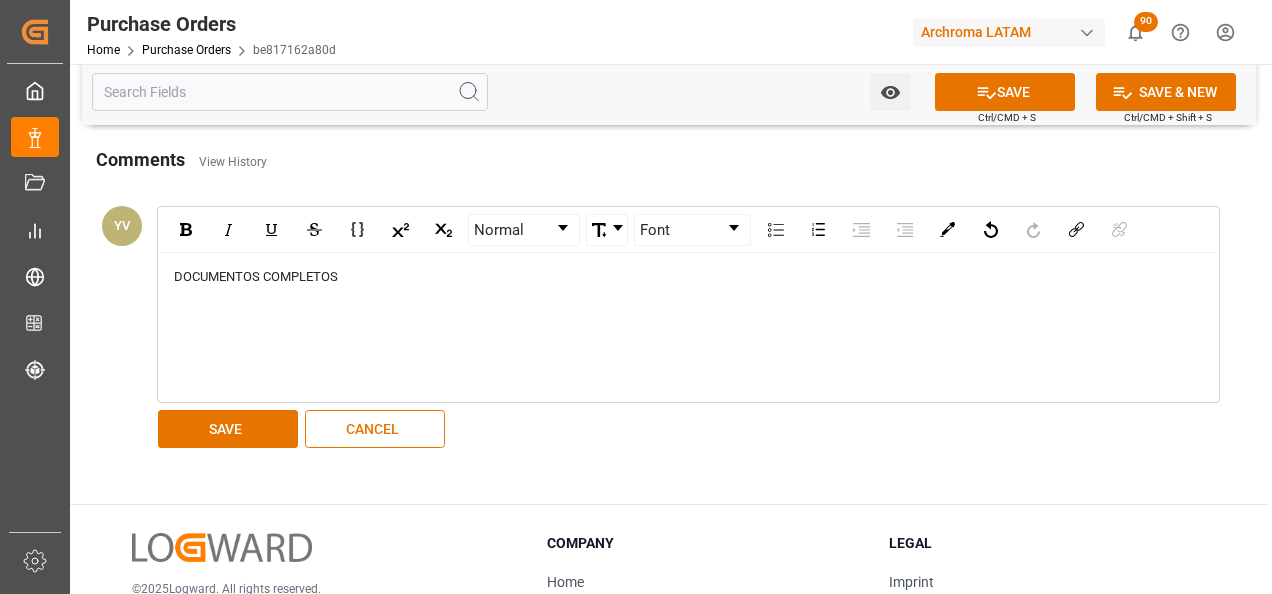 click on "SAVE" at bounding box center [228, 429] 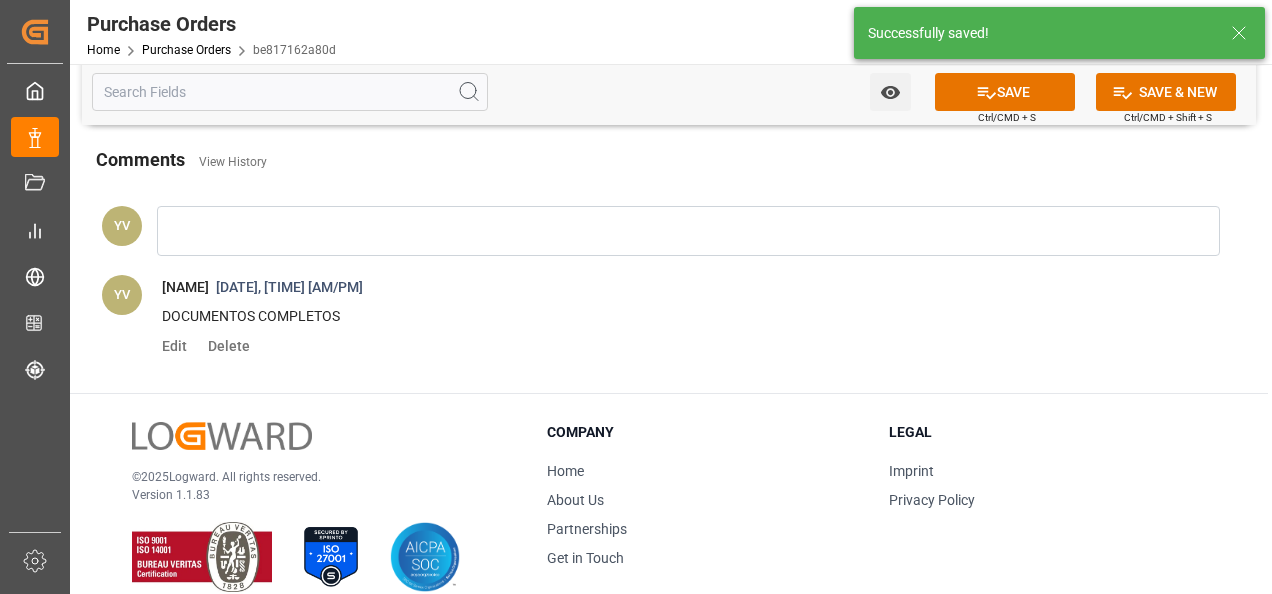 click on "Watch Option" at bounding box center (890, 92) 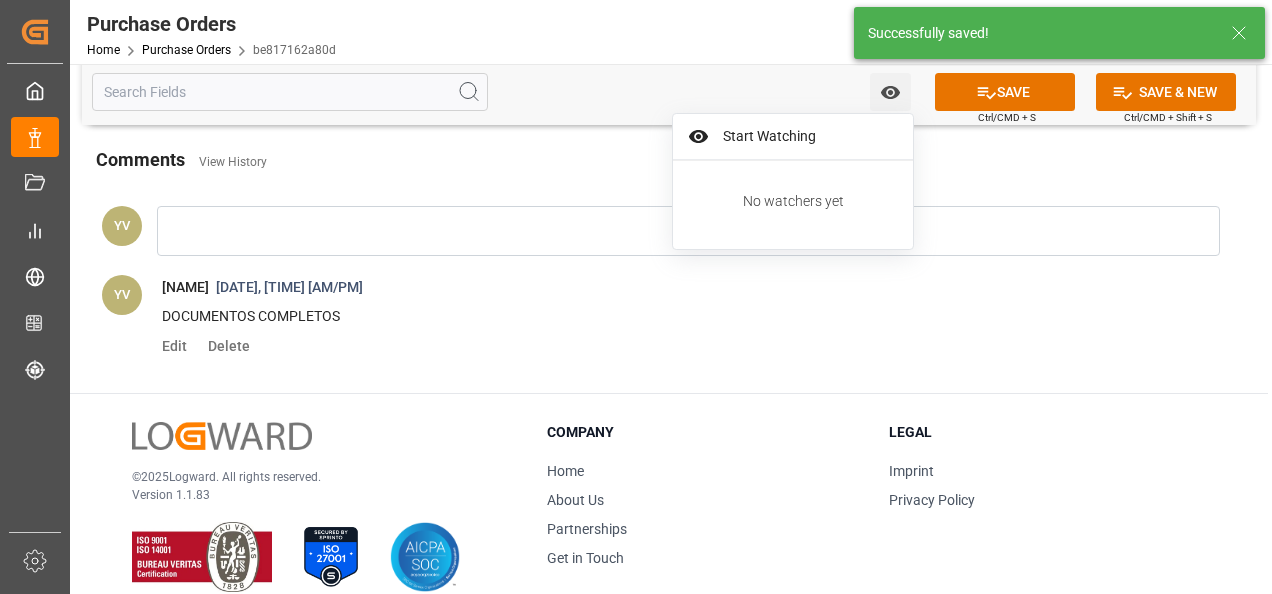 click on "Start Watching" at bounding box center [807, 136] 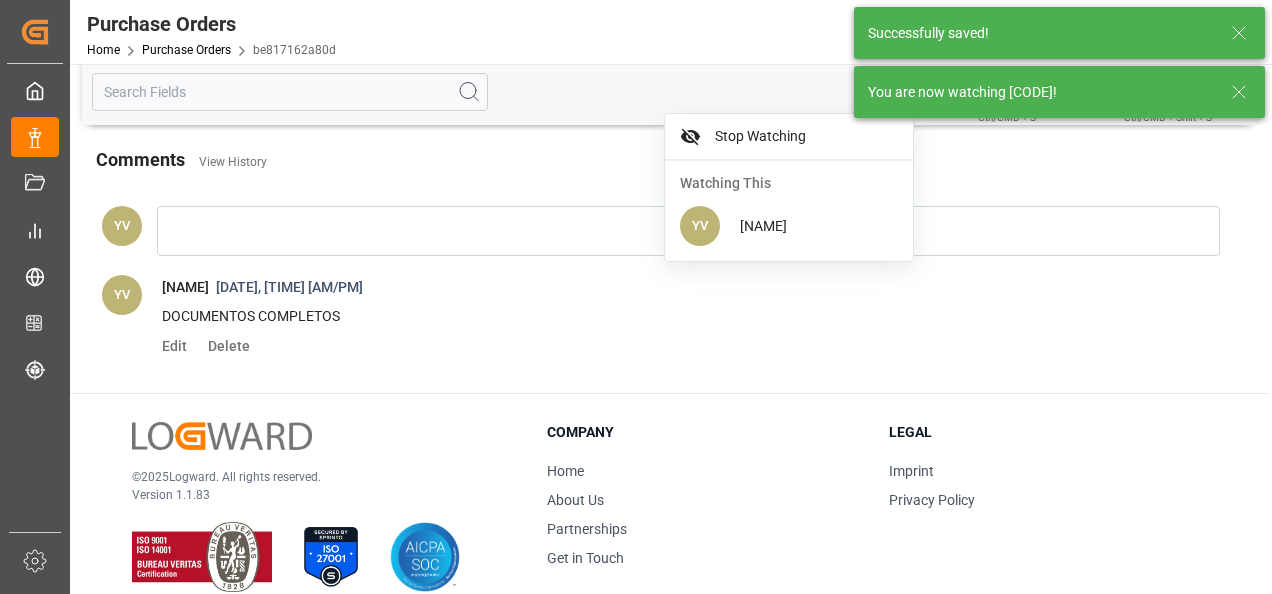 click 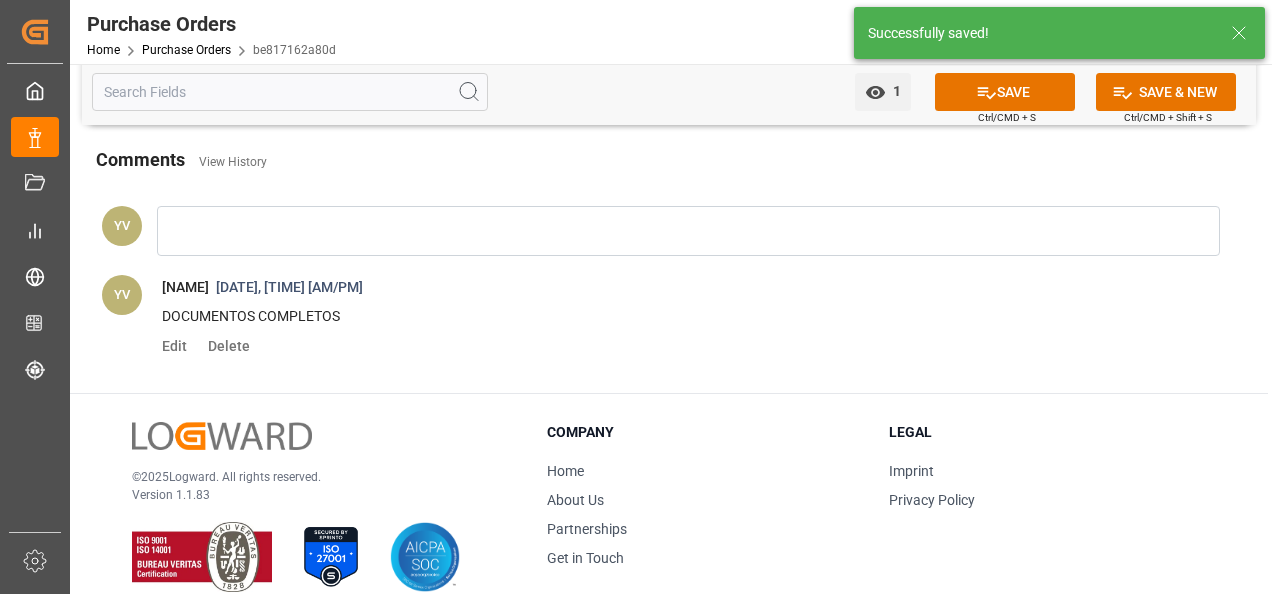 click 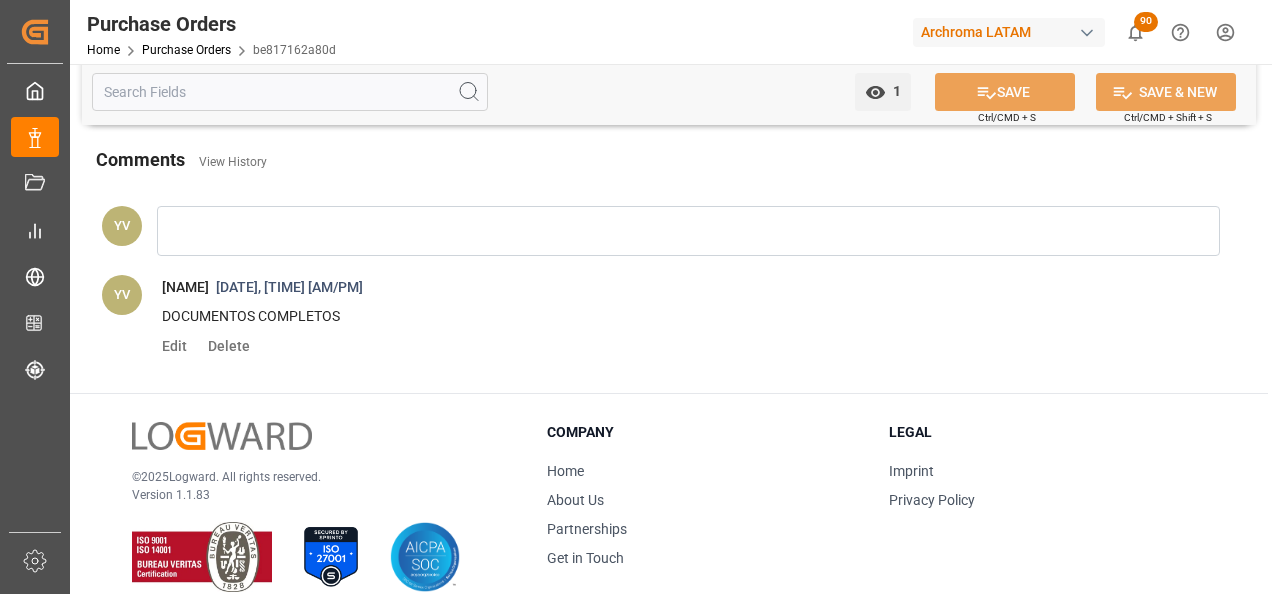 click on "Purchase Orders" at bounding box center [186, 50] 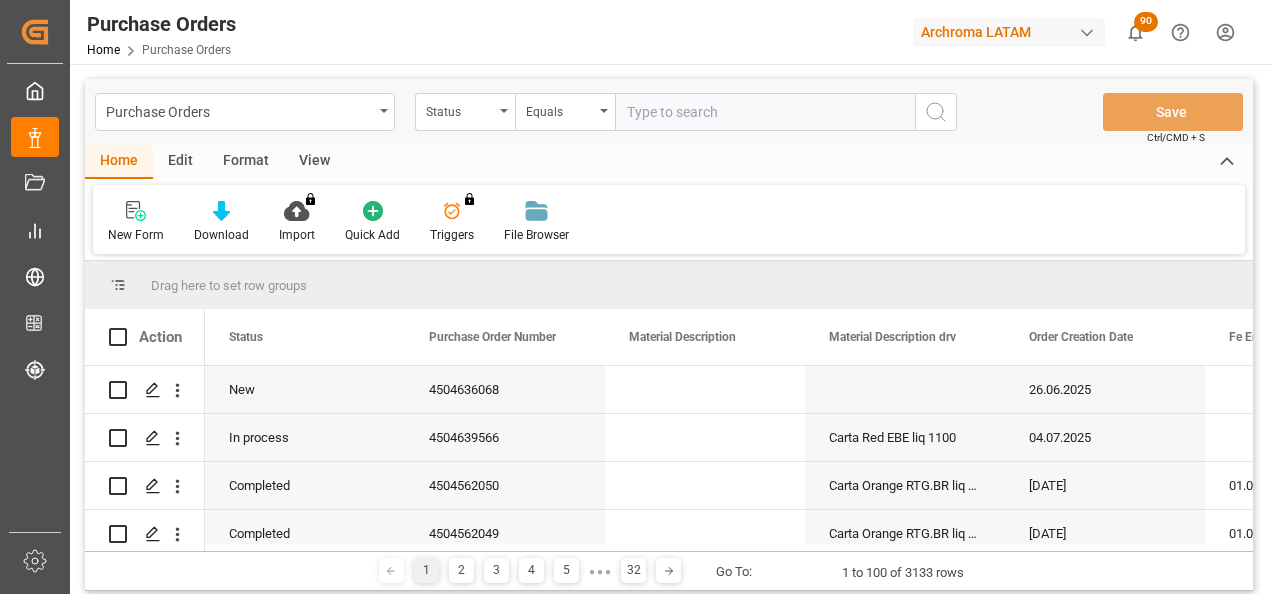 click on "Status" at bounding box center (465, 112) 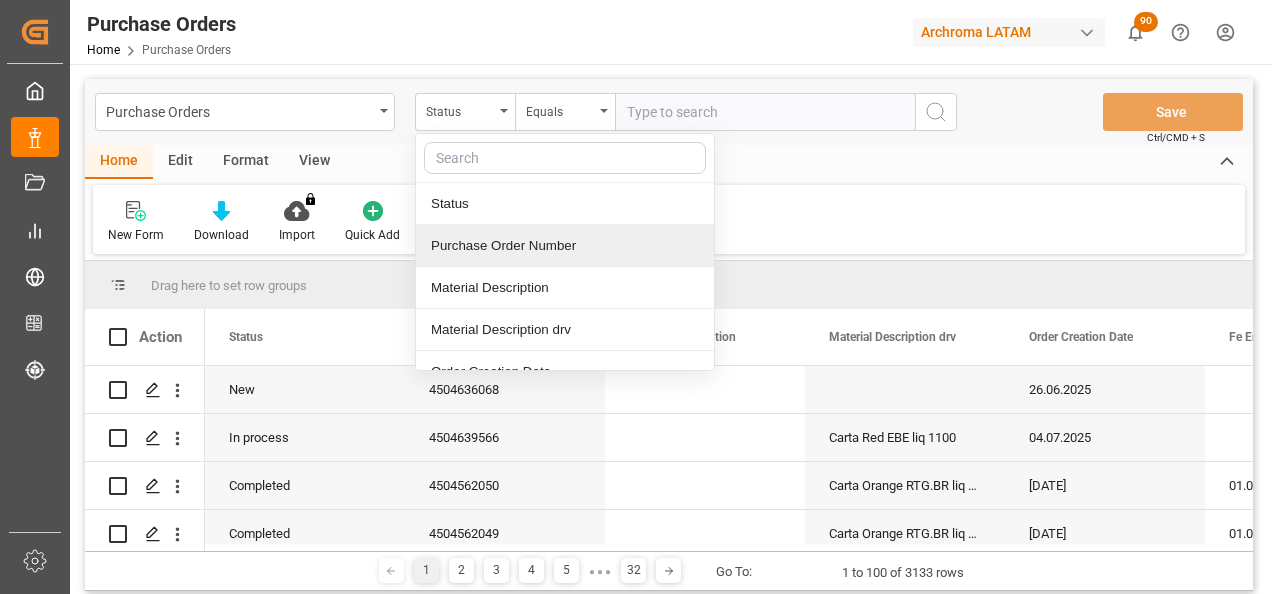 click on "Purchase Order Number" at bounding box center (565, 246) 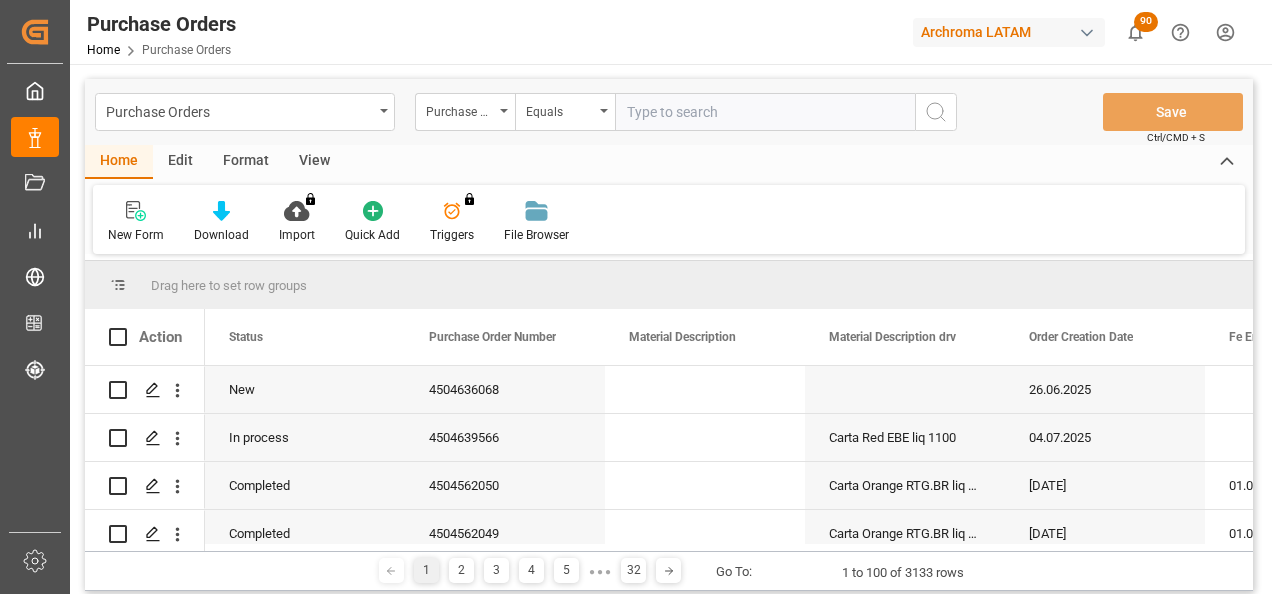 click on "Purchase Orders Purchase Order Number Equals Save Ctrl/CMD + S" at bounding box center [669, 112] 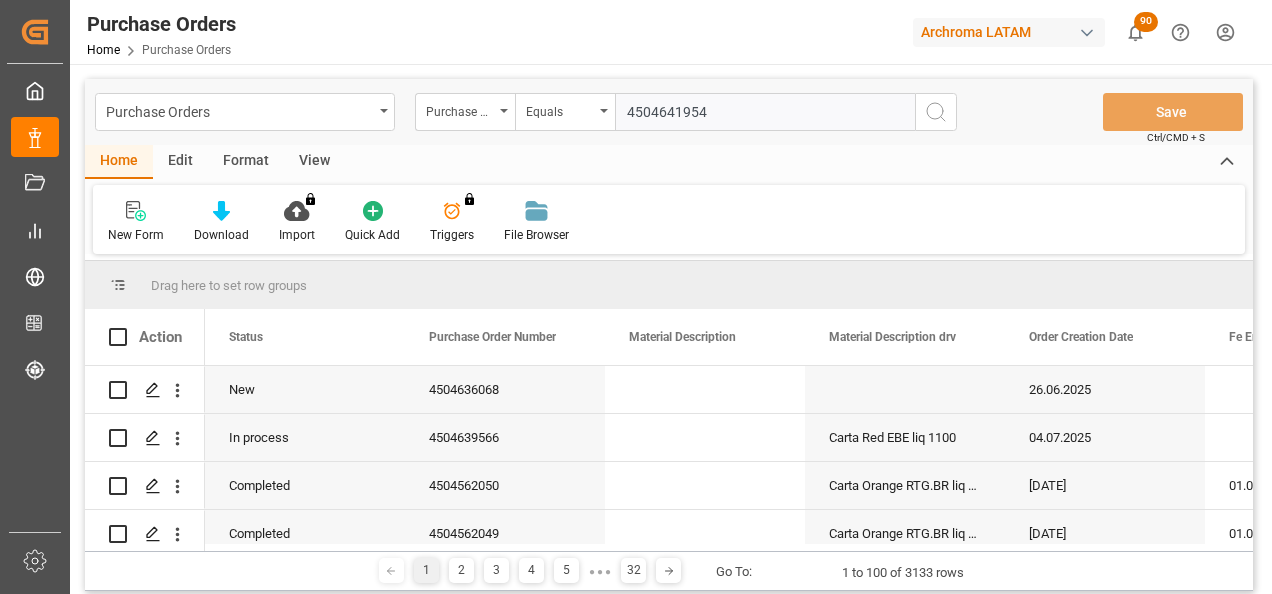 type 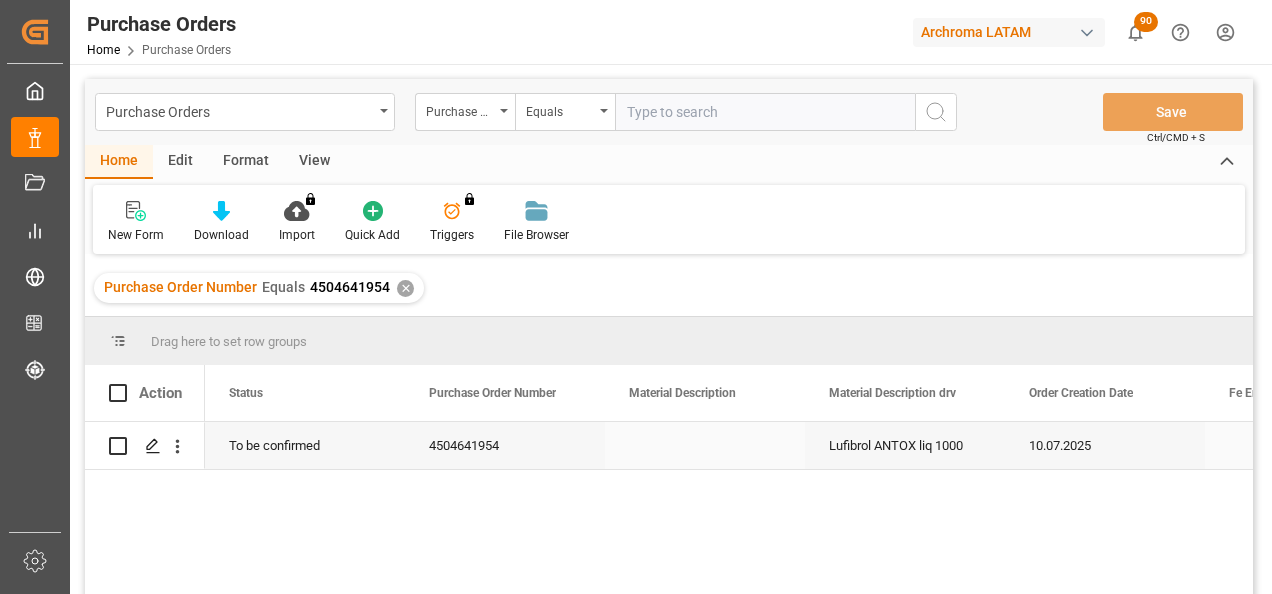 click 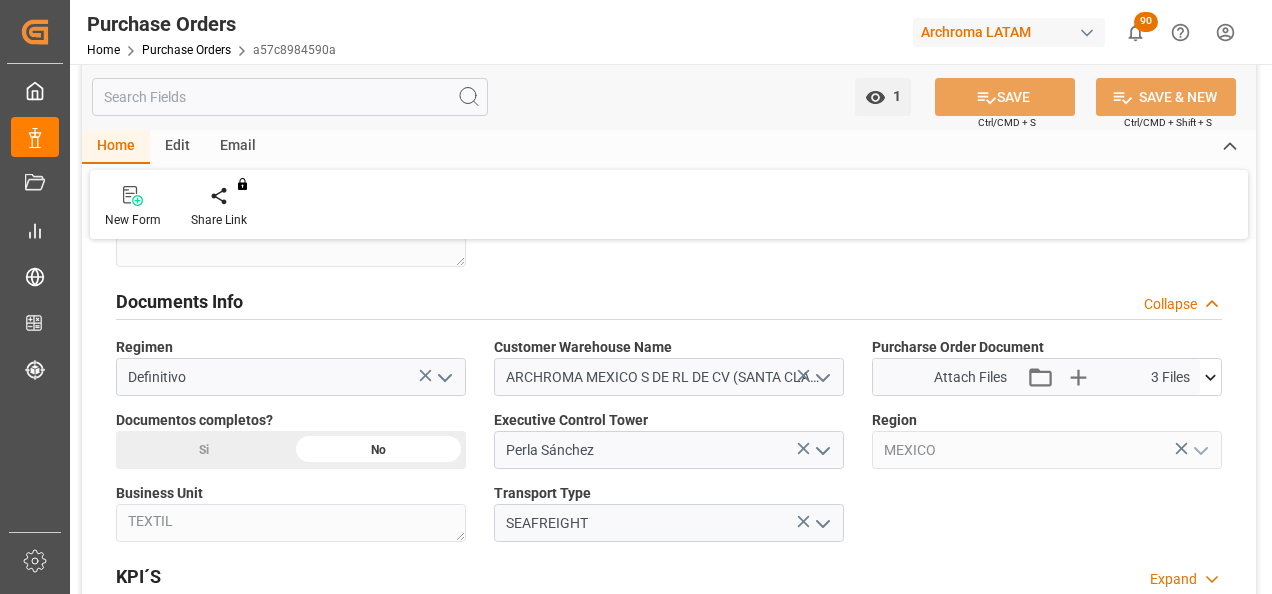 scroll, scrollTop: 1400, scrollLeft: 0, axis: vertical 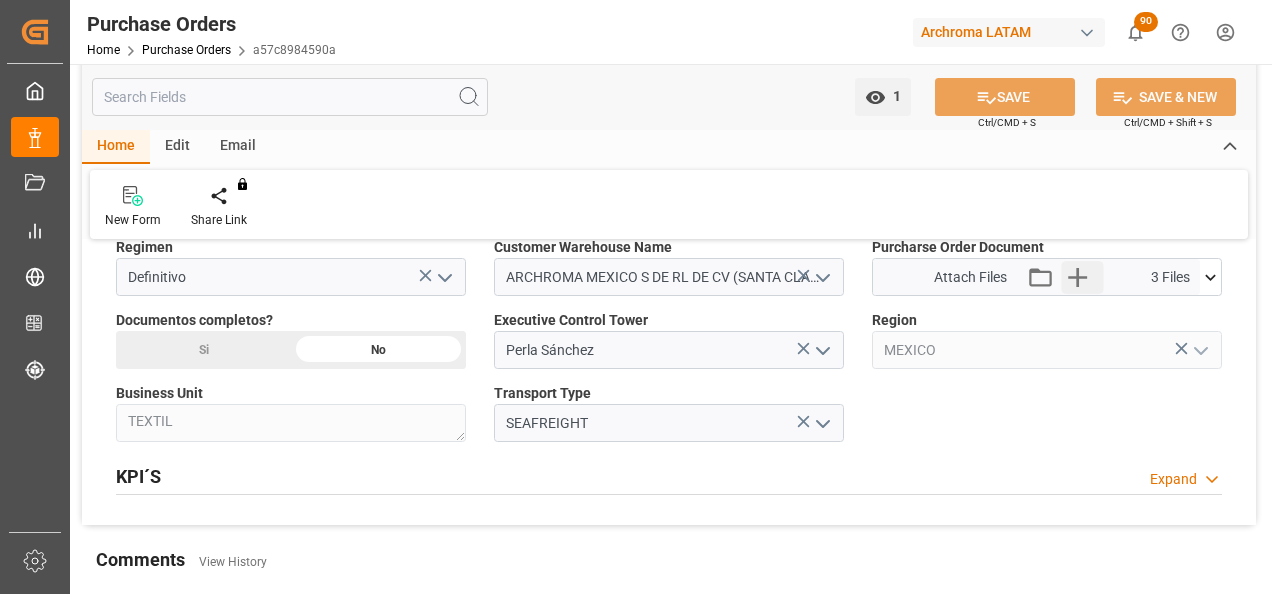click 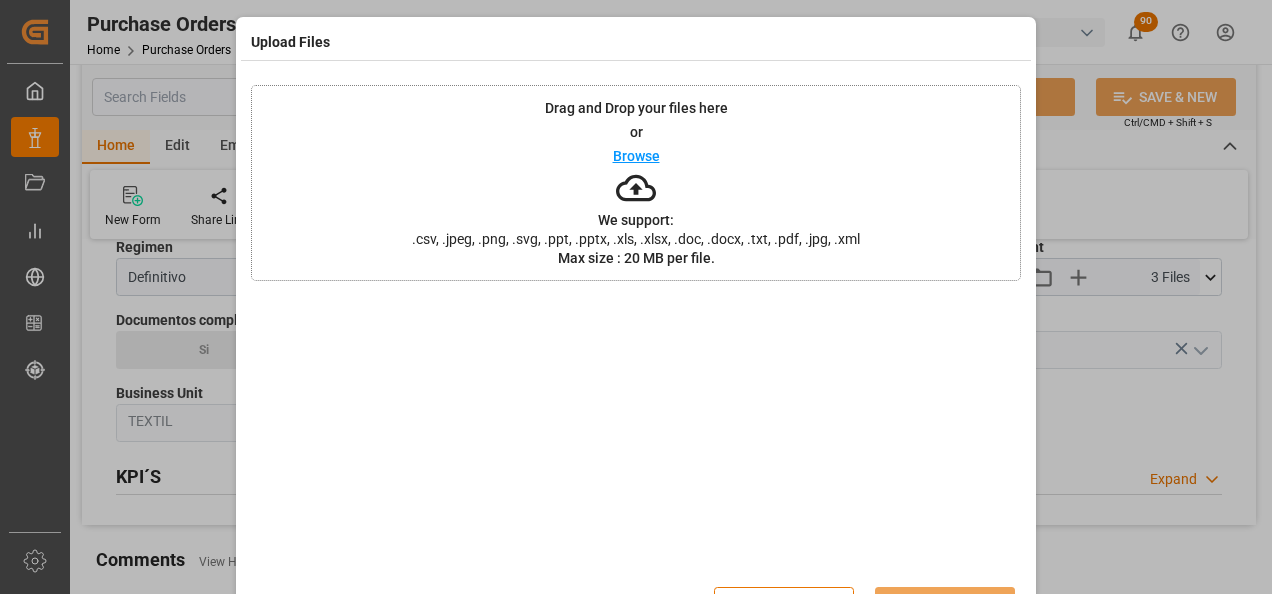 click on "Drag and Drop your files here or Browse We support: .csv, .jpeg, .png, .svg, .ppt, .pptx, .xls, .xlsx, .doc, .docx, .txt, .pdf, .jpg, .xml Max size : 20 MB per file." at bounding box center (636, 183) 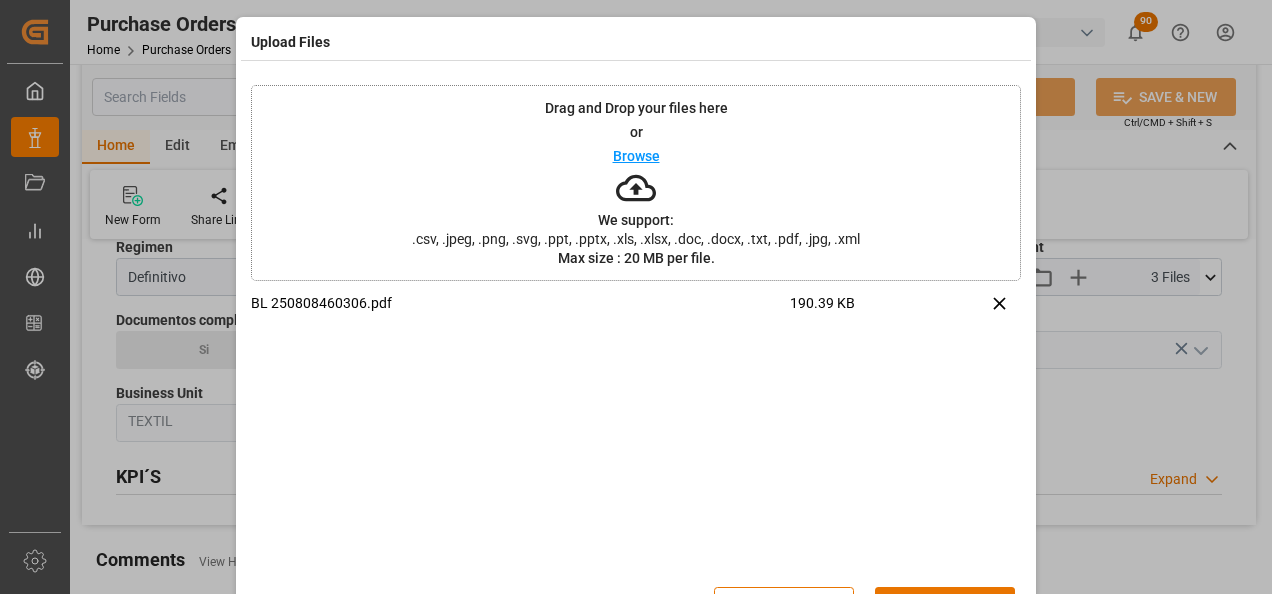 click on "Upload" at bounding box center (945, 606) 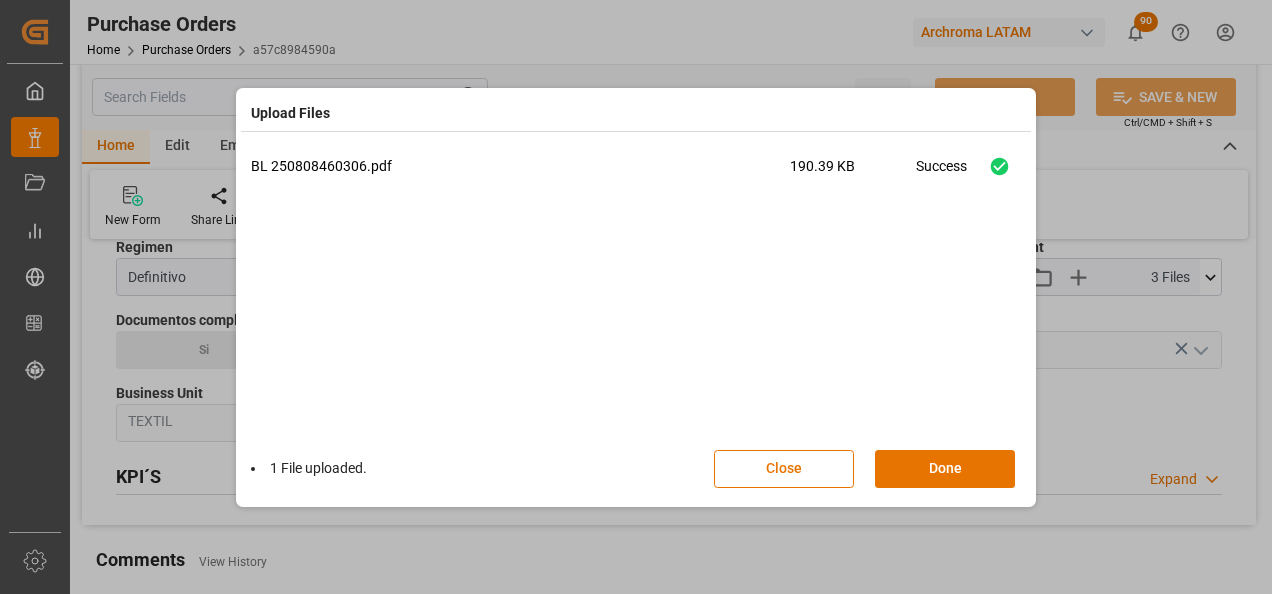 click on "Done" at bounding box center (945, 469) 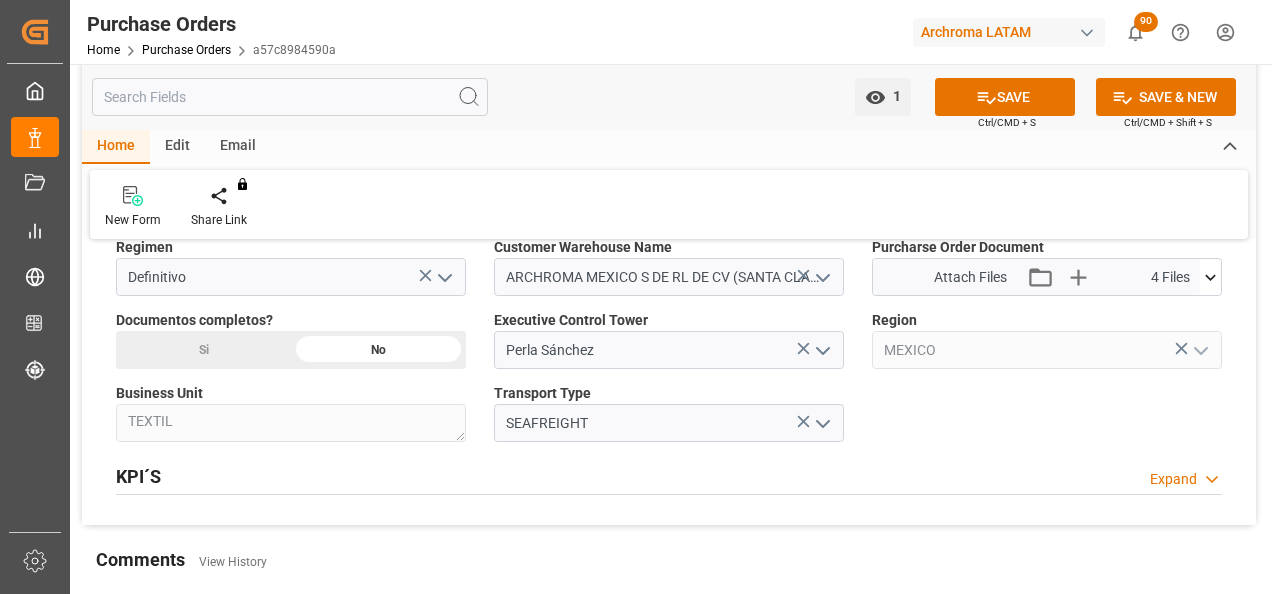 click on "Si" at bounding box center (203, -340) 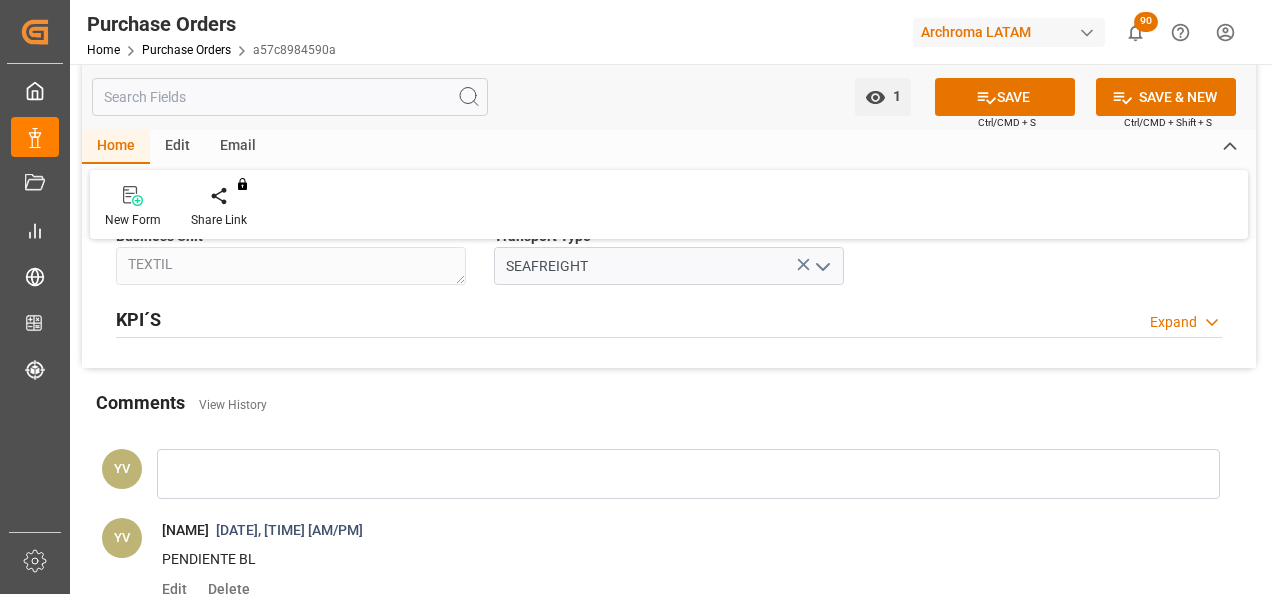 scroll, scrollTop: 1800, scrollLeft: 0, axis: vertical 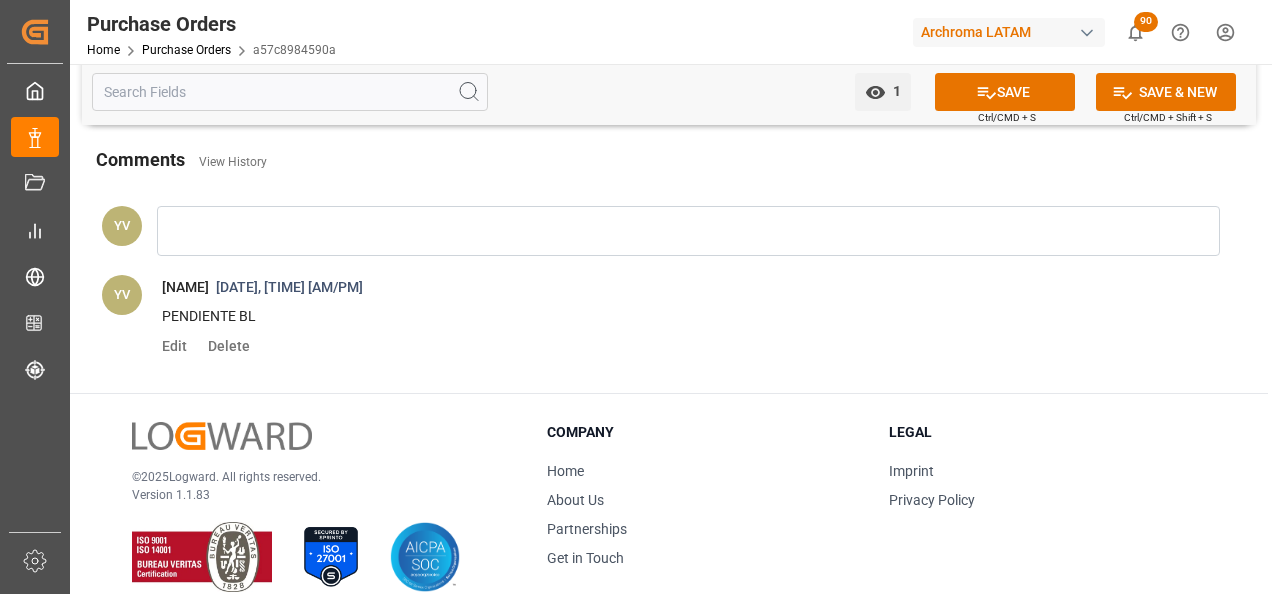 click at bounding box center (688, 231) 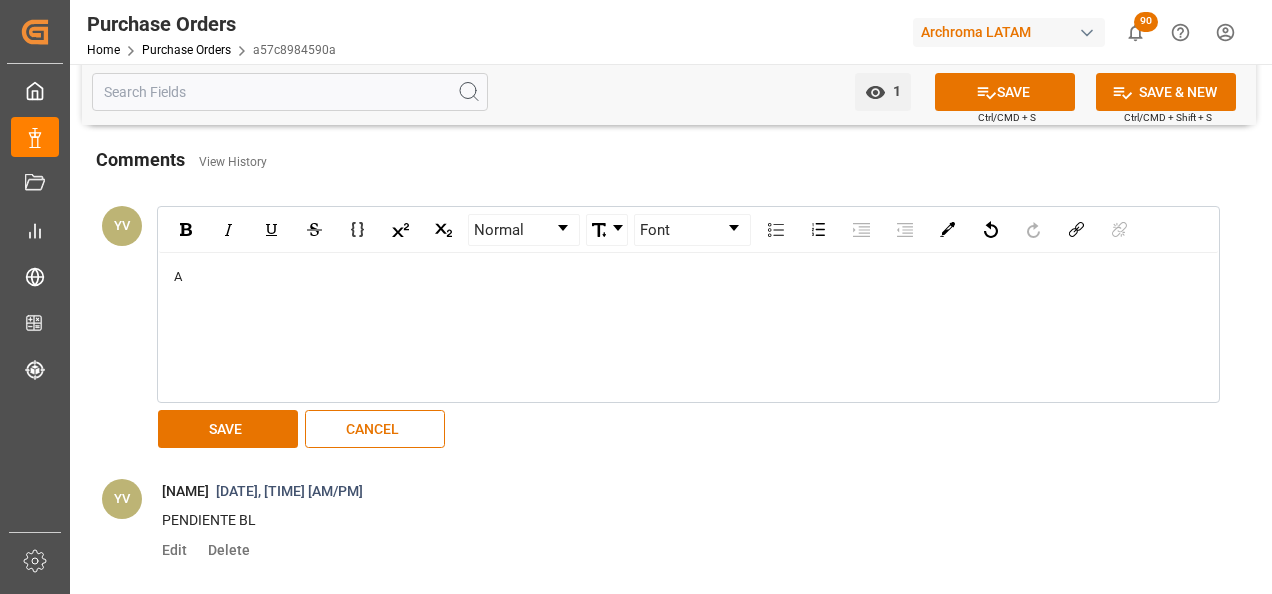 type 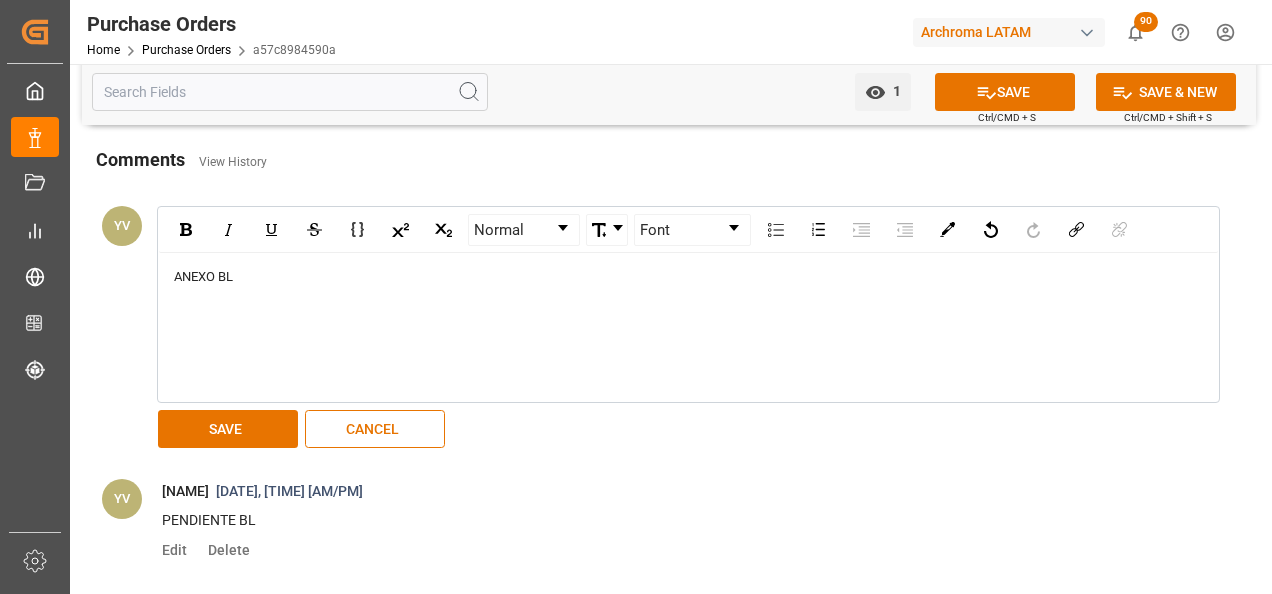 click on "SAVE" at bounding box center [228, 429] 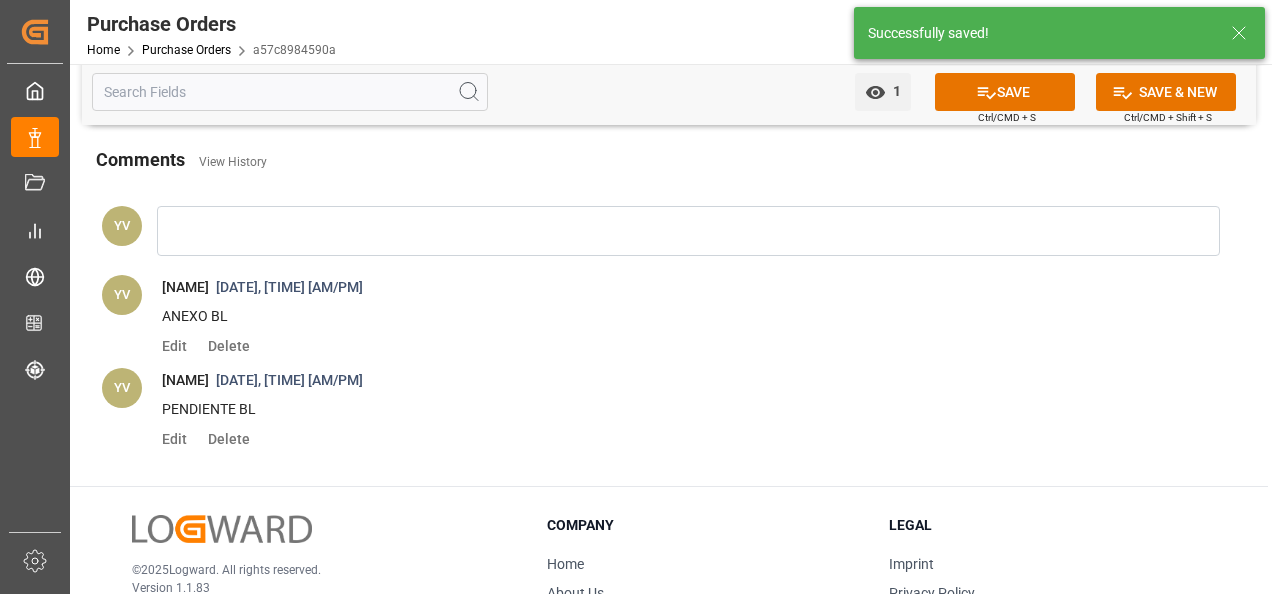 click on "SAVE" at bounding box center (1005, 92) 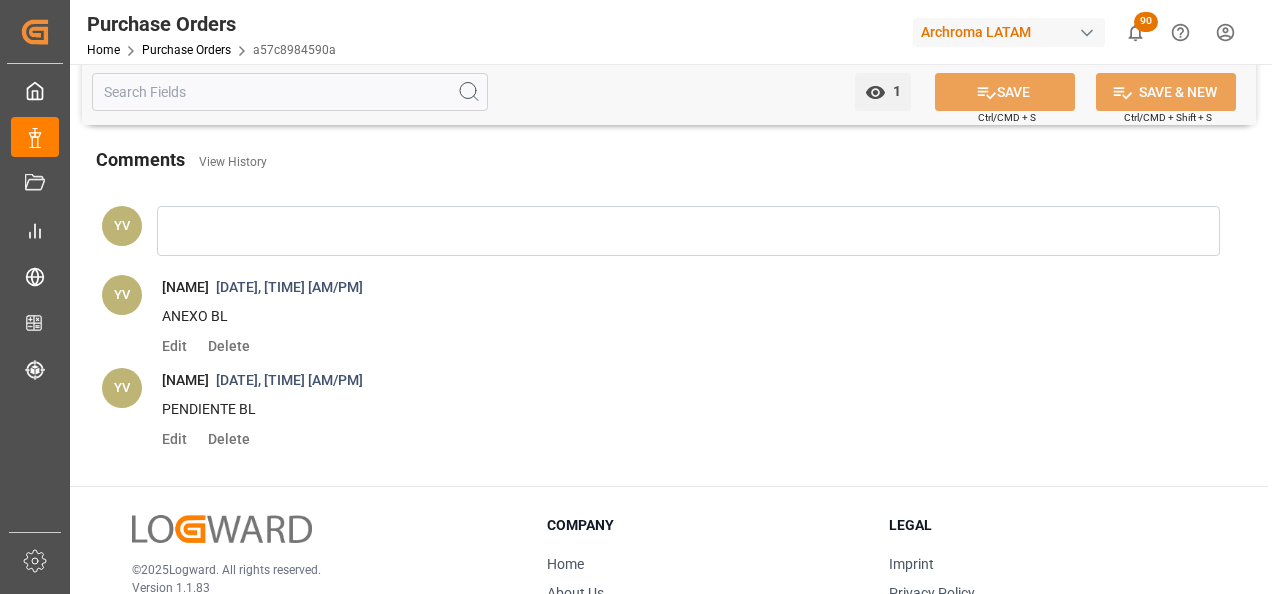 click on "Purchase Orders" at bounding box center [186, 50] 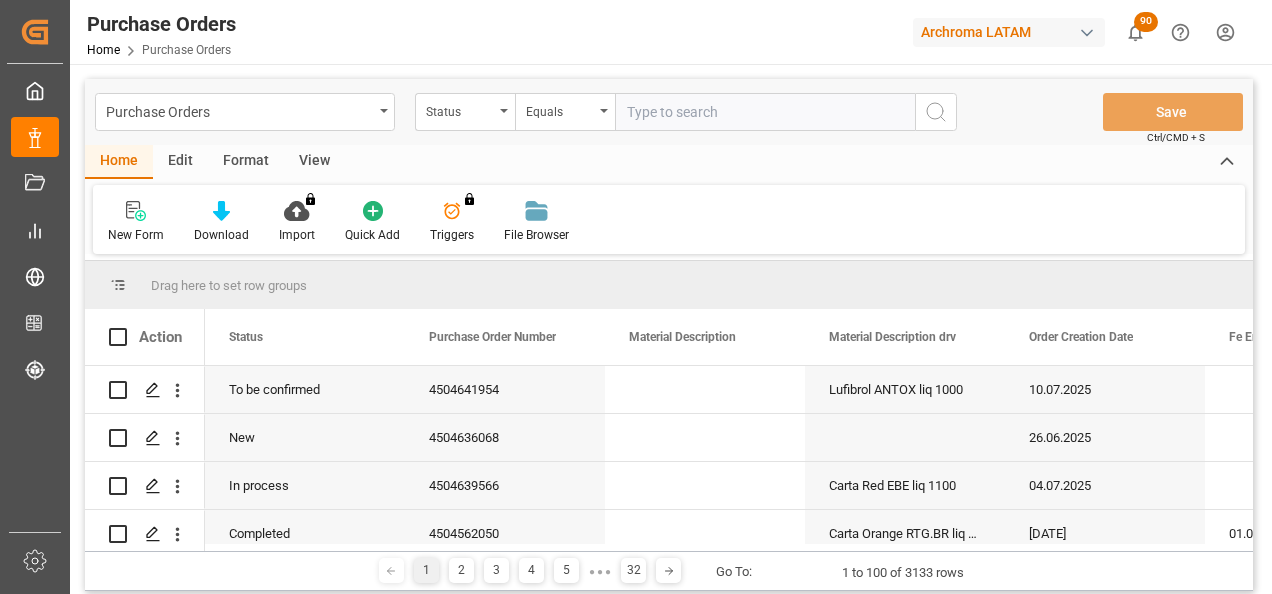 click on "Status" at bounding box center (460, 109) 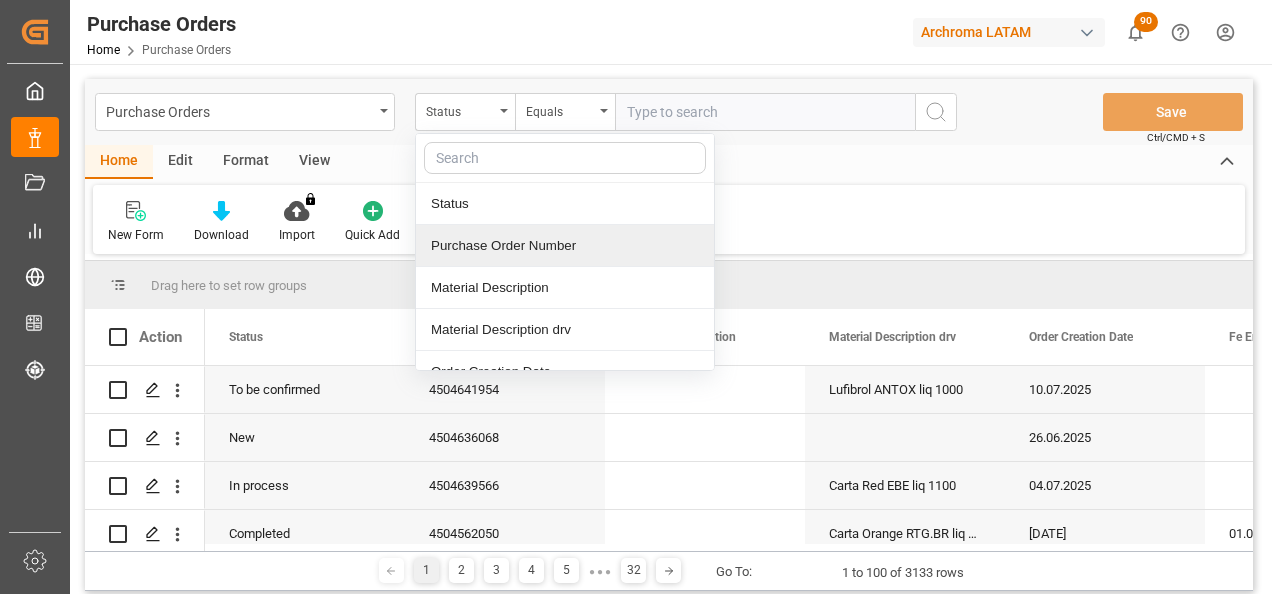click on "Purchase Order Number" at bounding box center [565, 246] 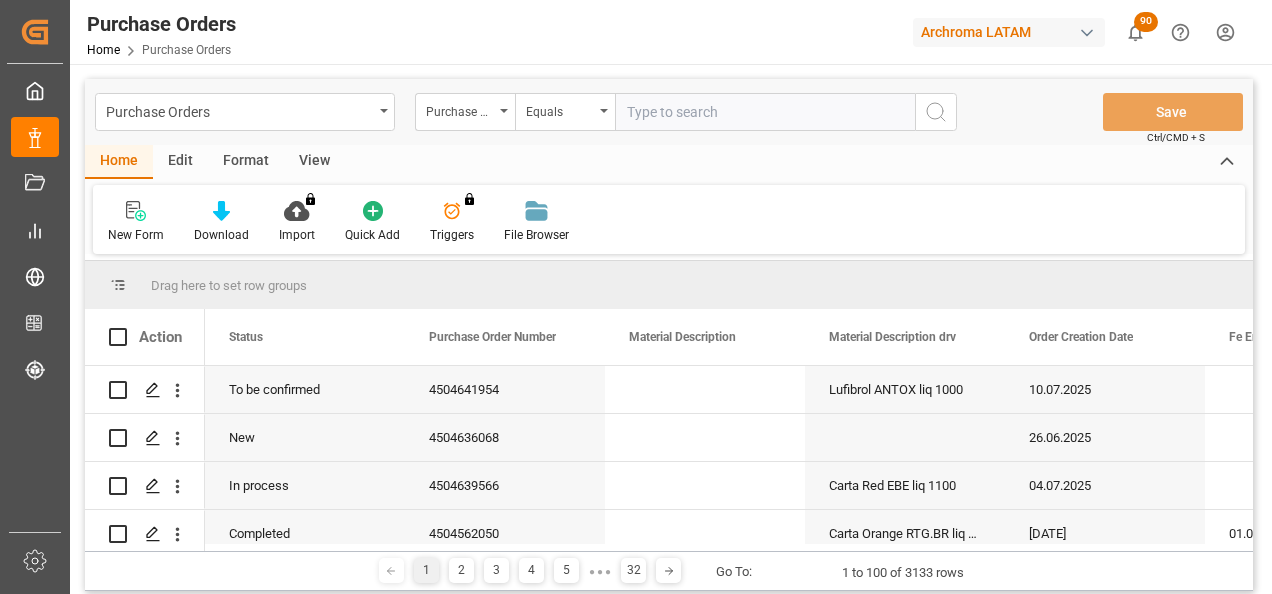 click at bounding box center [765, 112] 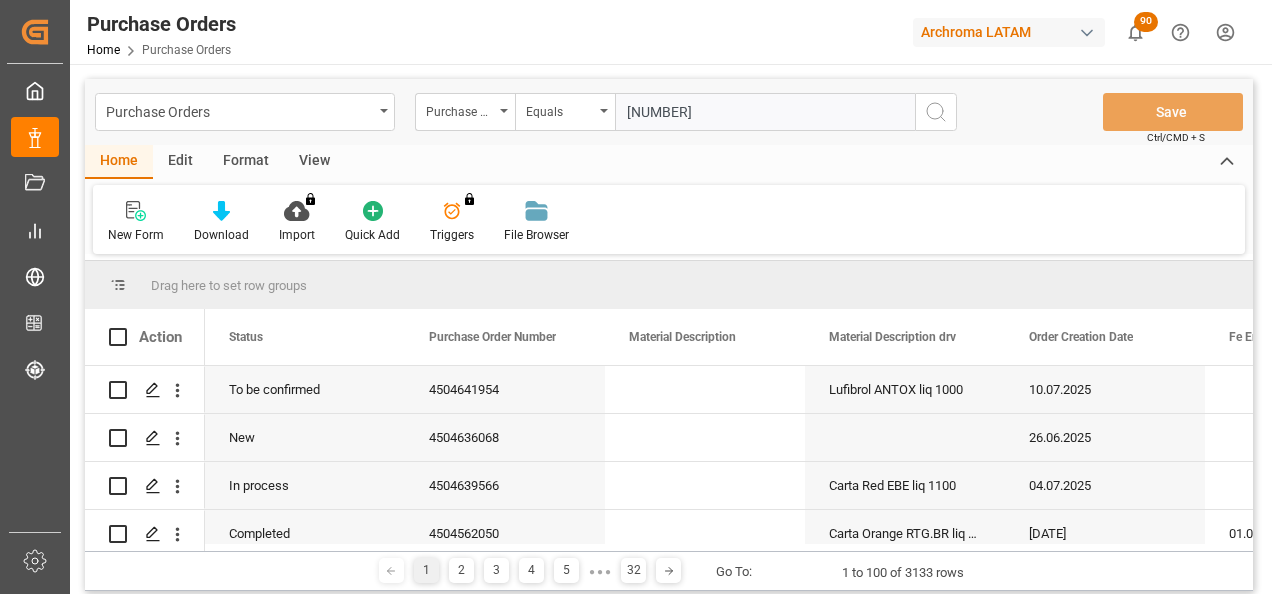 type 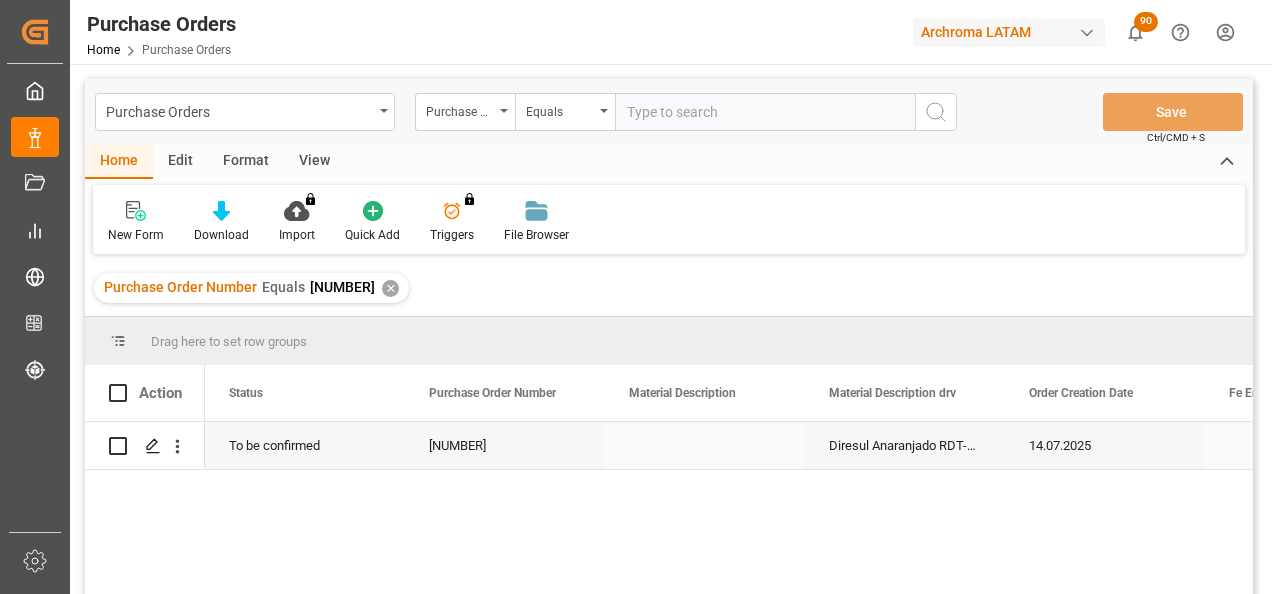 click 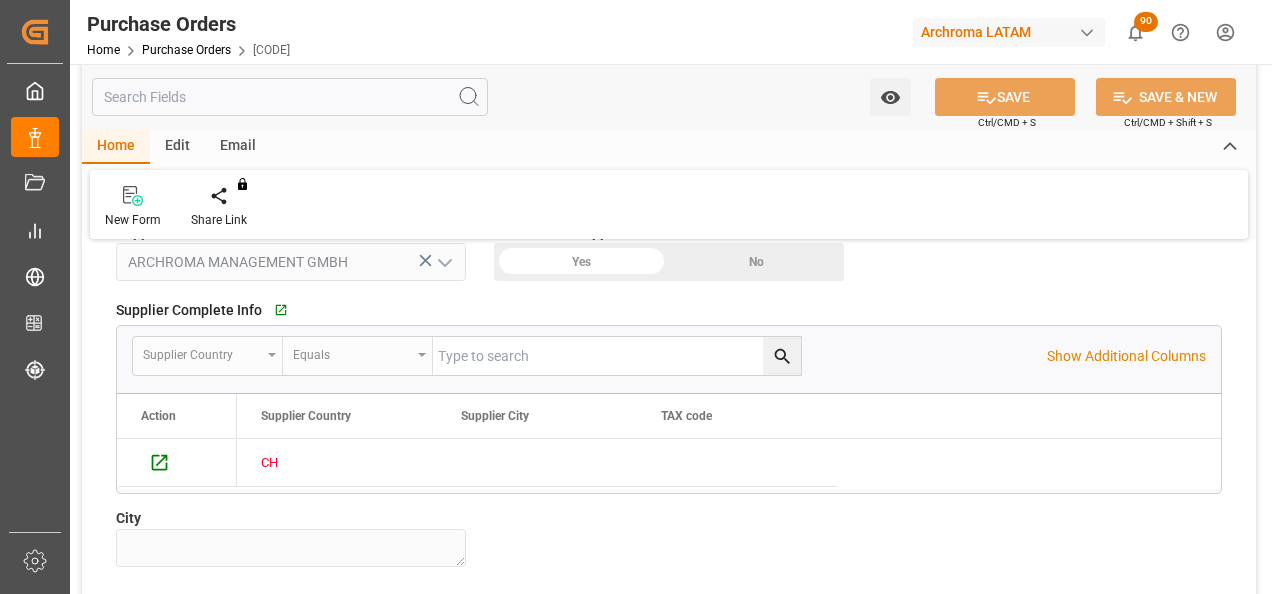 scroll, scrollTop: 1300, scrollLeft: 0, axis: vertical 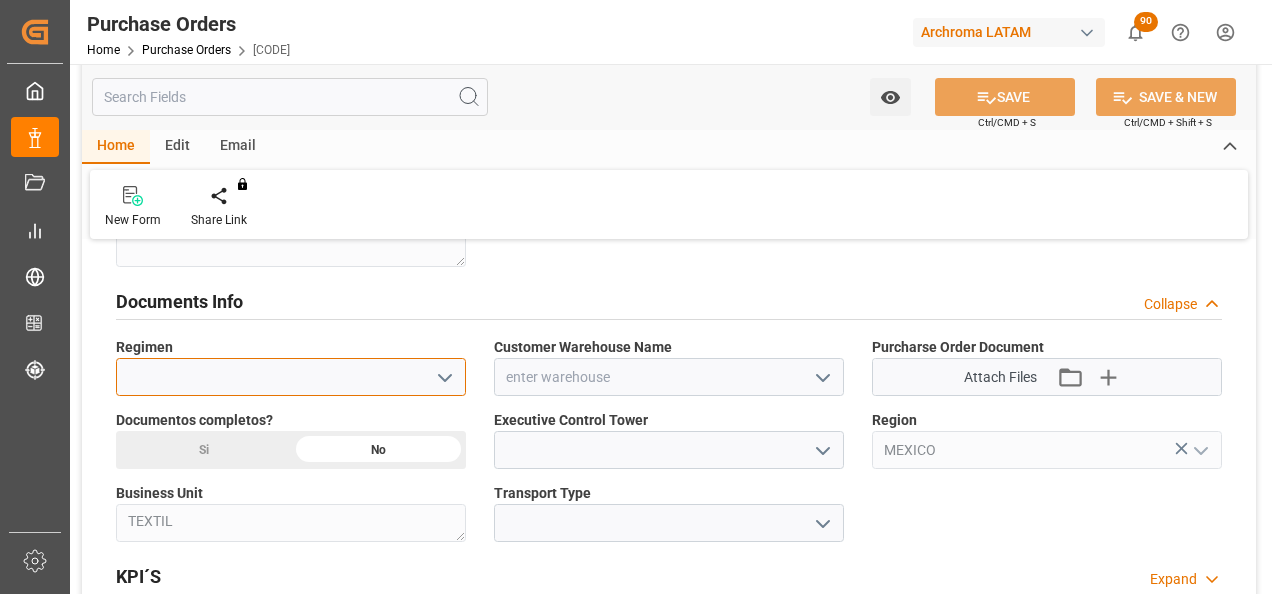 click at bounding box center (291, 377) 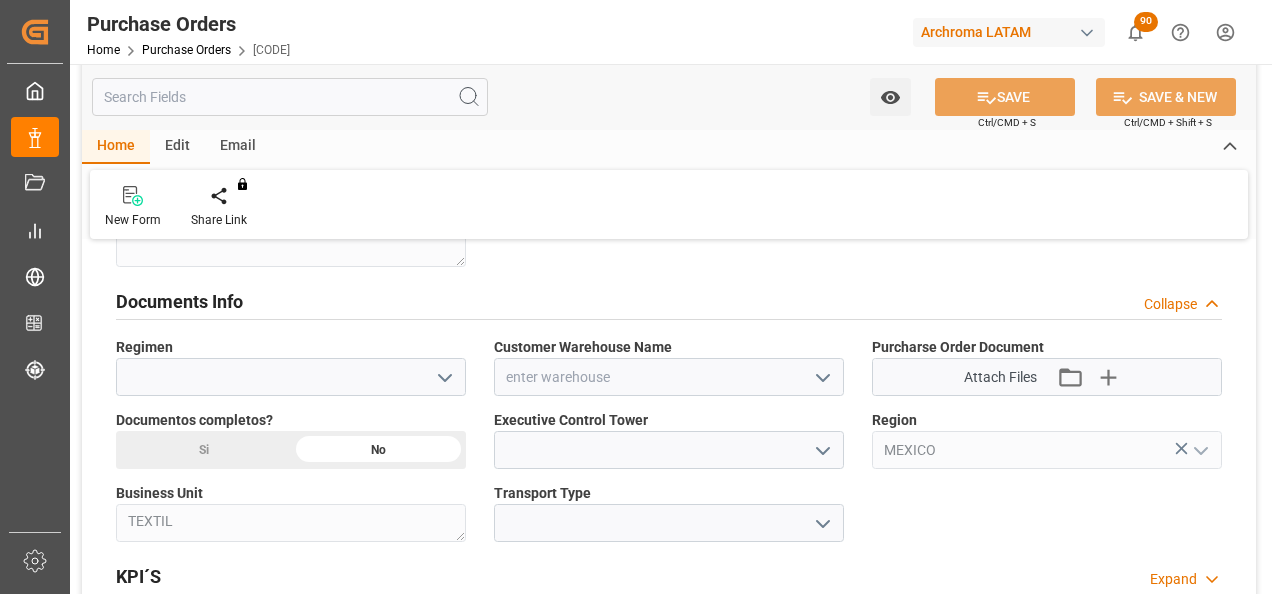 click 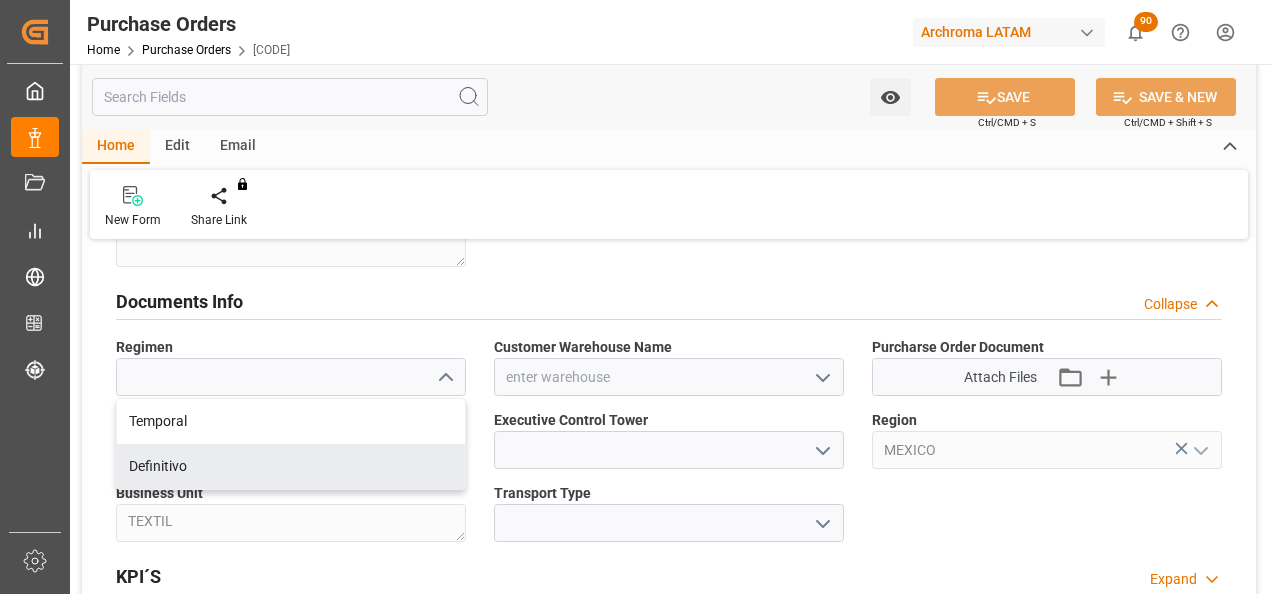 click on "Definitivo" at bounding box center (291, 466) 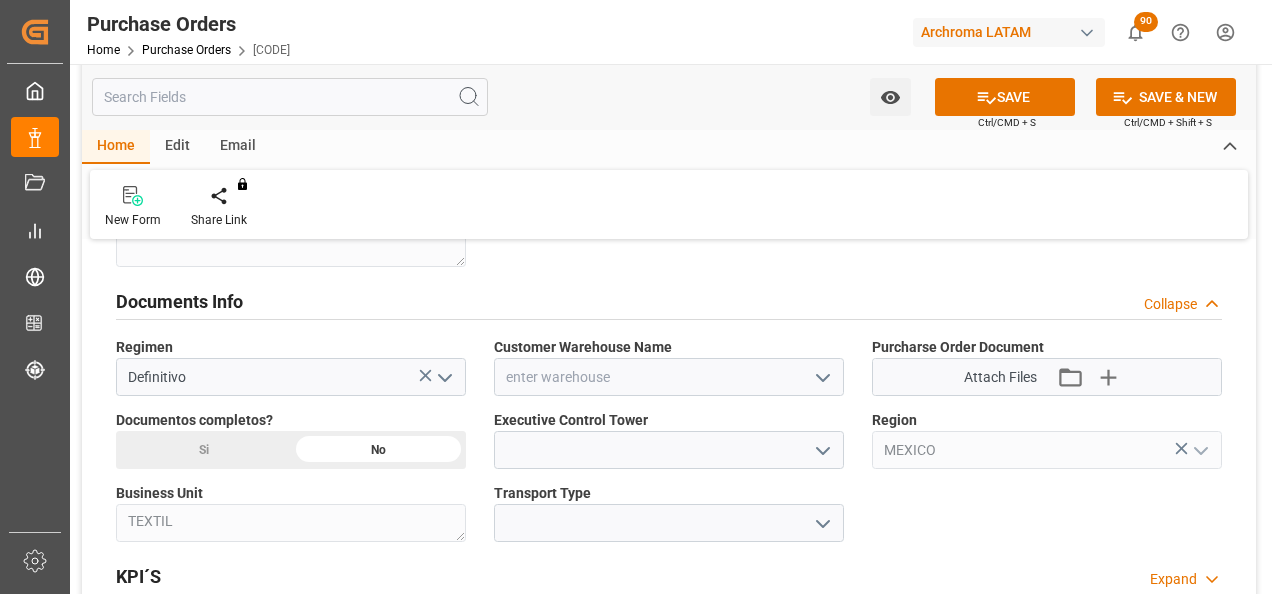 click 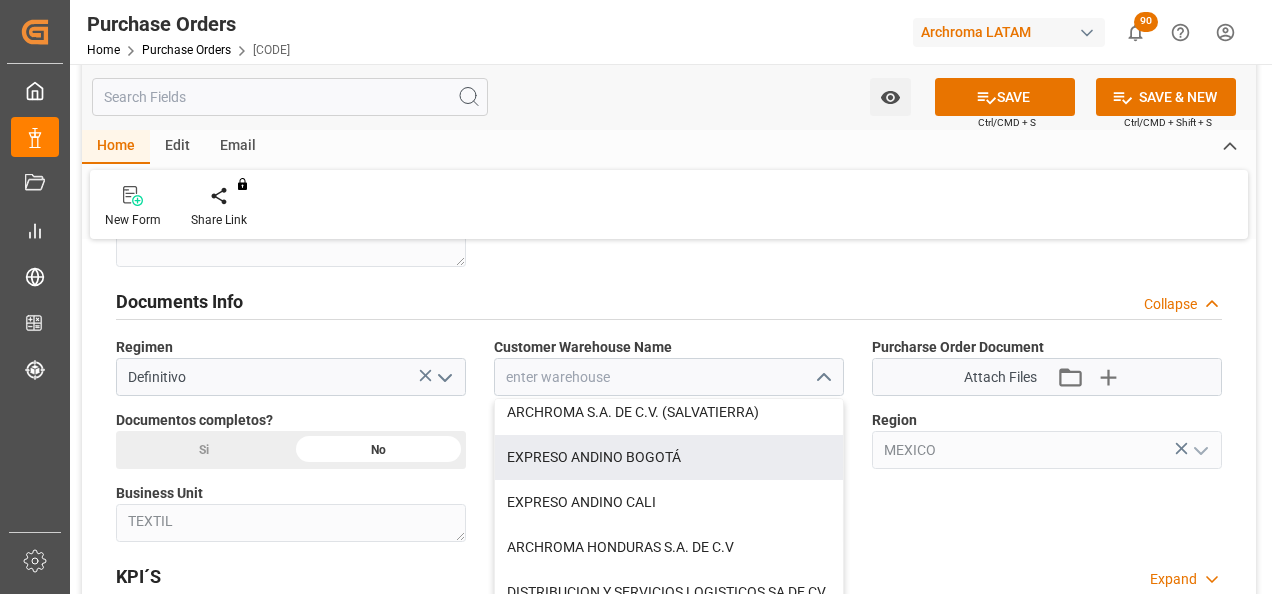 scroll, scrollTop: 200, scrollLeft: 0, axis: vertical 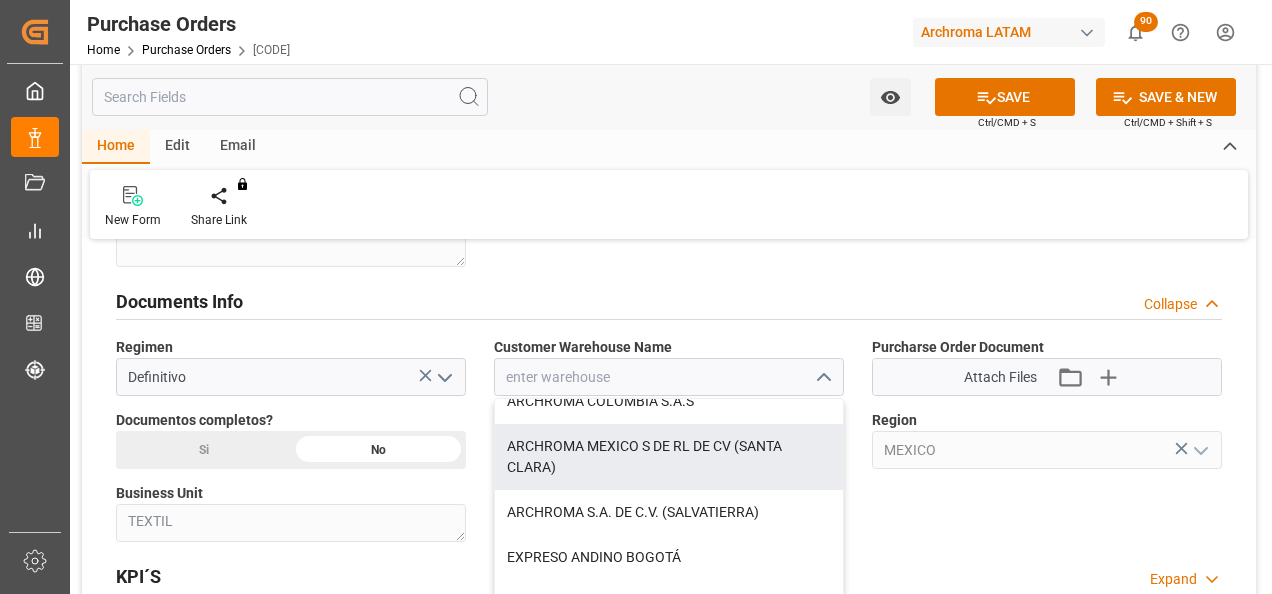 click on "ARCHROMA MEXICO S DE RL DE CV (SANTA CLARA)" at bounding box center [669, 457] 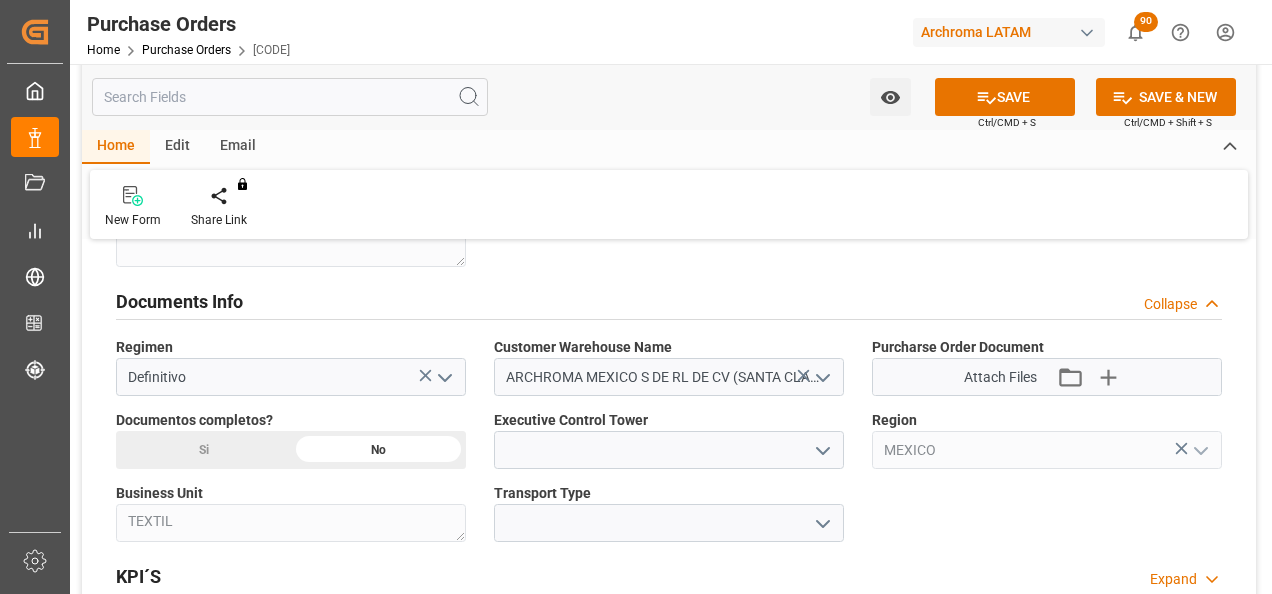 type on "ARCHROMA MEXICO S DE RL DE CV (SANTA CLARA)" 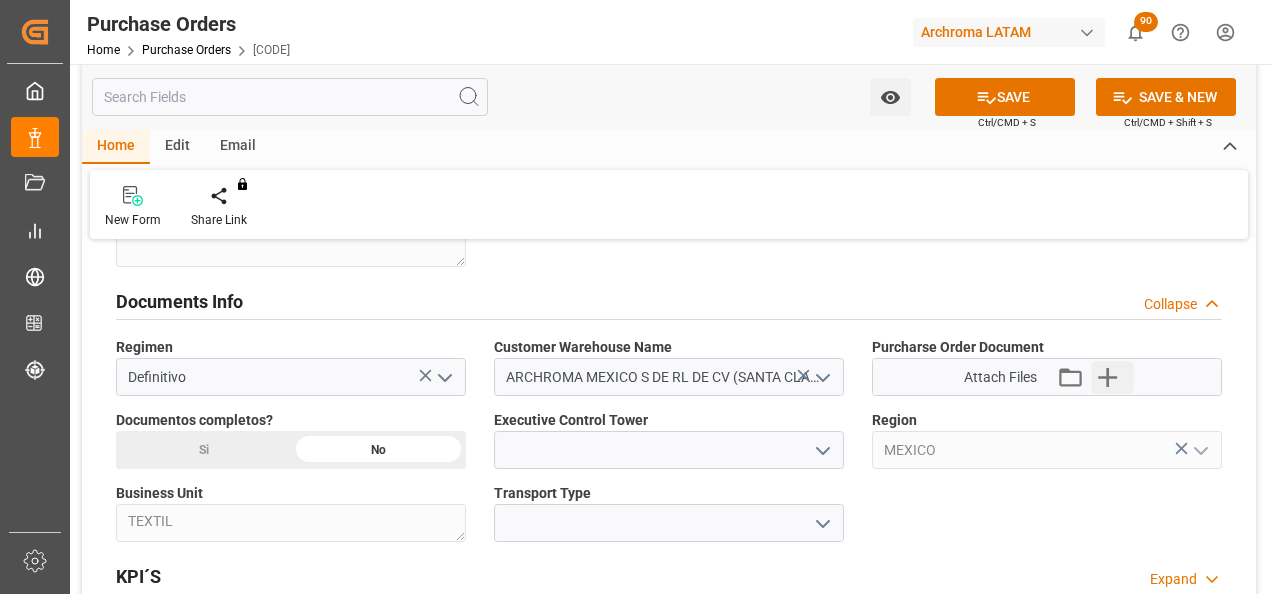 click 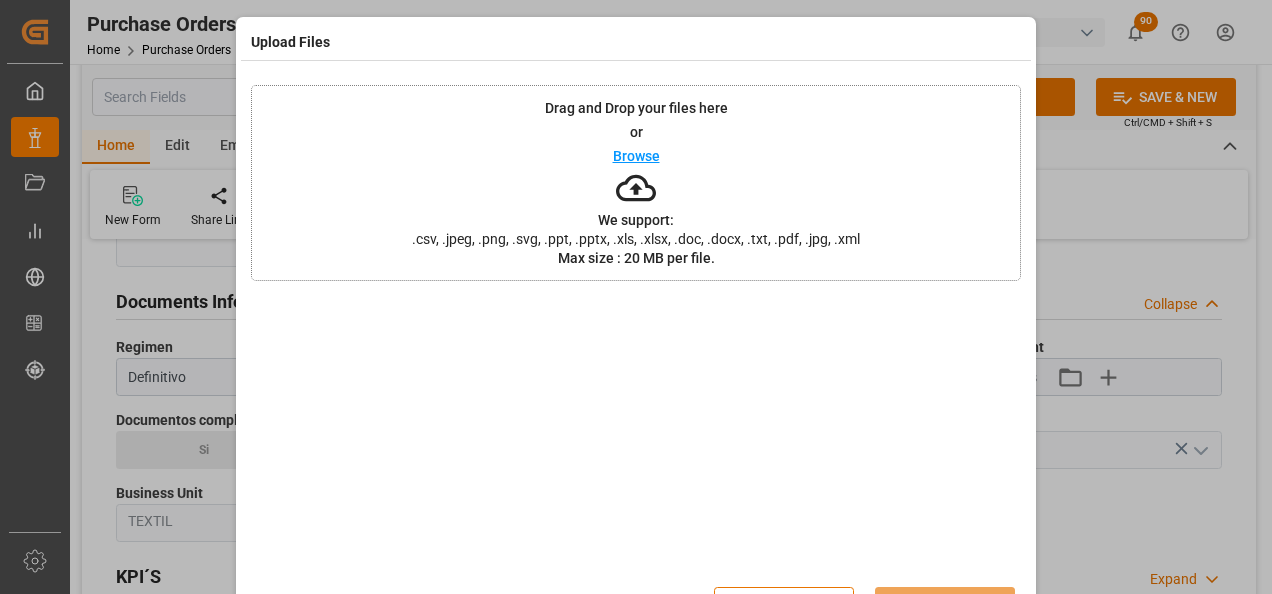 click on "Drag and Drop your files here or Browse We support: .csv, .jpeg, .png, .svg, .ppt, .pptx, .xls, .xlsx, .doc, .docx, .txt, .pdf, .jpg, .xml Max size : 20 MB per file." at bounding box center [636, 183] 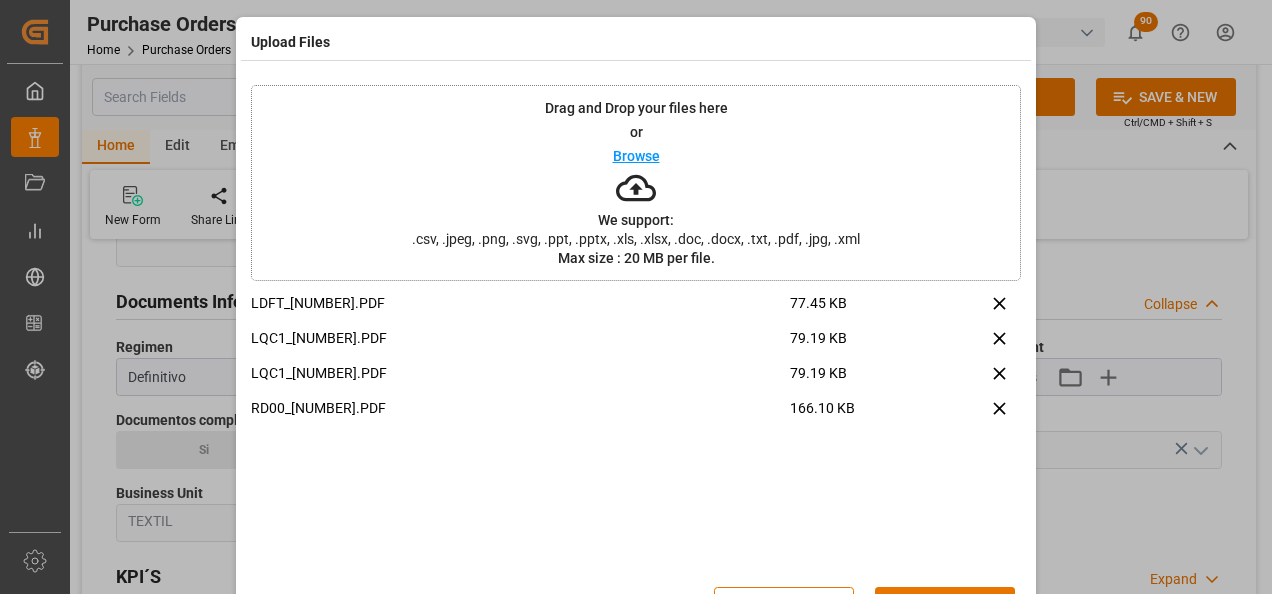 click on "Upload" at bounding box center (945, 606) 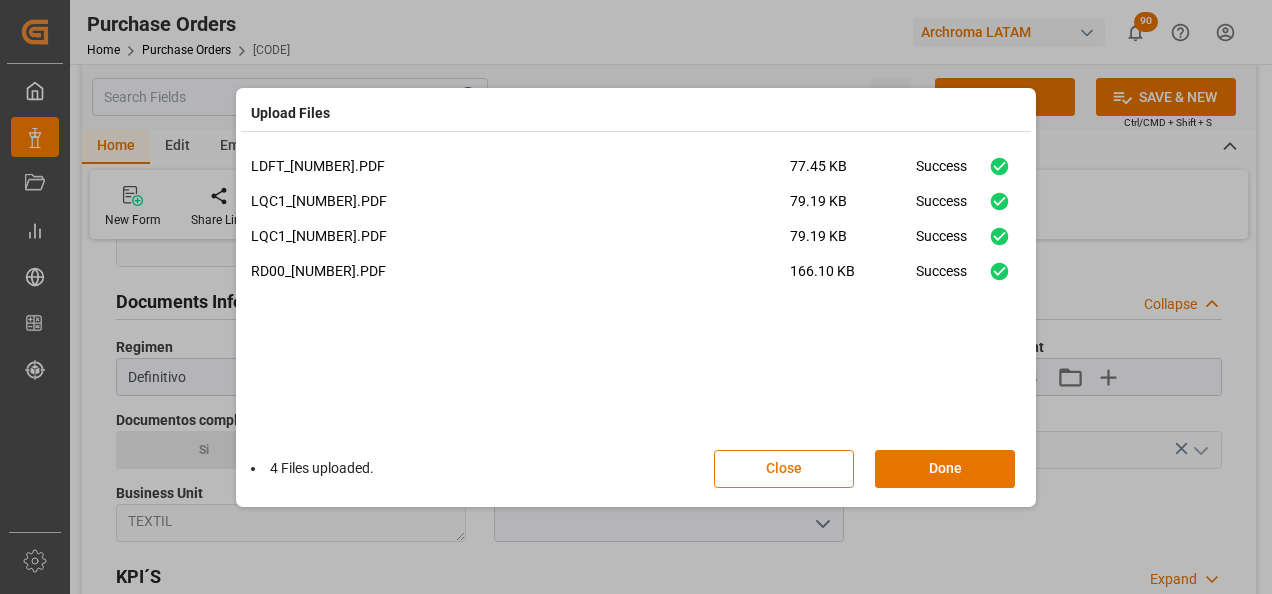 click on "Done" at bounding box center [945, 469] 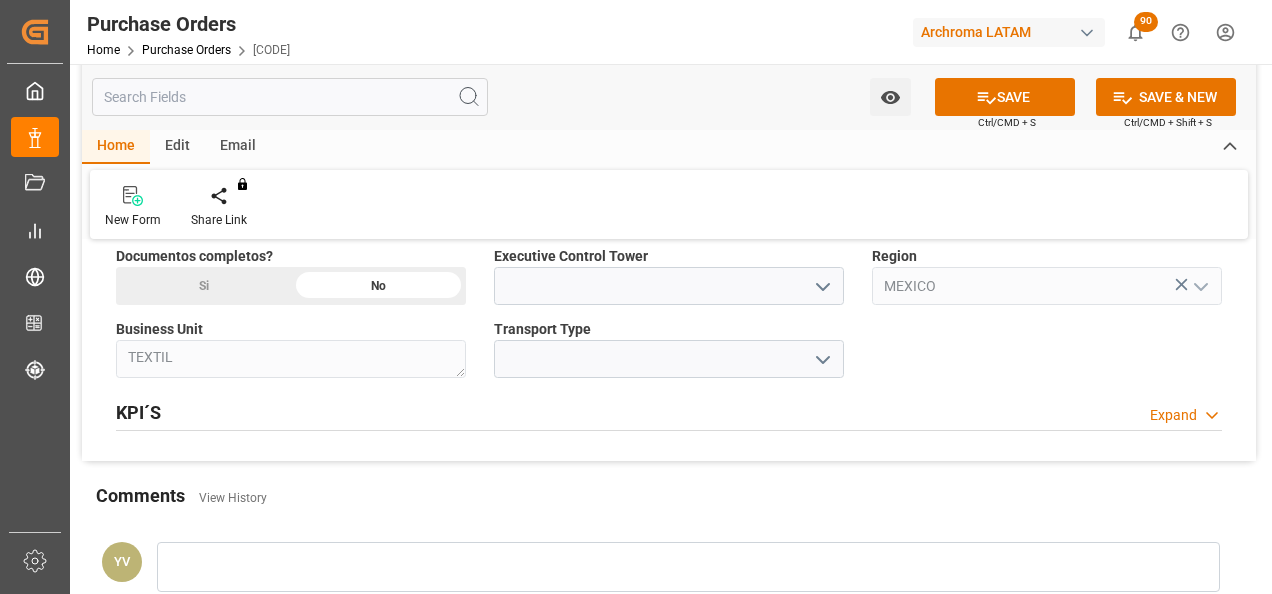 scroll, scrollTop: 1500, scrollLeft: 0, axis: vertical 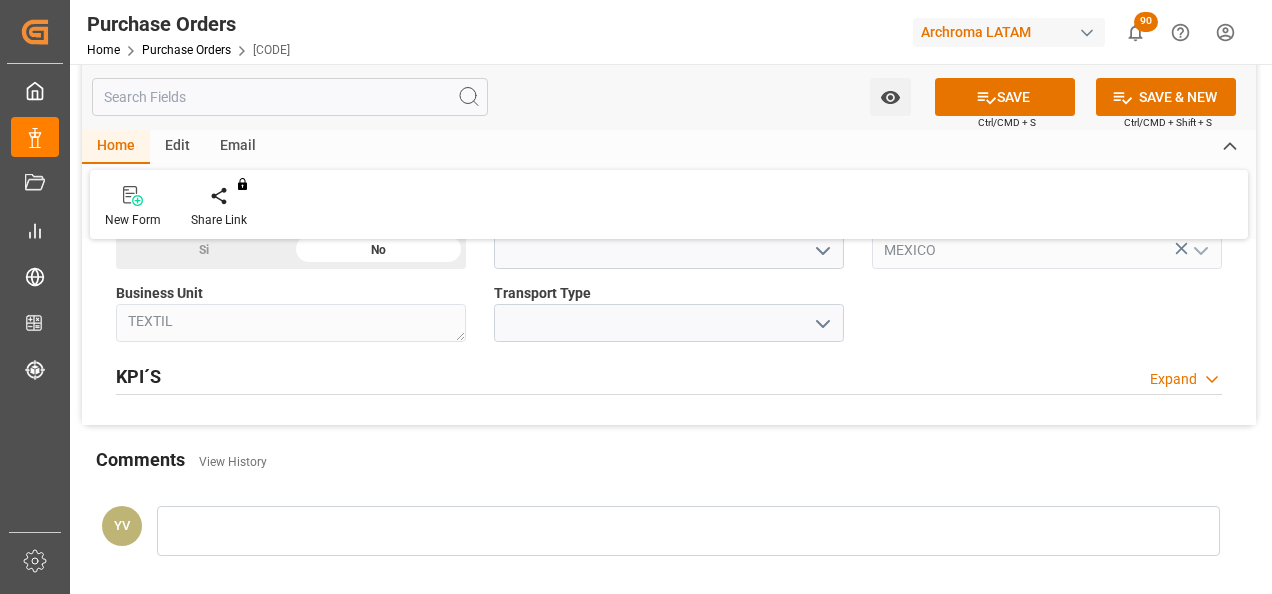 click 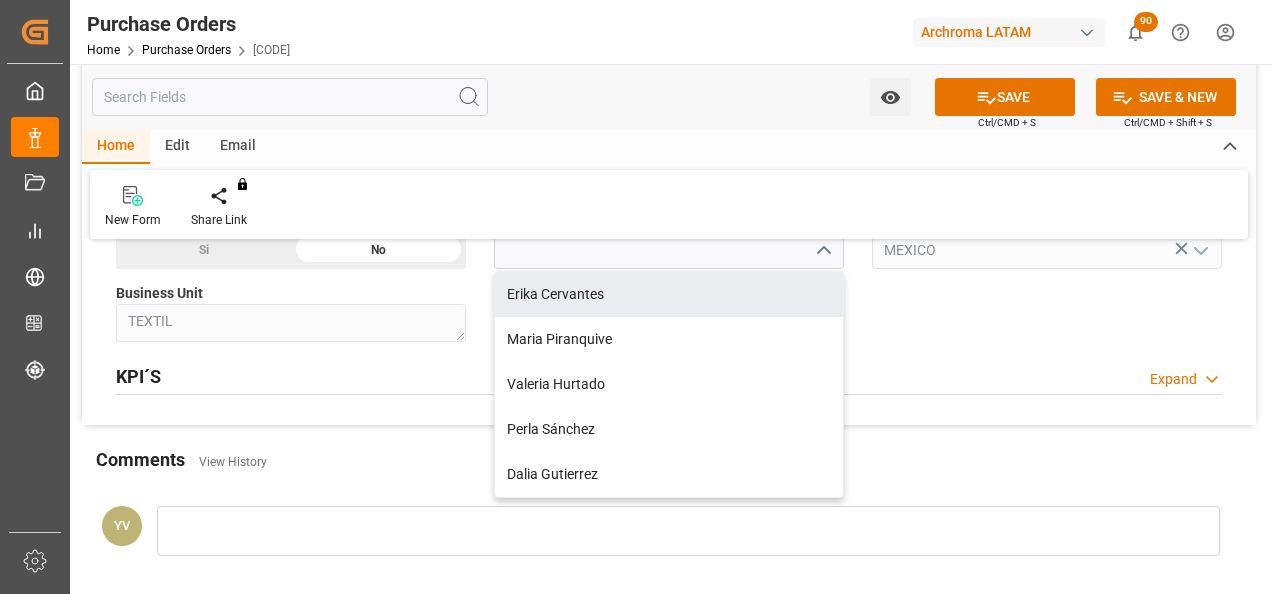 click on "Erika Cervantes" at bounding box center (669, 294) 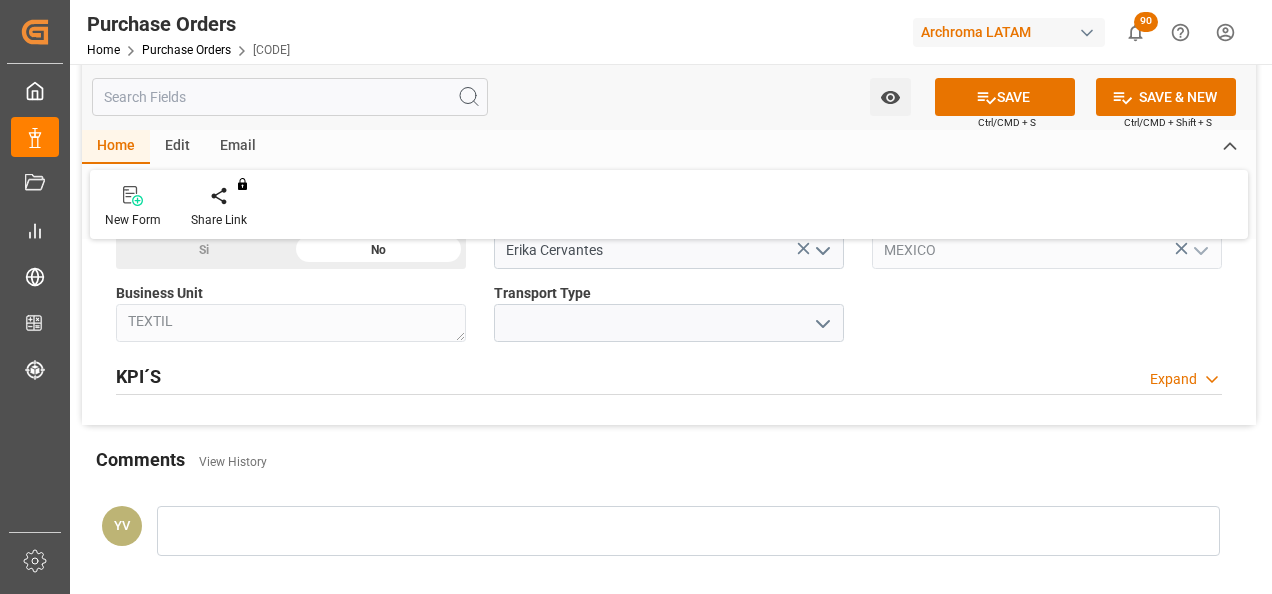 click 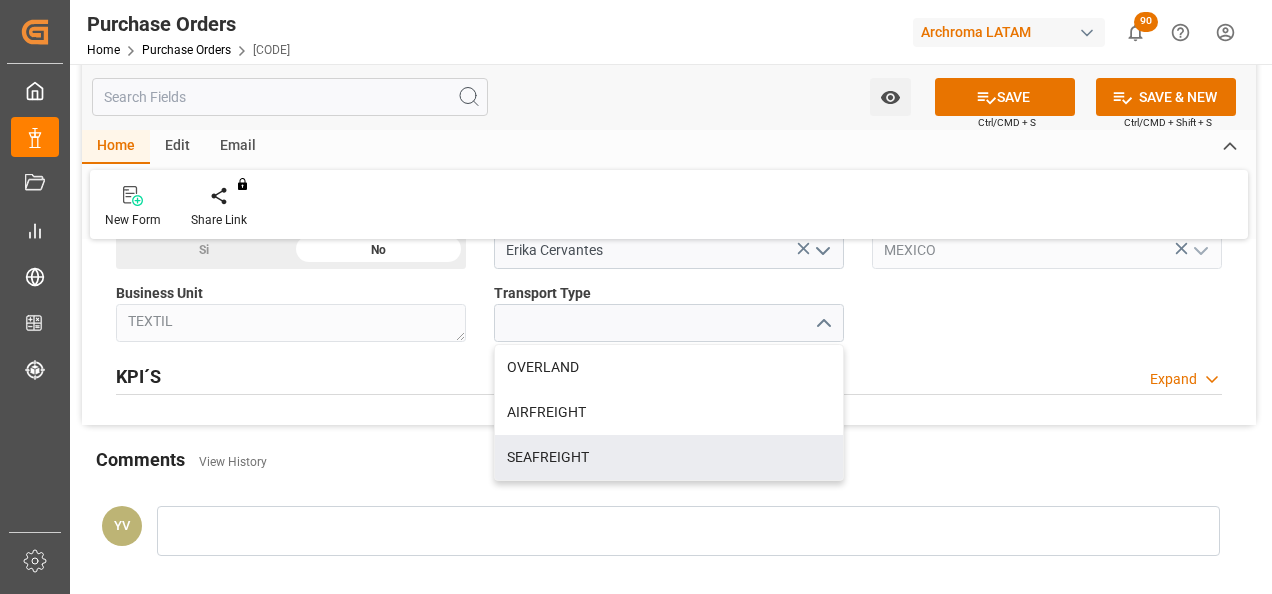 click on "SEAFREIGHT" at bounding box center (669, 457) 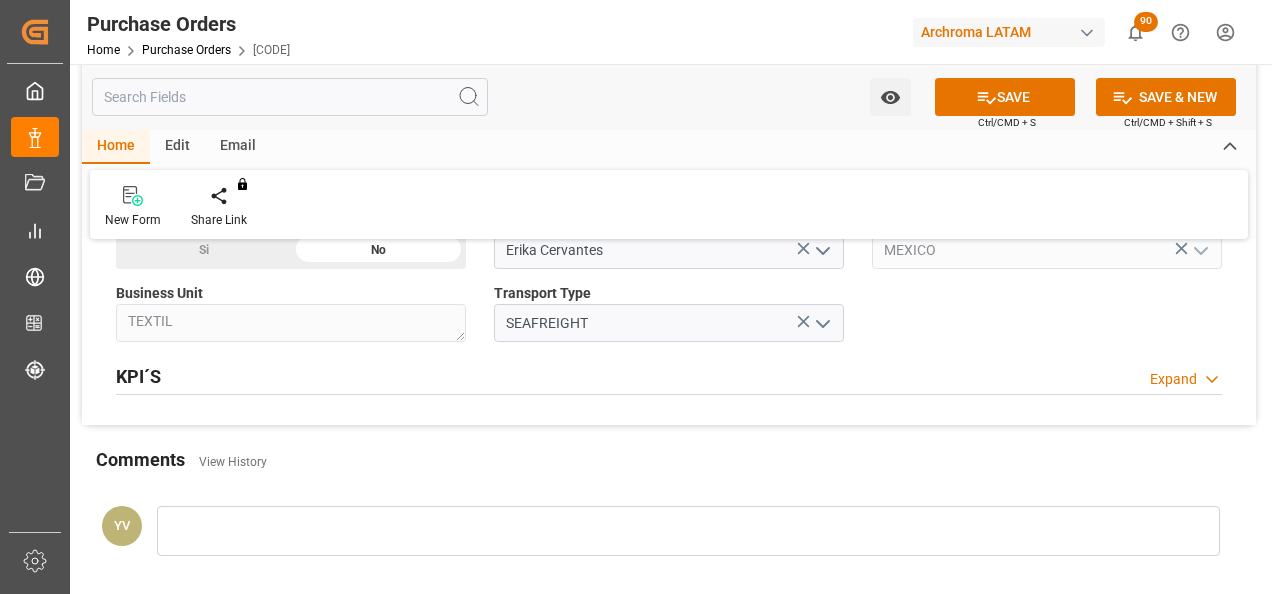 click at bounding box center (688, 531) 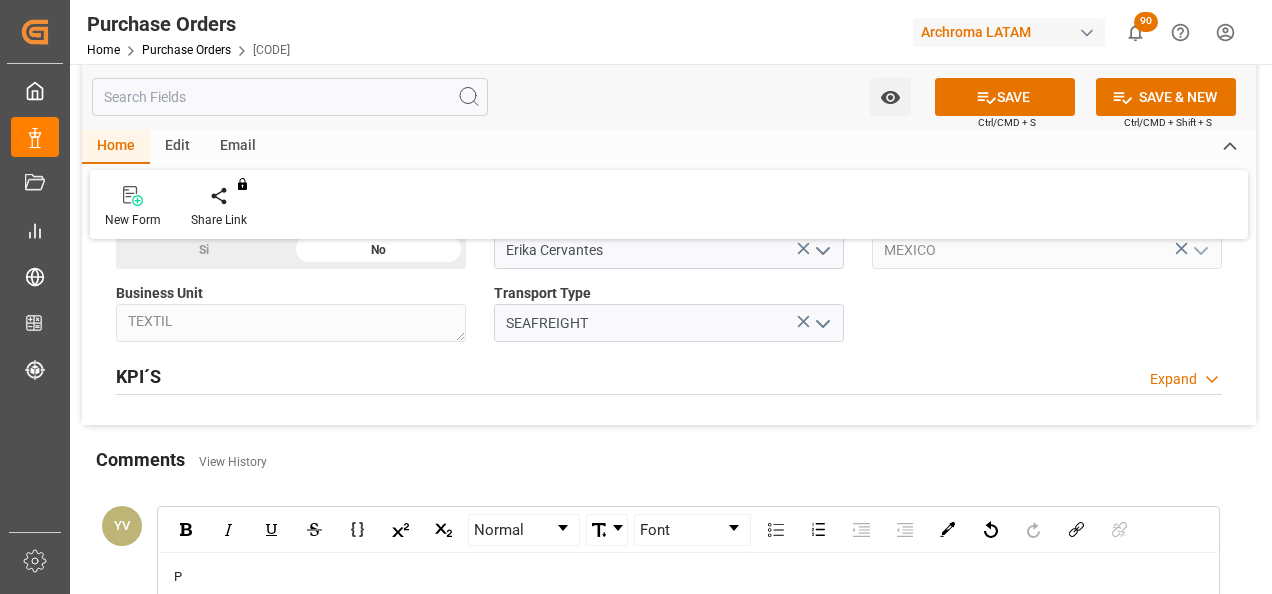 type 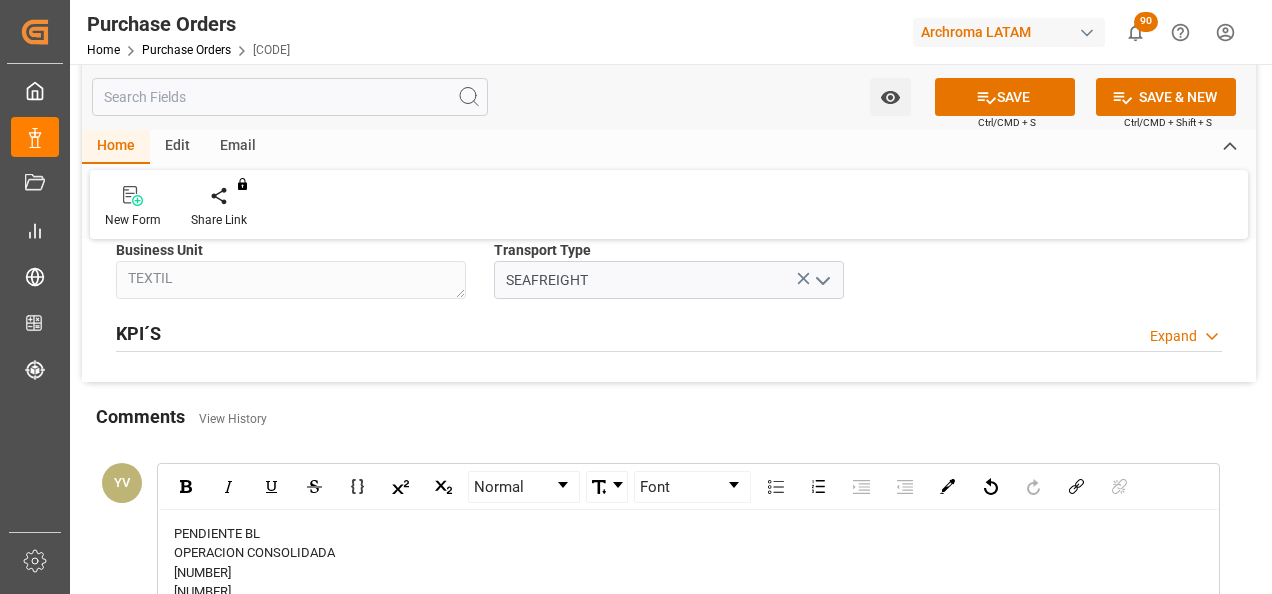 scroll, scrollTop: 1843, scrollLeft: 0, axis: vertical 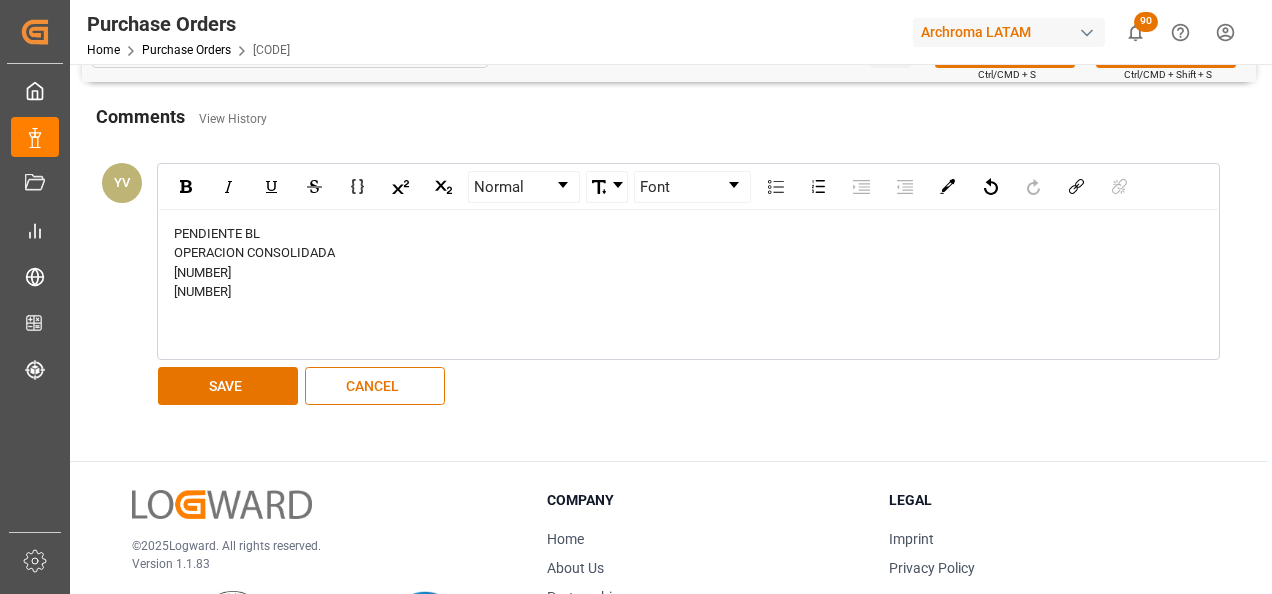 click on "SAVE" at bounding box center [228, 386] 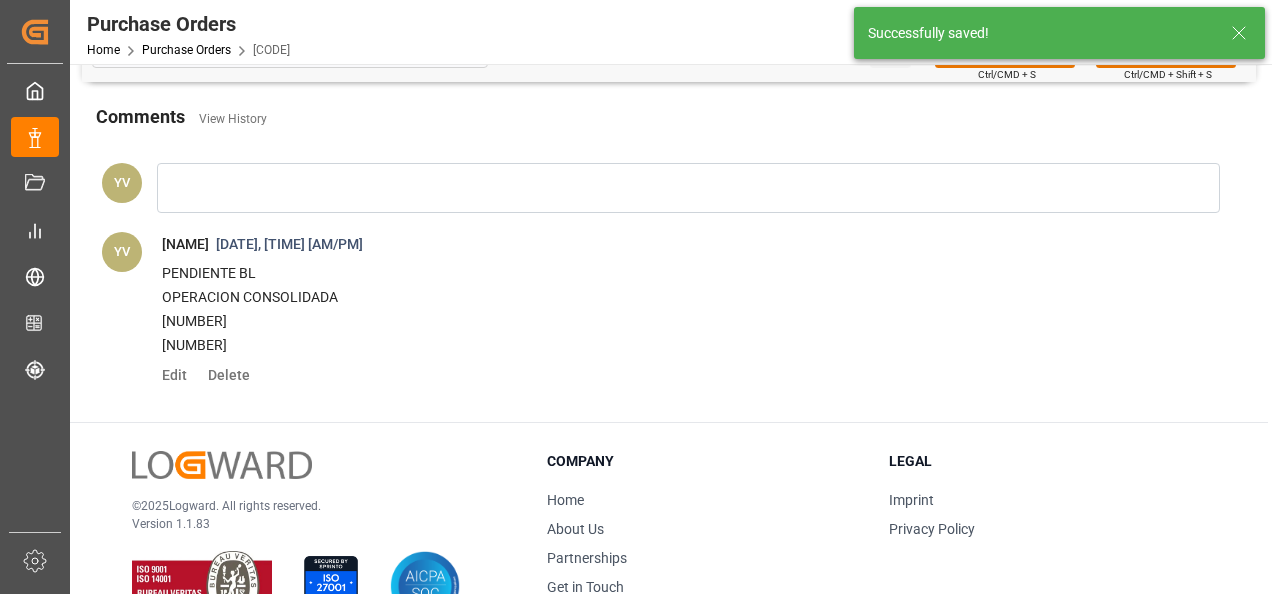 scroll, scrollTop: 1743, scrollLeft: 0, axis: vertical 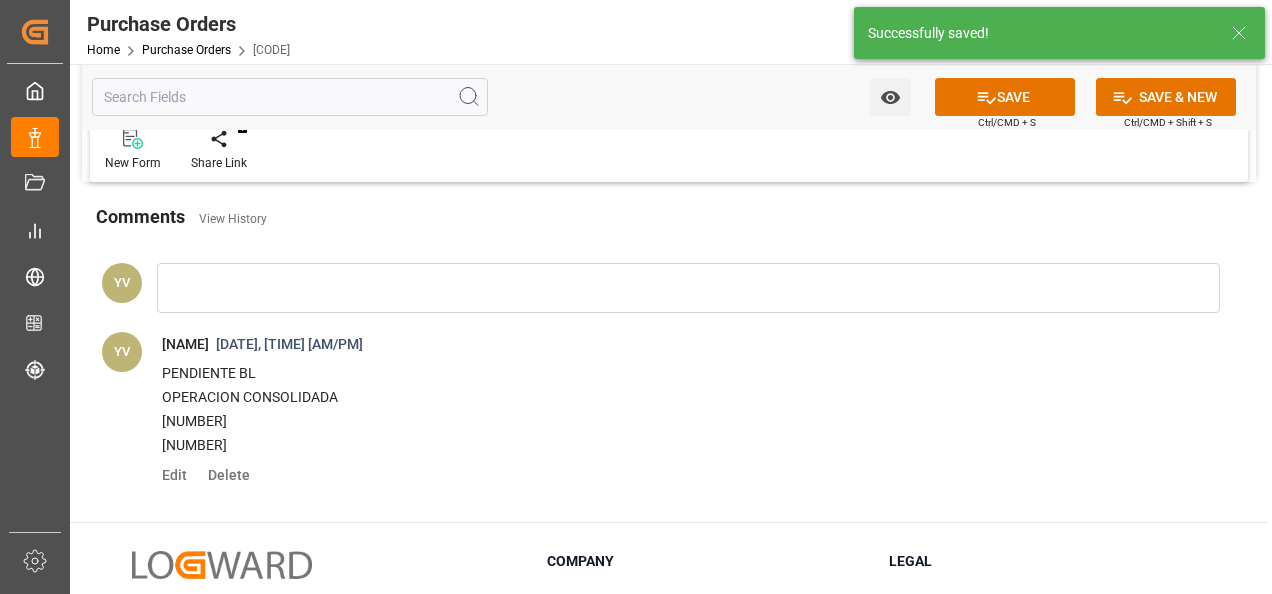 click on "Watch Option" at bounding box center (890, 97) 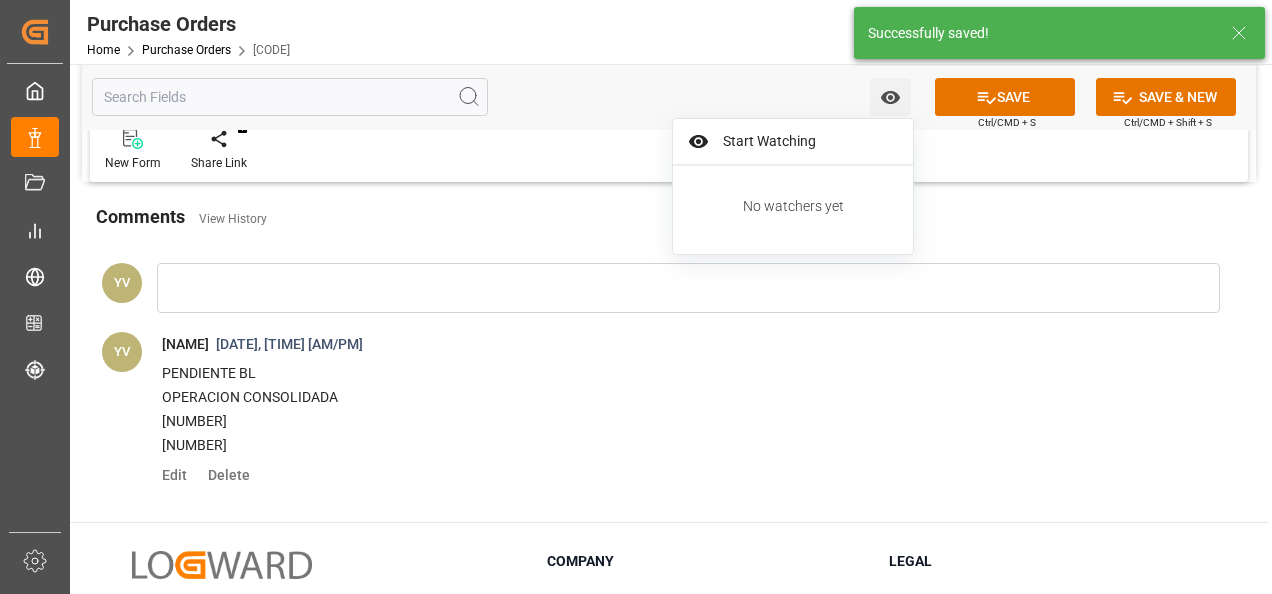 click on "Start Watching" at bounding box center (793, 142) 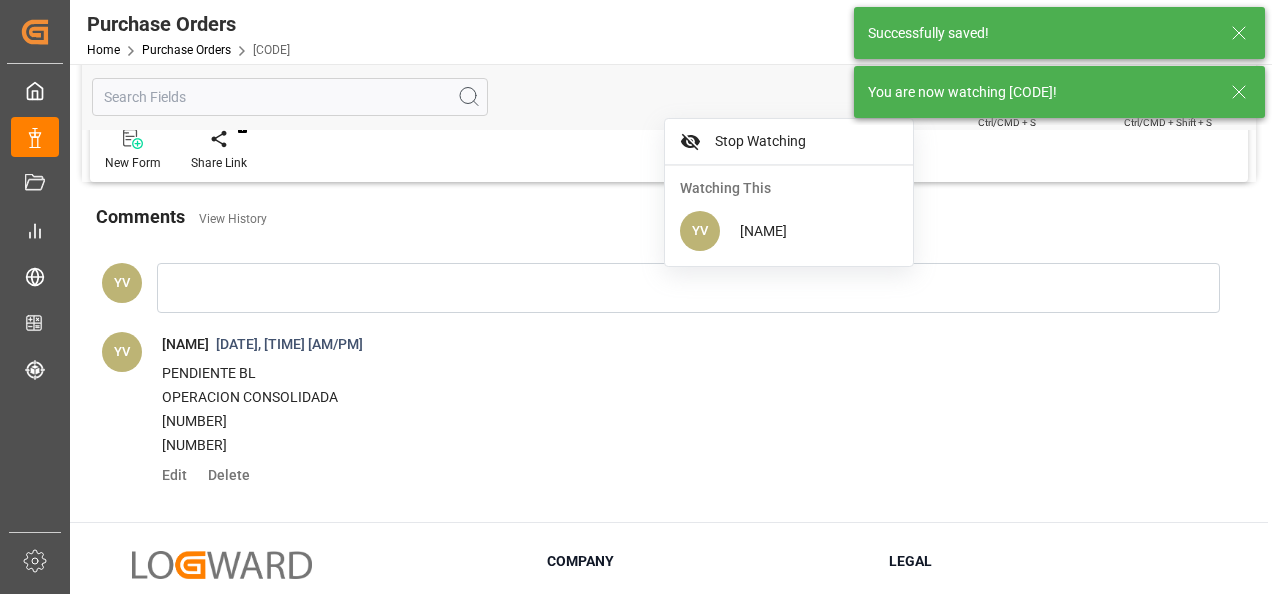 click 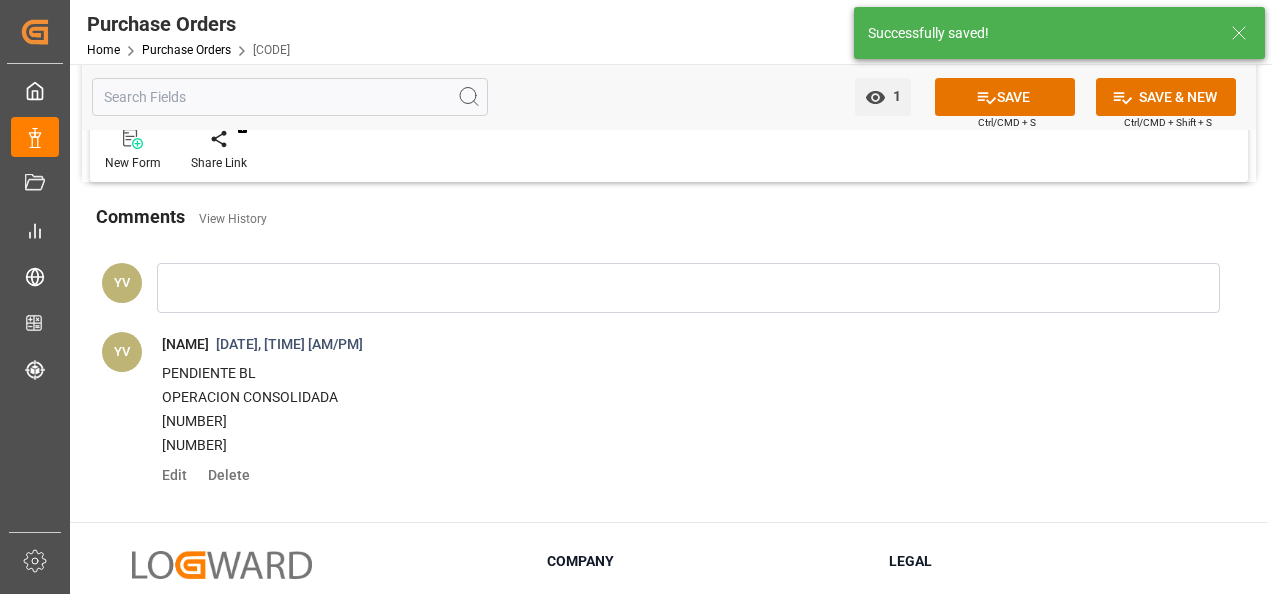 click on "Home Purchase Orders [CODE] Archroma LATAM Notifications Only show unread All Watching Mark all categories read No notifications Watch Option SAVE Ctrl/CMD + S SAVE & NEW Ctrl/CMD + Shift + S Home Edit Email New Form Share Link You don't have permission for this feature. Contact admin. Details PO customer Collapse Status TO BE CONFIRMED Purchase Order Number * [NUMBER] Material Description Material Description drv Diresul Anaranjado RDT-3G liq 1100 Order Creation Date [DATE] Fe Entrega Required Product date (AB) [DATE] Created By System Comments No Line Item Found" at bounding box center [636, 297] 